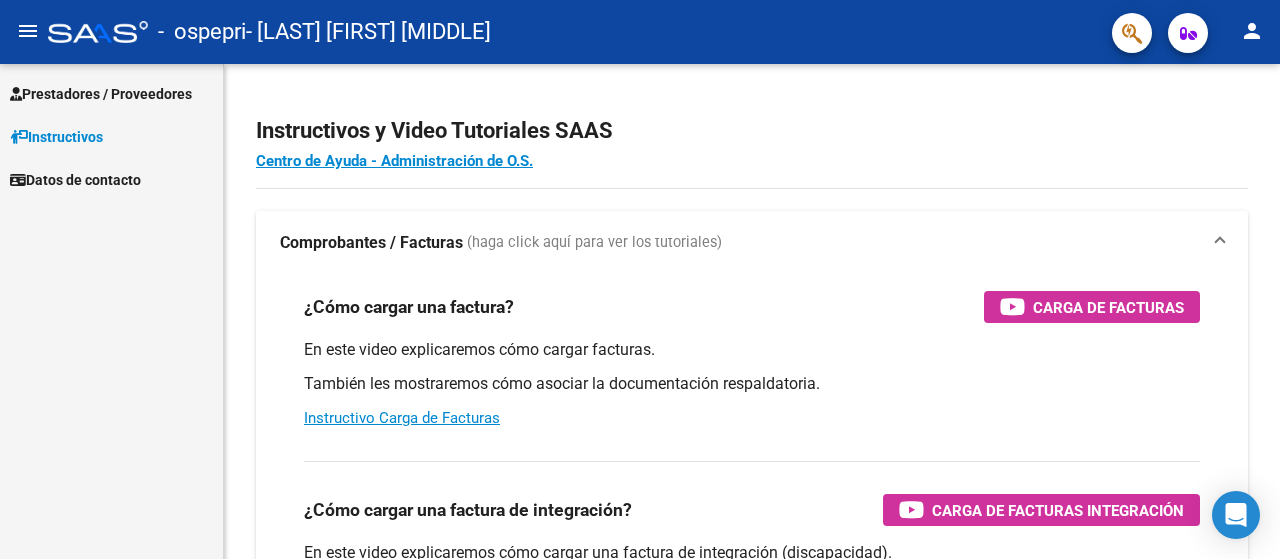 scroll, scrollTop: 0, scrollLeft: 0, axis: both 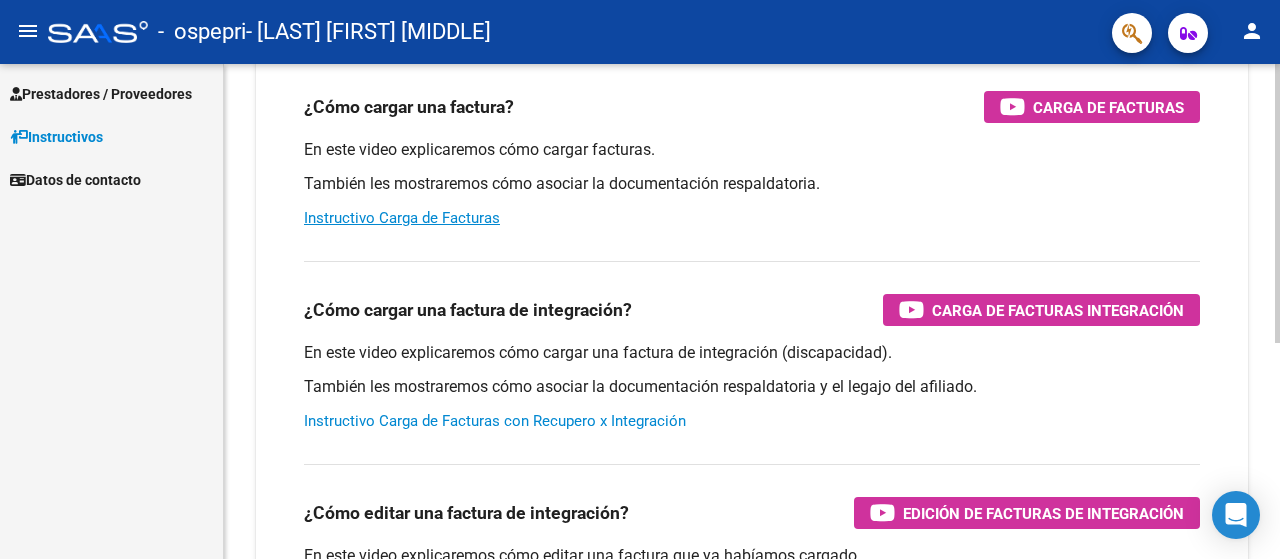 click on "Instructivo Carga de Facturas con Recupero x Integración" at bounding box center [495, 421] 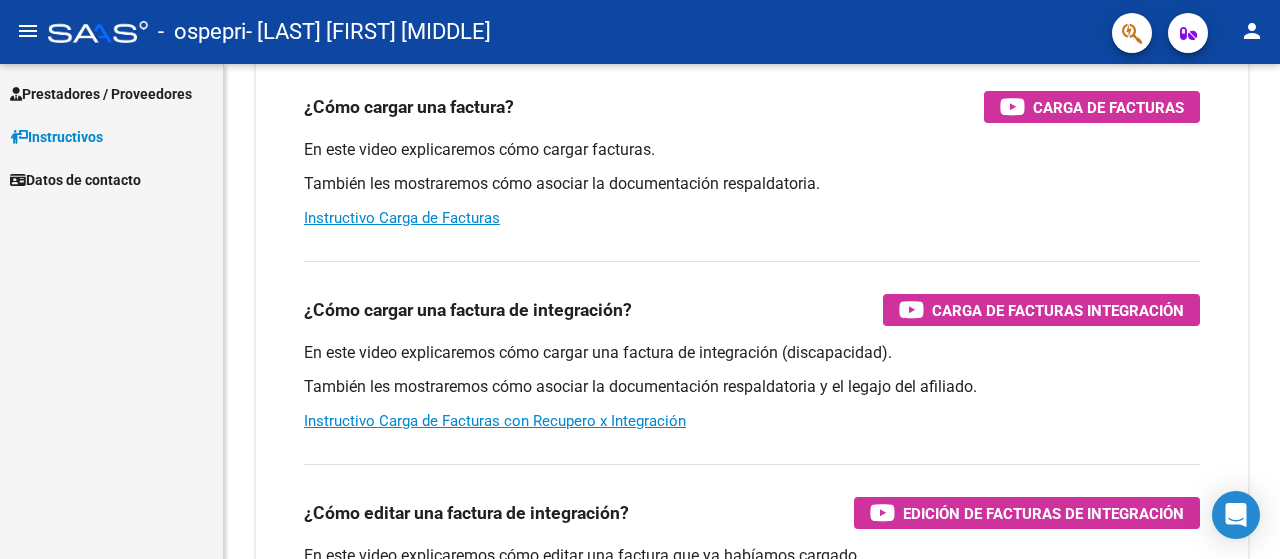 click on "person" 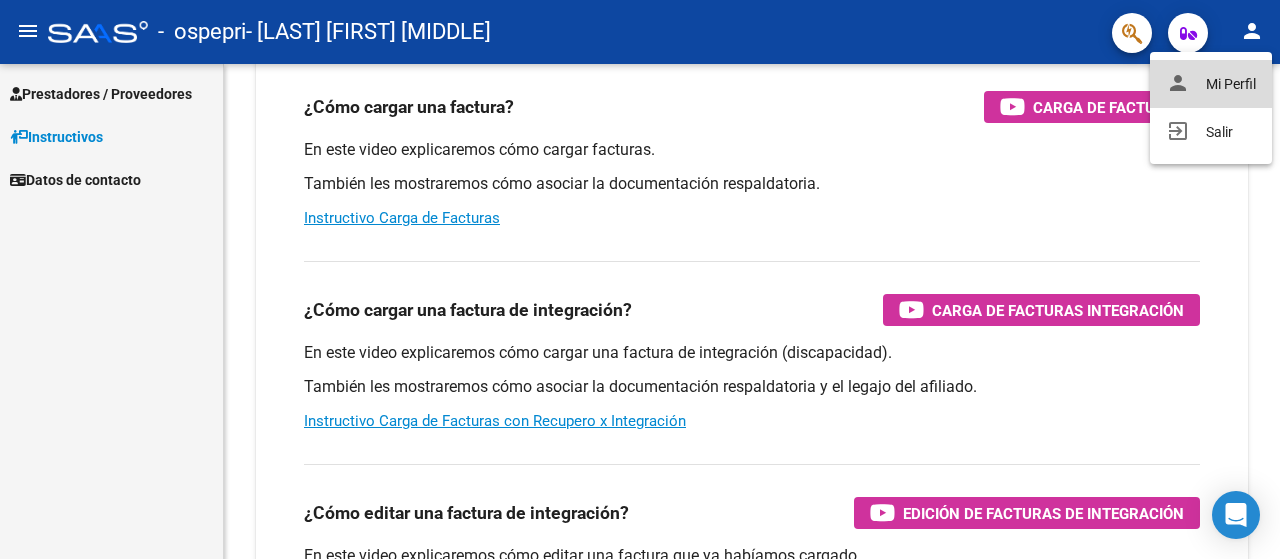 click on "person  Mi Perfil" at bounding box center (1211, 84) 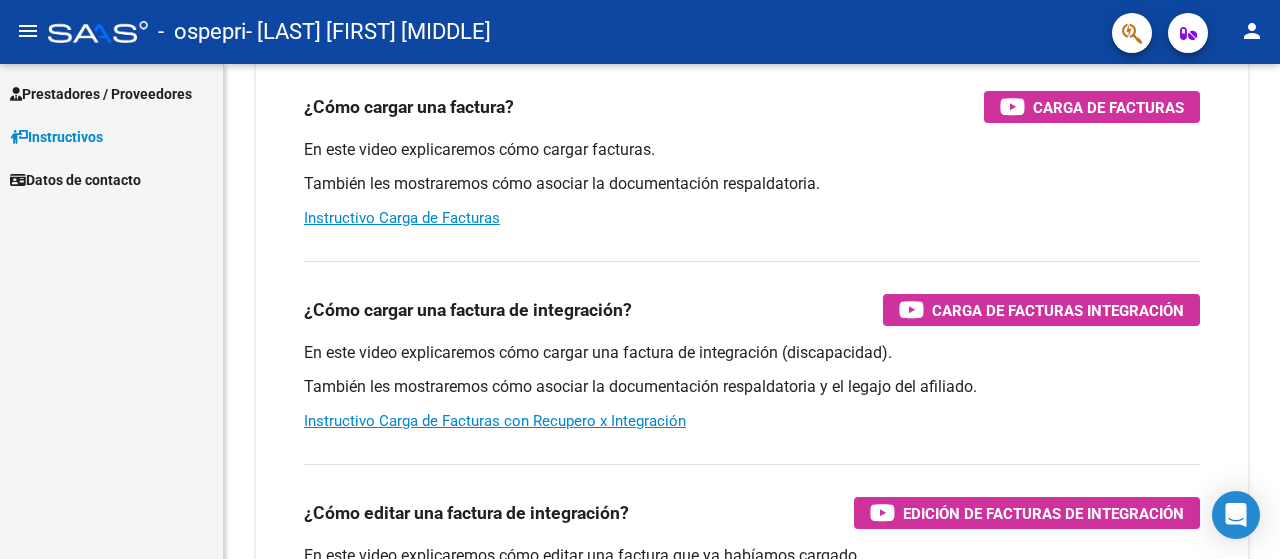 scroll, scrollTop: 0, scrollLeft: 0, axis: both 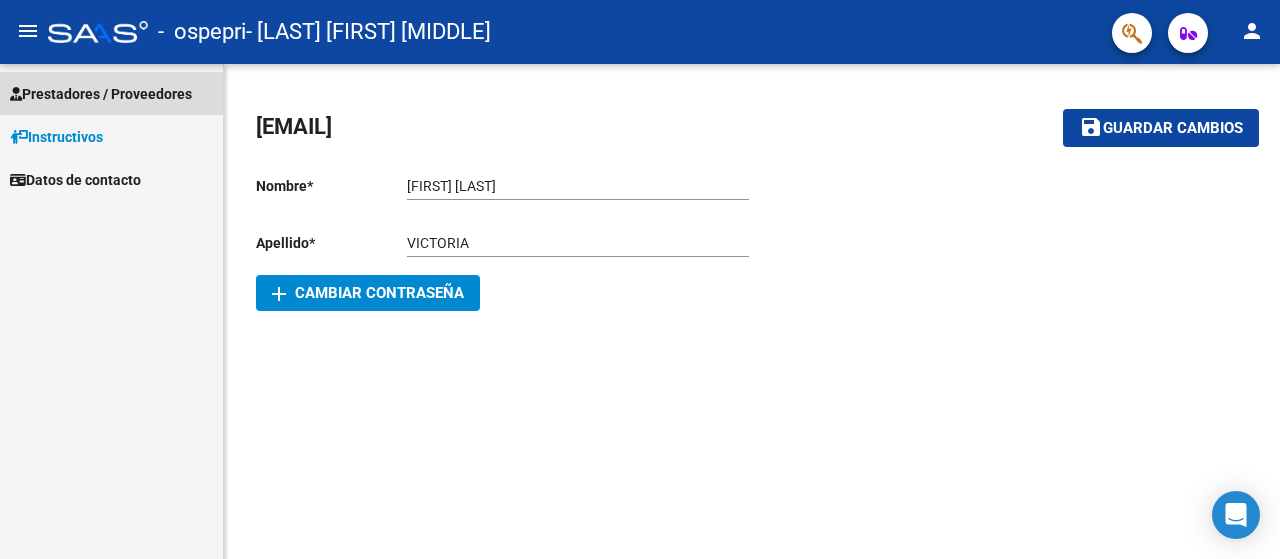 click on "Prestadores / Proveedores" at bounding box center (101, 94) 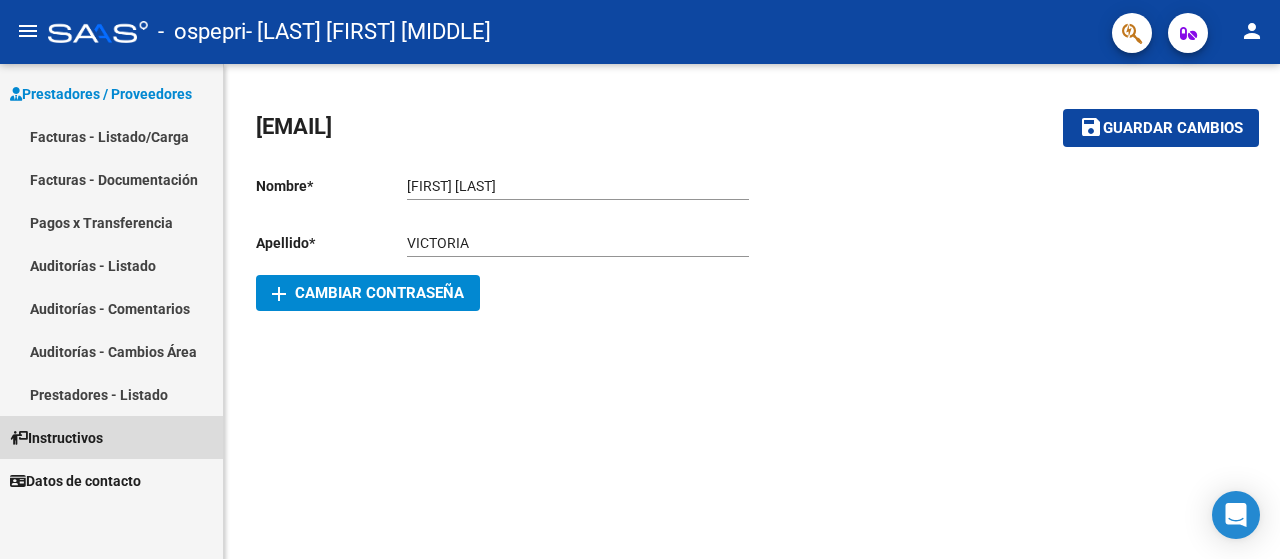 click on "Instructivos" at bounding box center (111, 437) 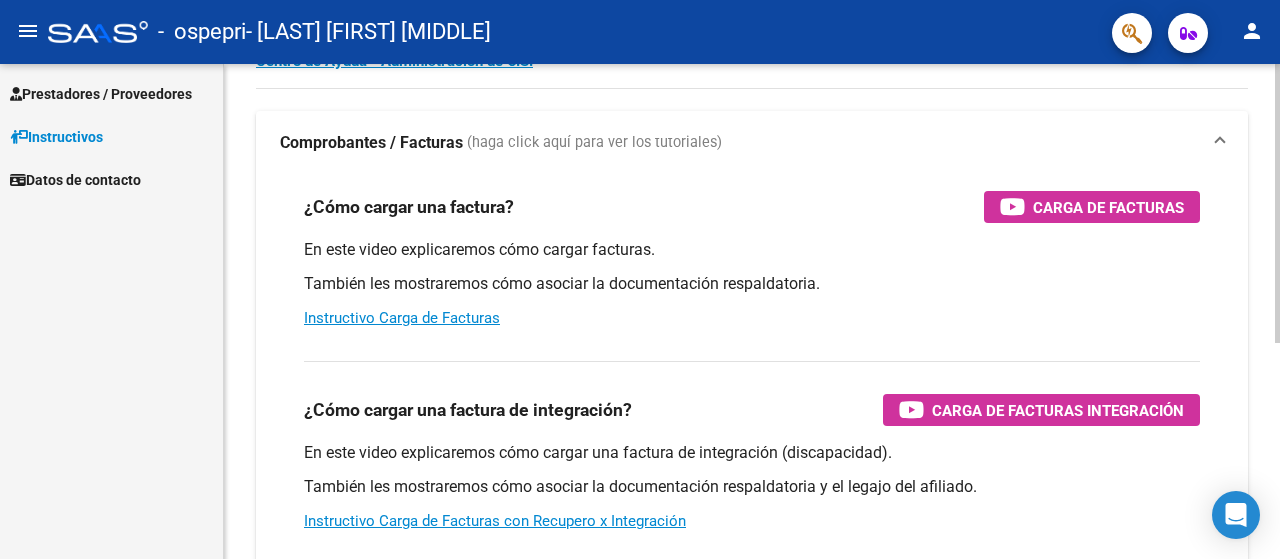 scroll, scrollTop: 300, scrollLeft: 0, axis: vertical 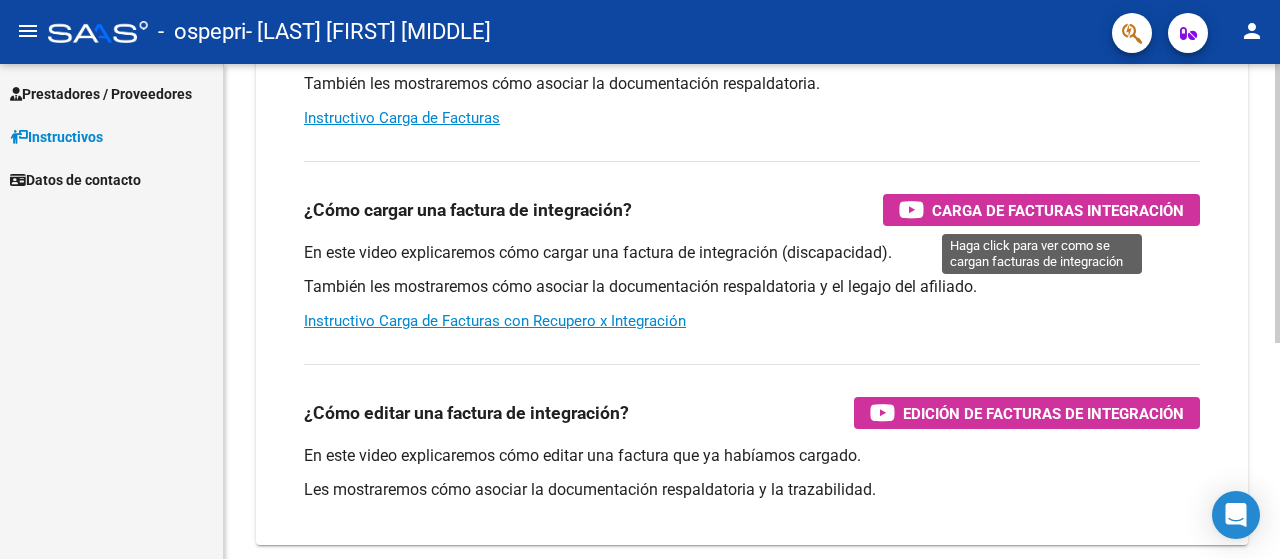 click on "Carga de Facturas Integración" at bounding box center (1058, 210) 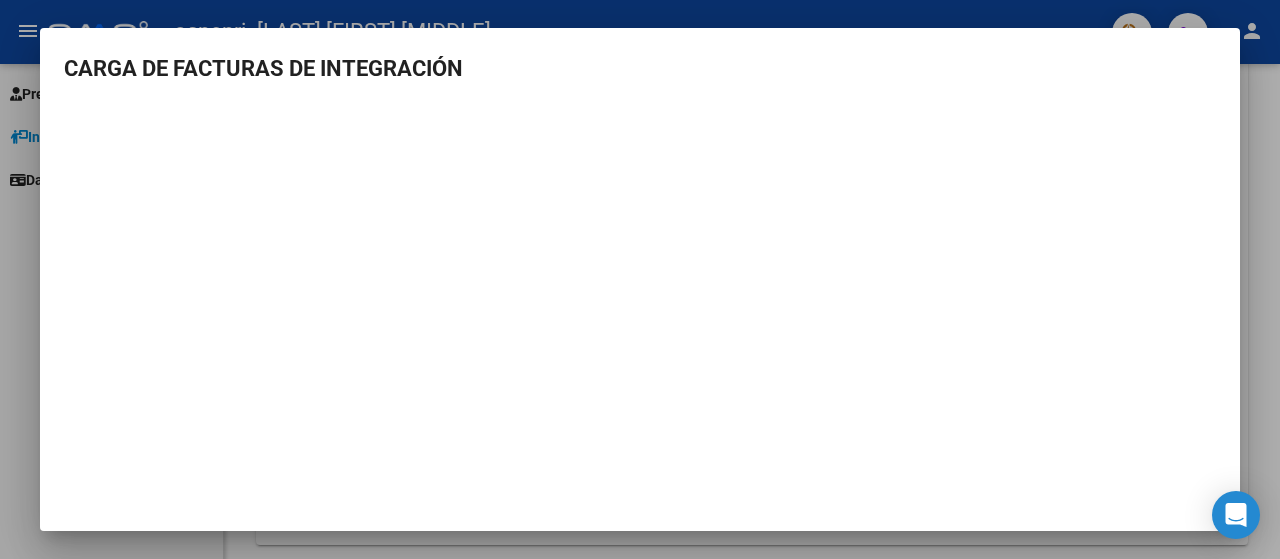 click at bounding box center (640, 279) 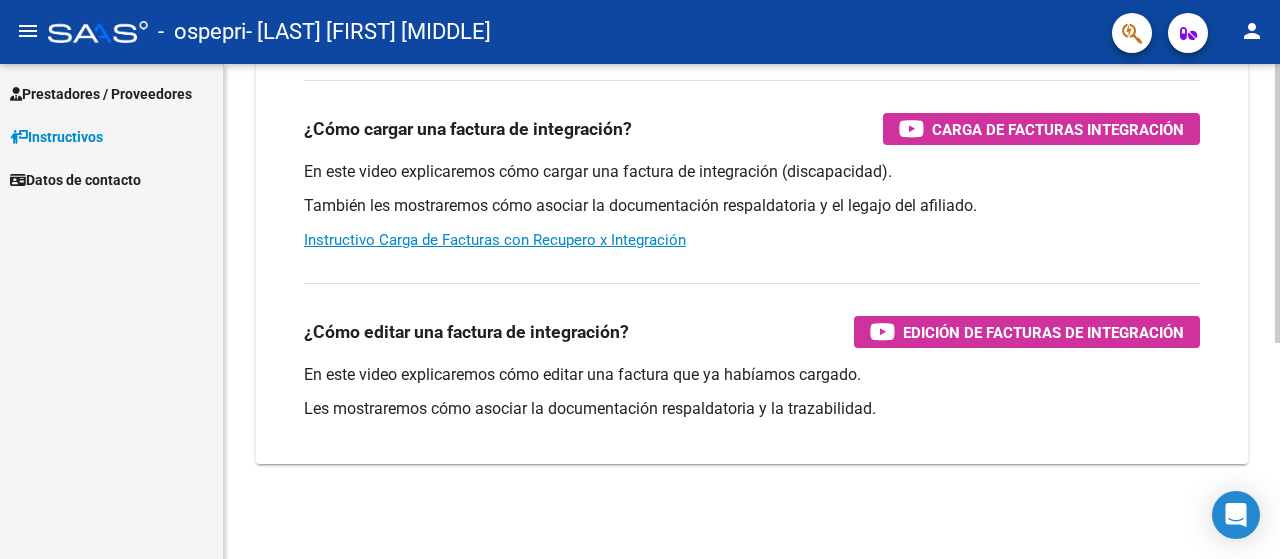 scroll, scrollTop: 181, scrollLeft: 0, axis: vertical 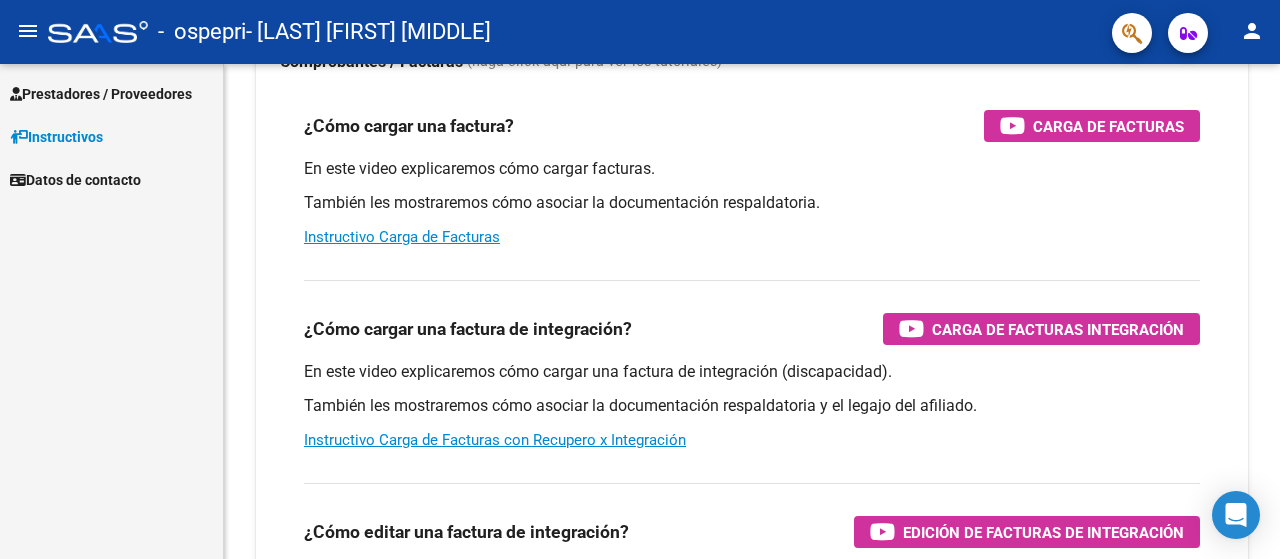 click on "Prestadores / Proveedores" at bounding box center (101, 94) 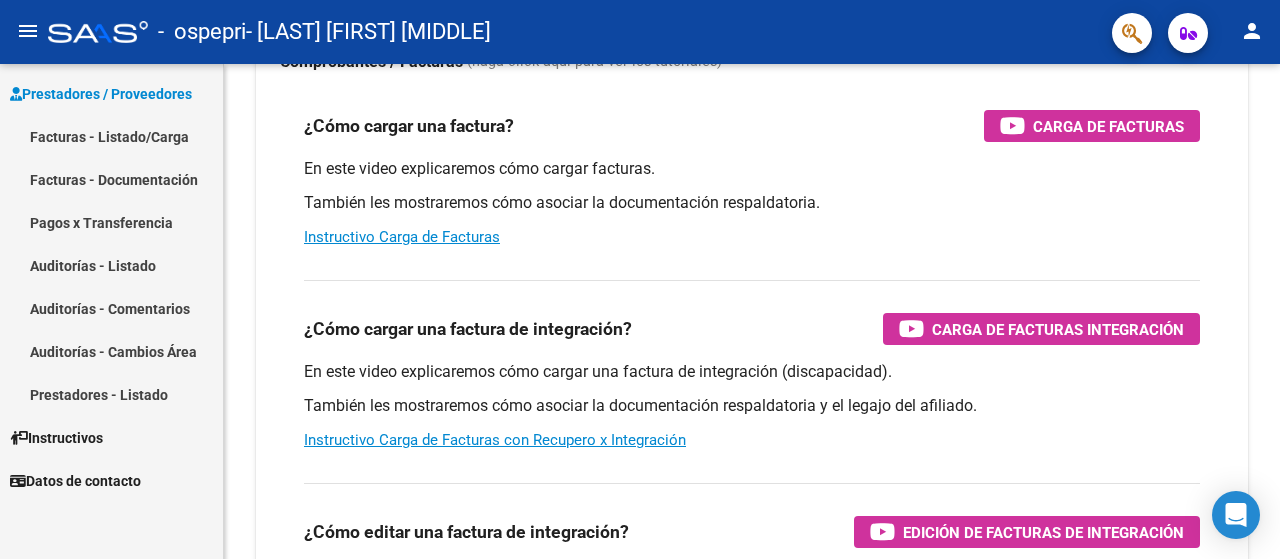 click on "Facturas - Listado/Carga" at bounding box center [111, 136] 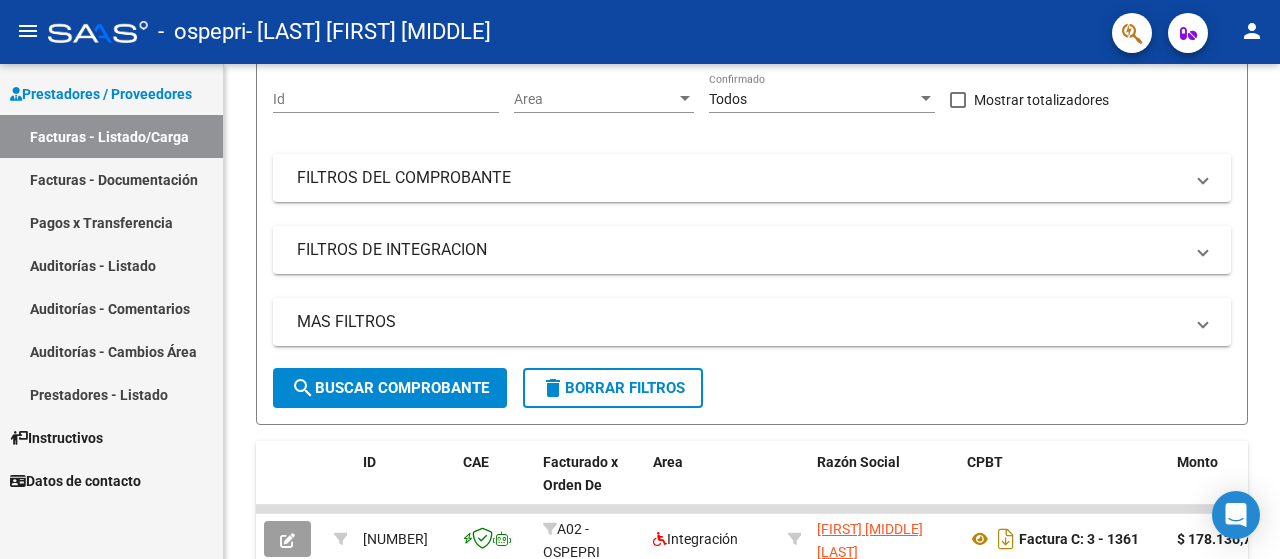 click on "Prestadores / Proveedores" at bounding box center (101, 94) 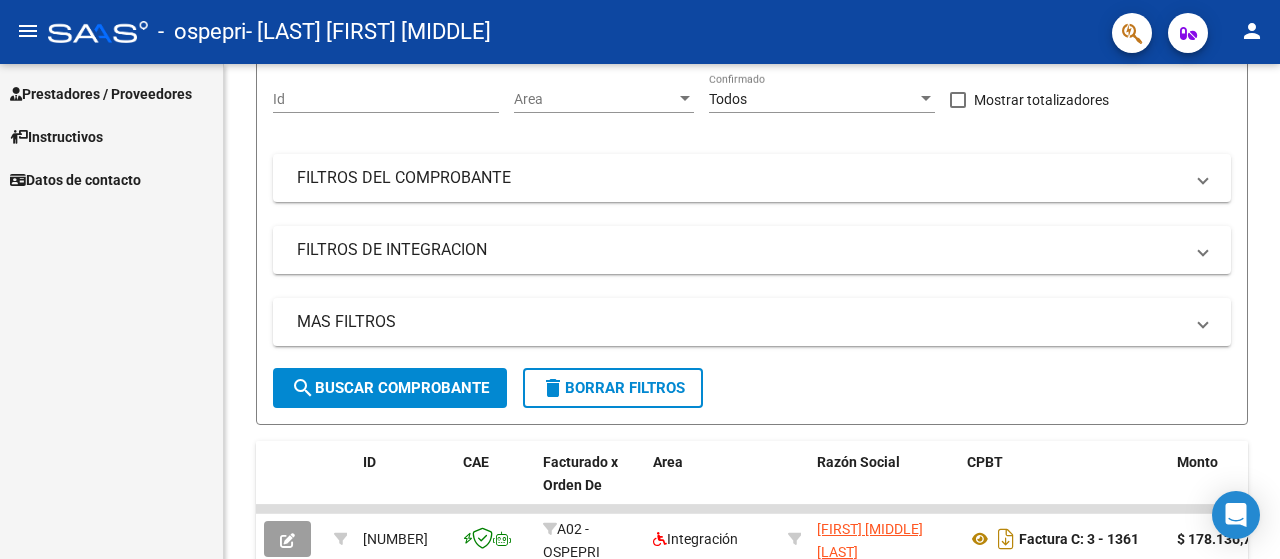 click on "Prestadores / Proveedores" at bounding box center (101, 94) 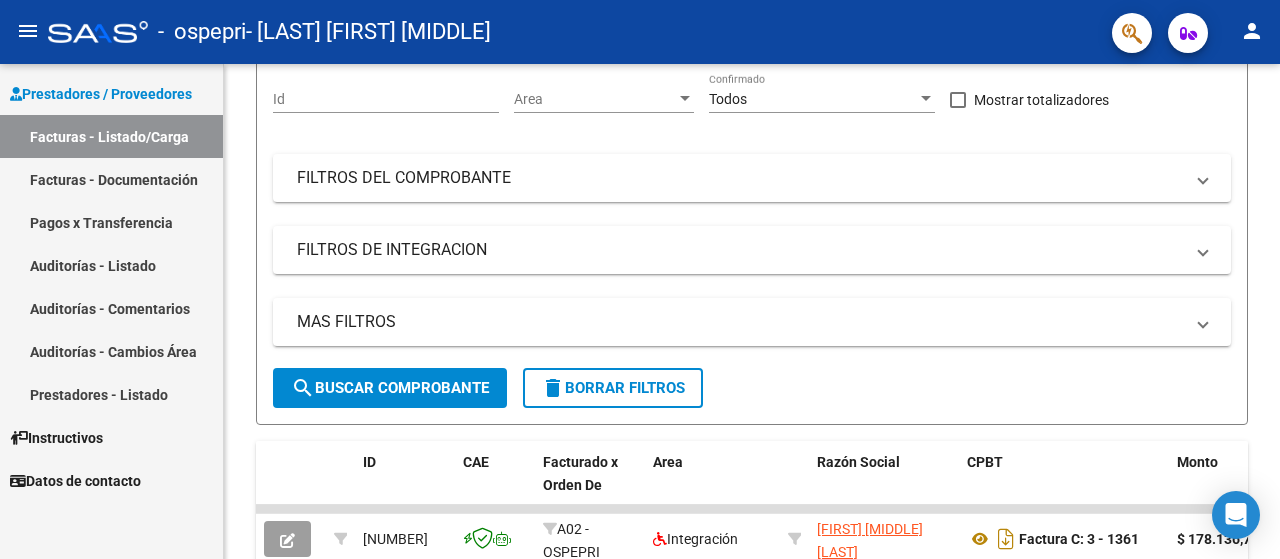 click on "Facturas - Listado/Carga" at bounding box center (111, 136) 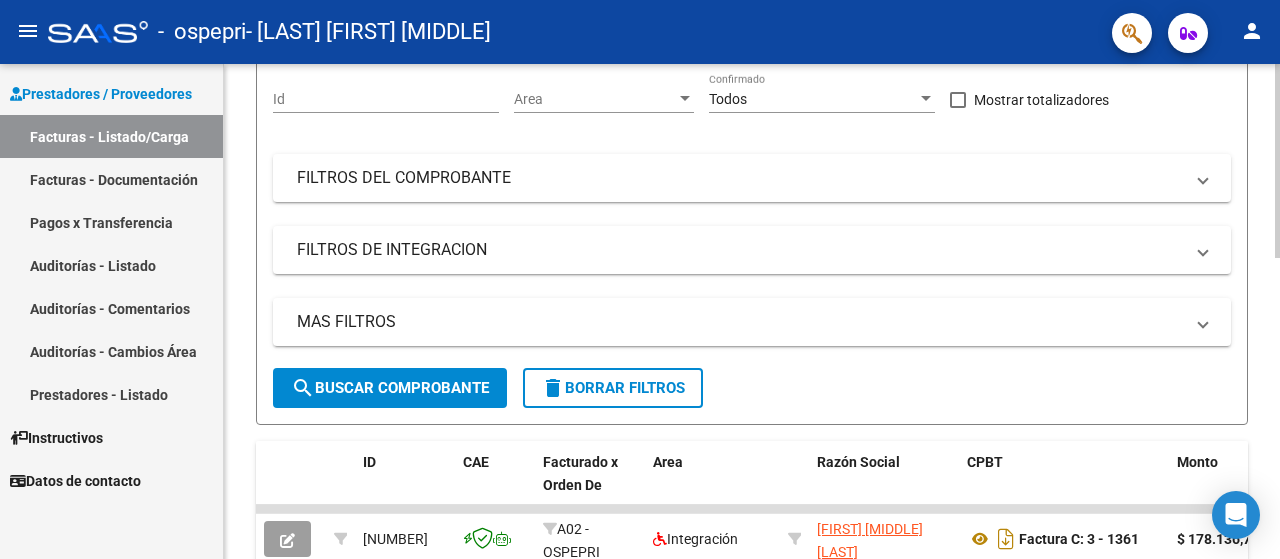 scroll, scrollTop: 0, scrollLeft: 0, axis: both 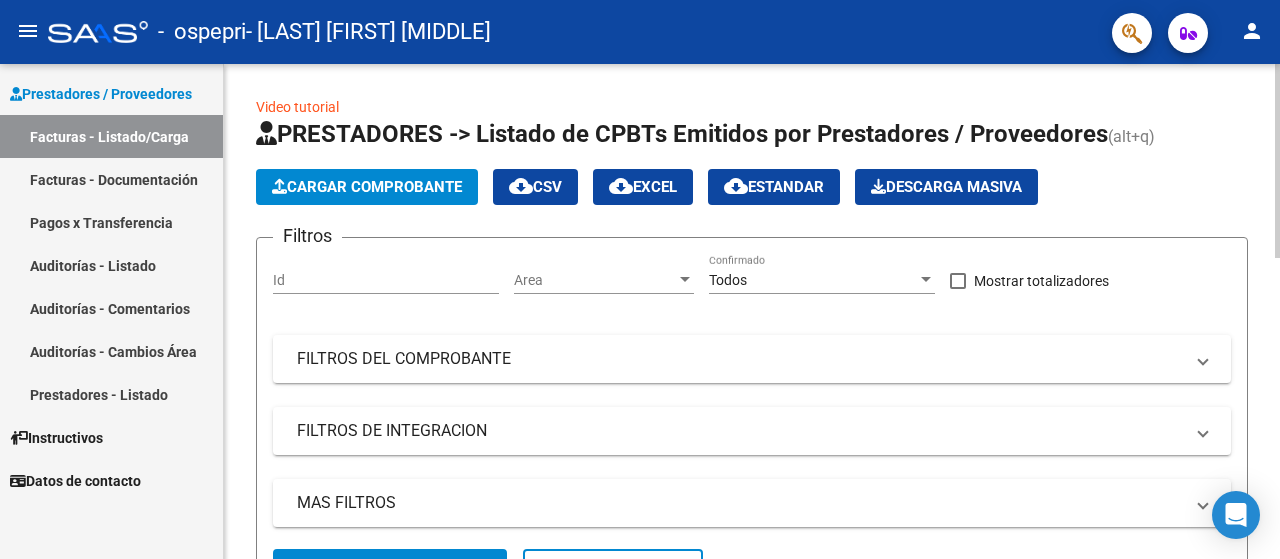 click on "Cargar Comprobante" 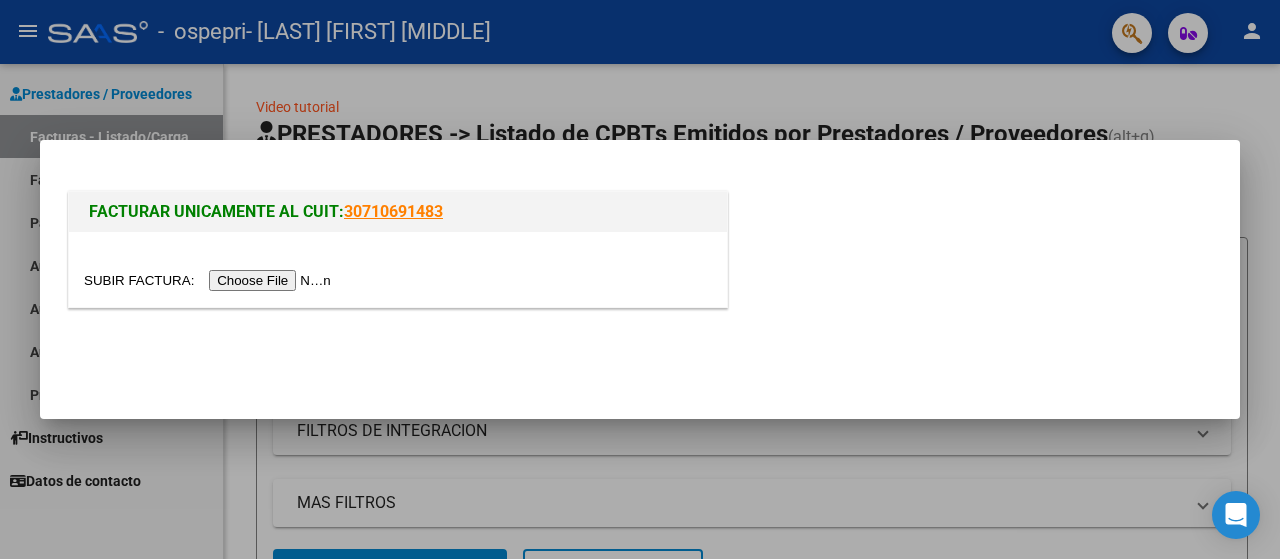 click at bounding box center [210, 280] 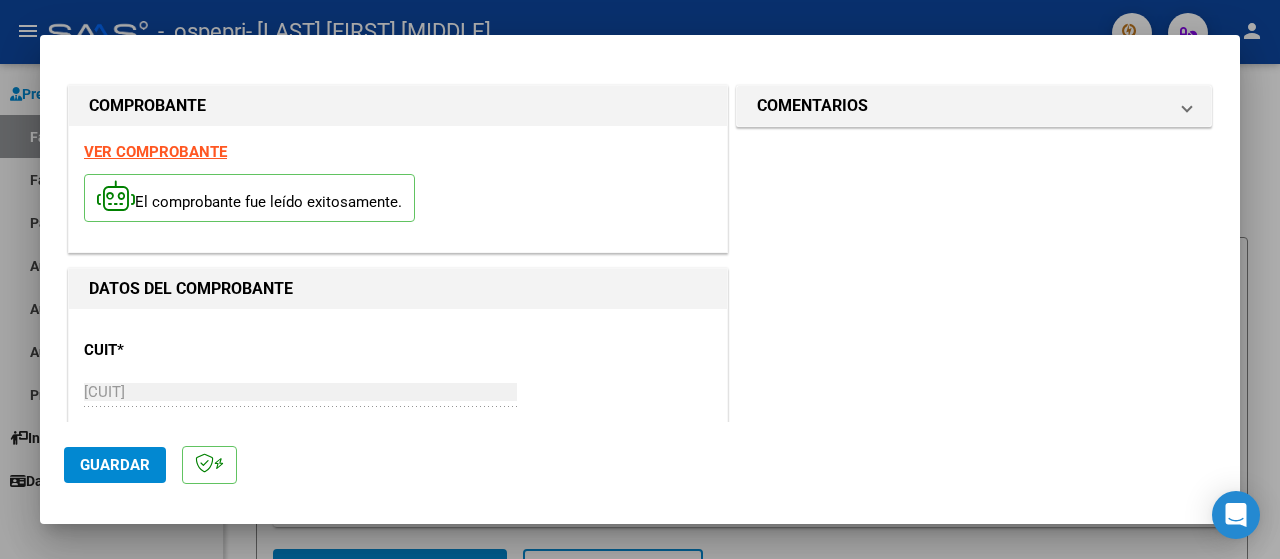 click on "Guardar" 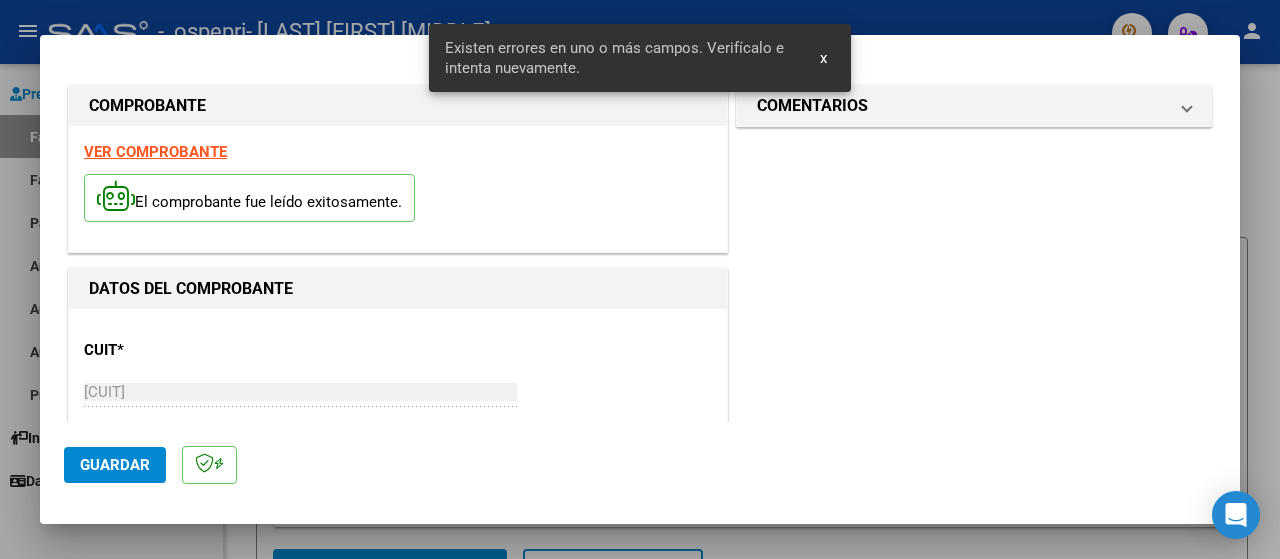 scroll, scrollTop: 496, scrollLeft: 0, axis: vertical 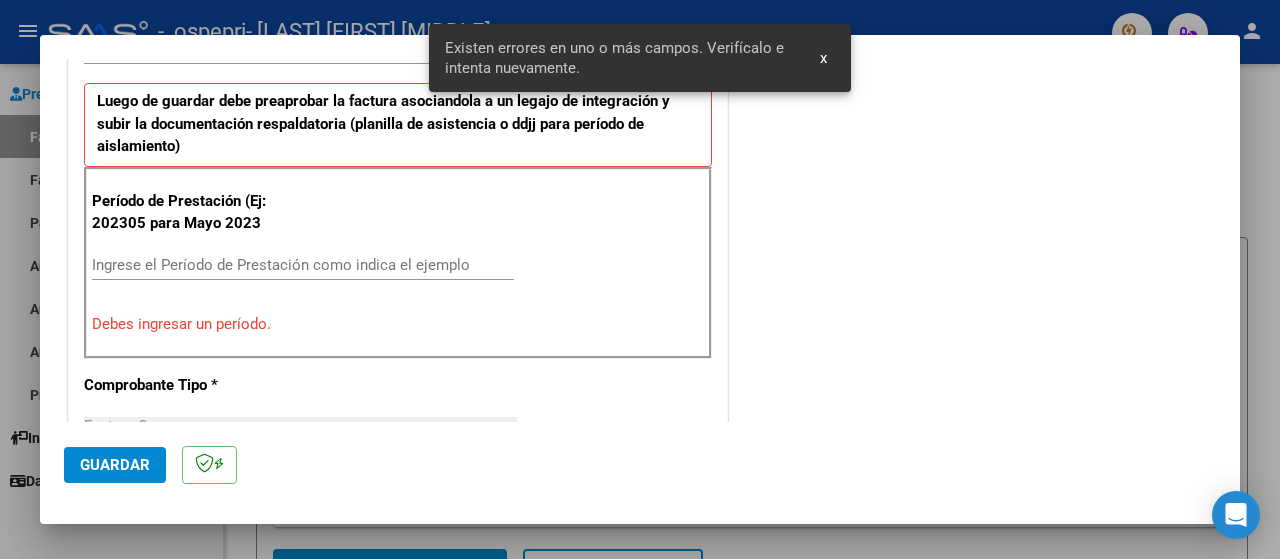 click on "Ingrese el Período de Prestación como indica el ejemplo" at bounding box center (303, 265) 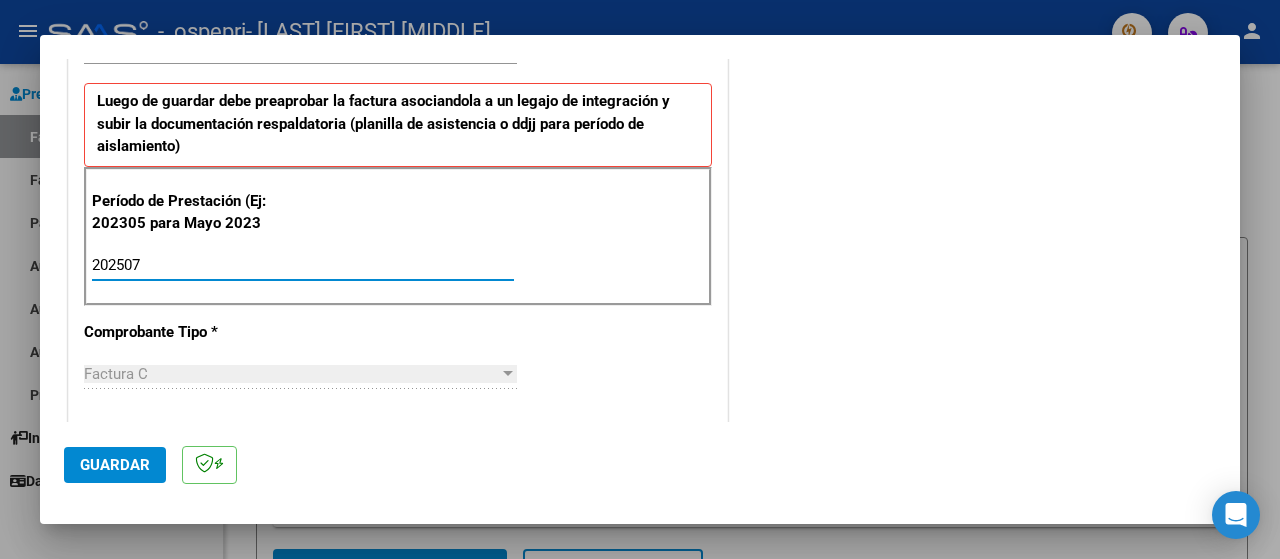 type on "202507" 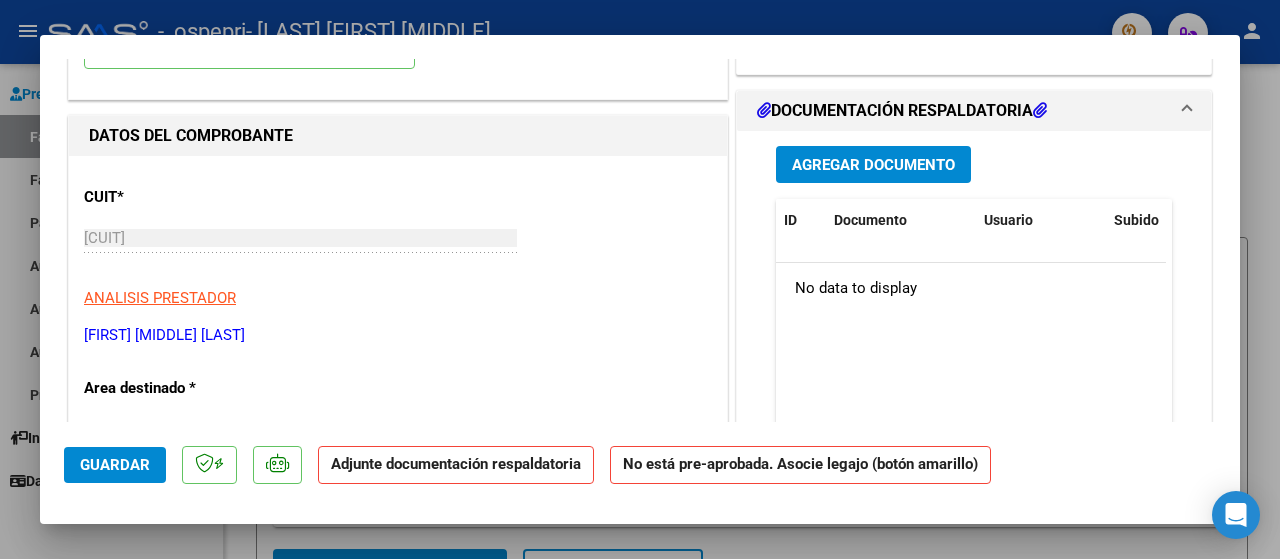 scroll, scrollTop: 0, scrollLeft: 0, axis: both 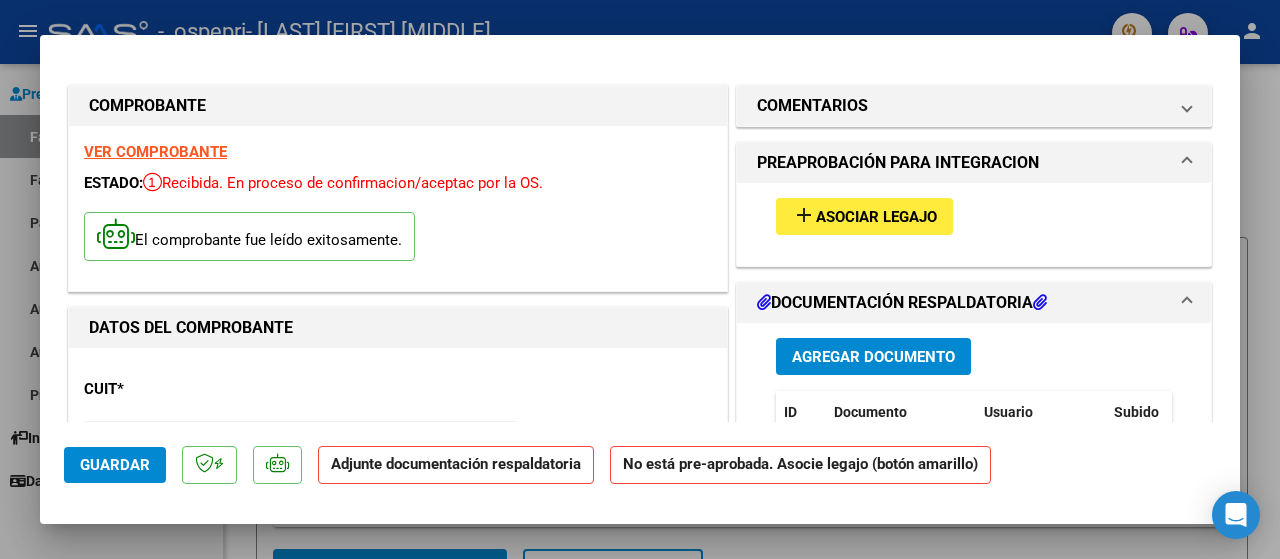 click on "Asociar Legajo" at bounding box center [876, 217] 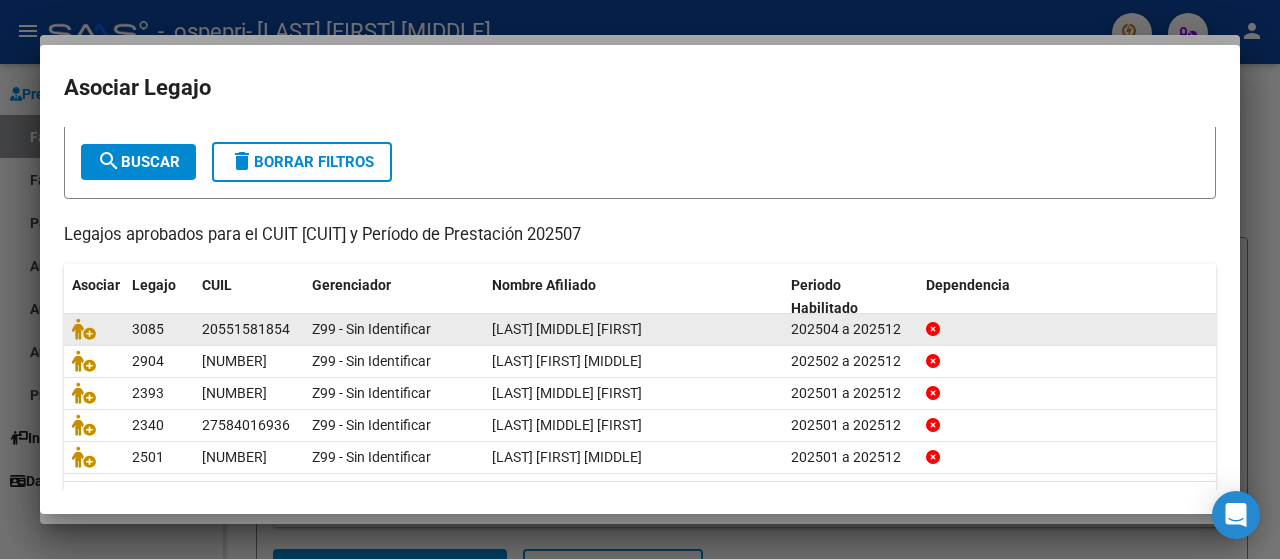 scroll, scrollTop: 152, scrollLeft: 0, axis: vertical 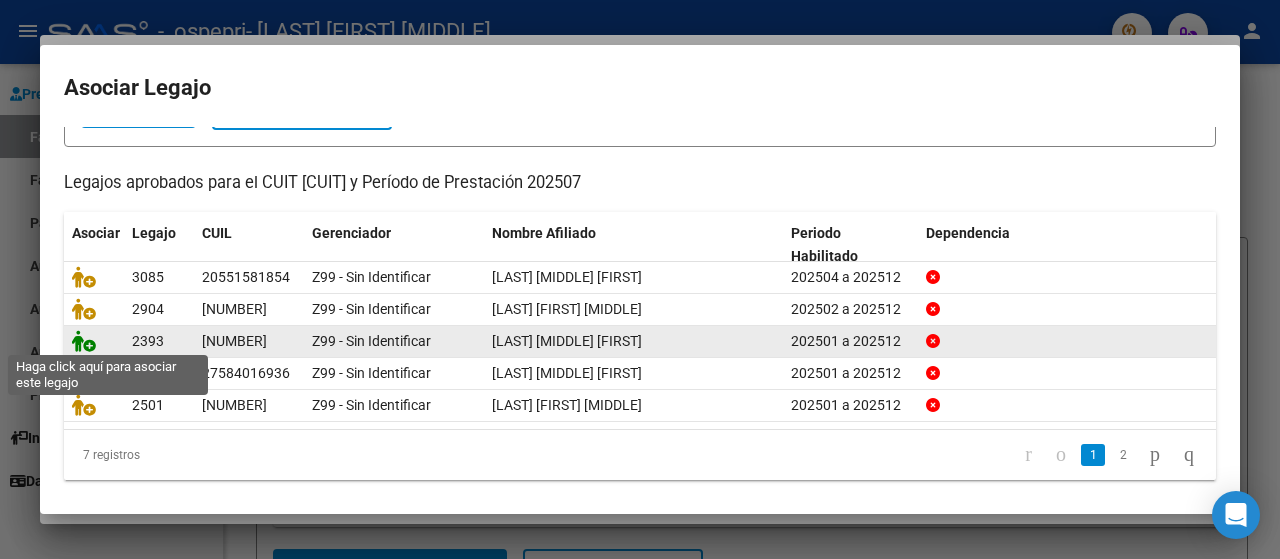click 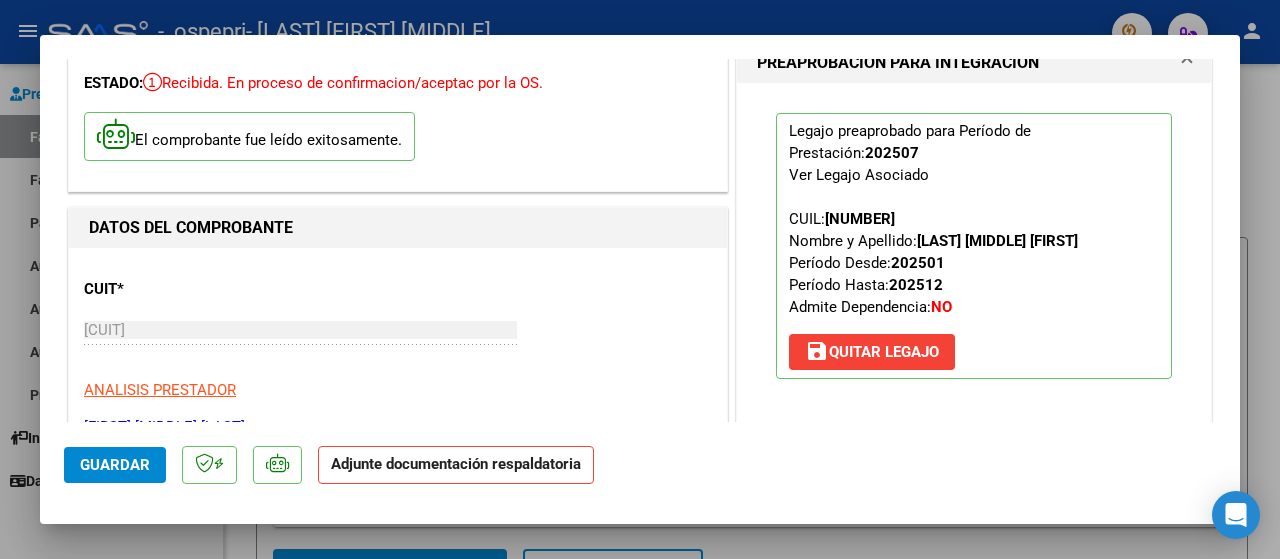 scroll, scrollTop: 0, scrollLeft: 0, axis: both 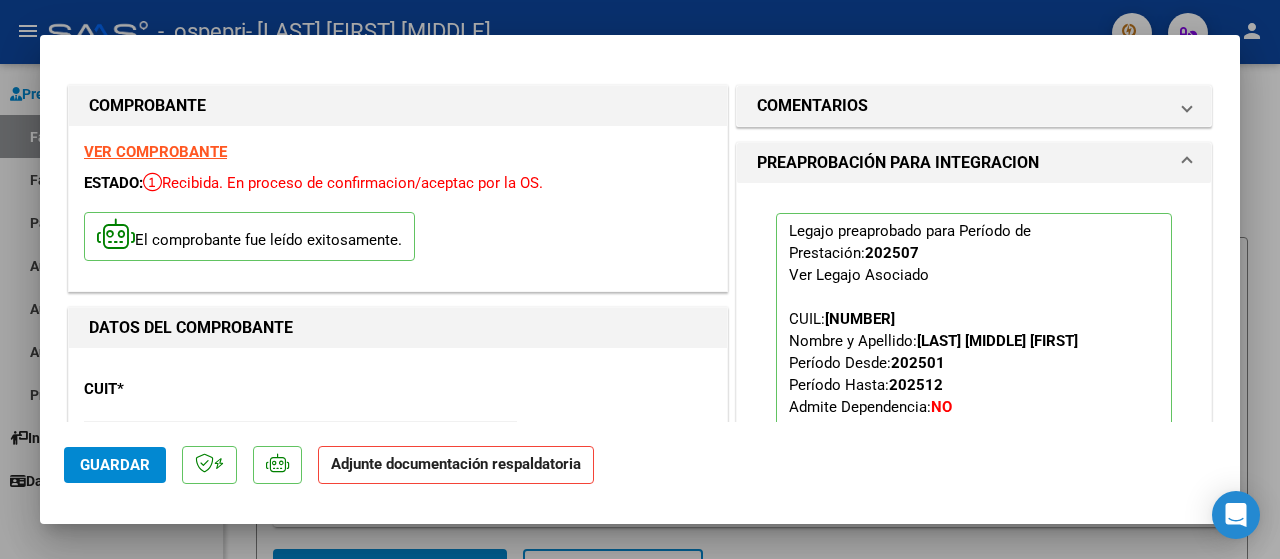 click on "Guardar" 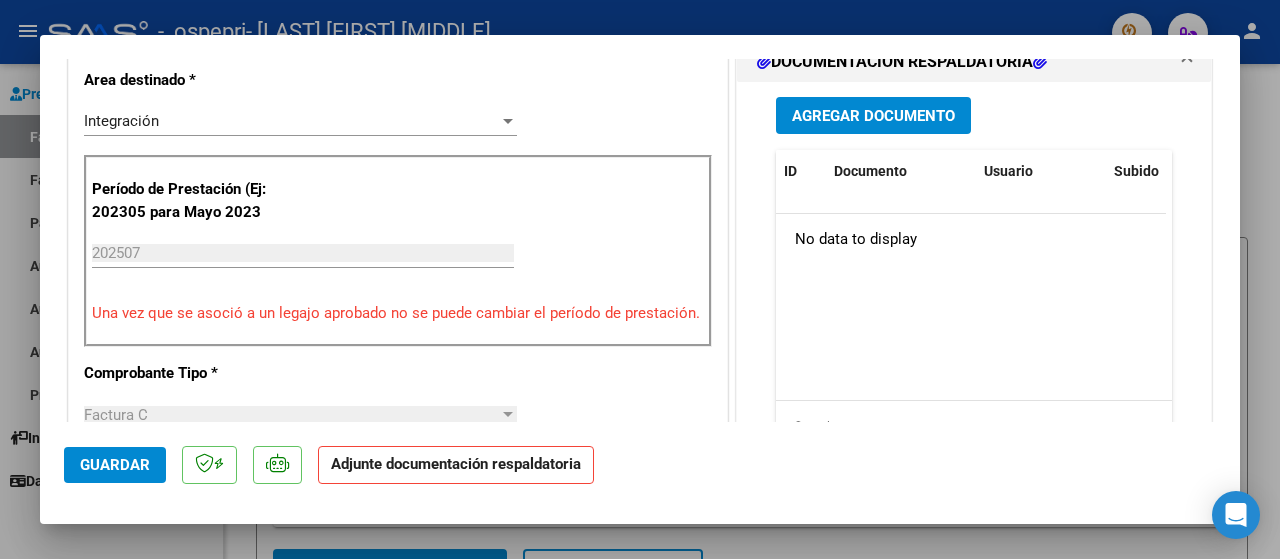 scroll, scrollTop: 400, scrollLeft: 0, axis: vertical 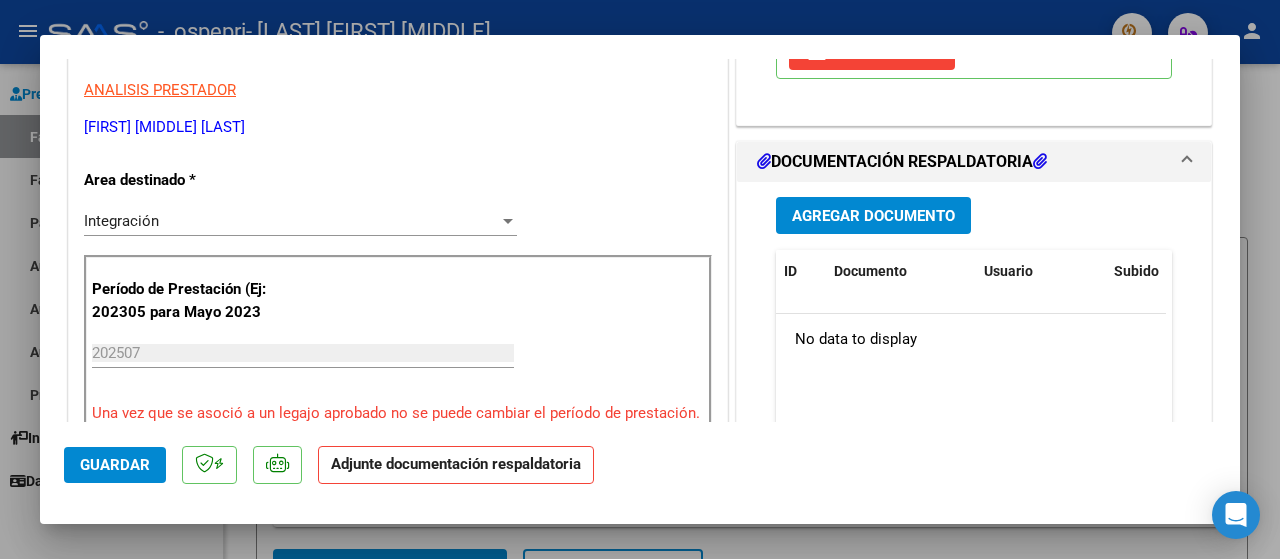 click on "Agregar Documento" at bounding box center (873, 216) 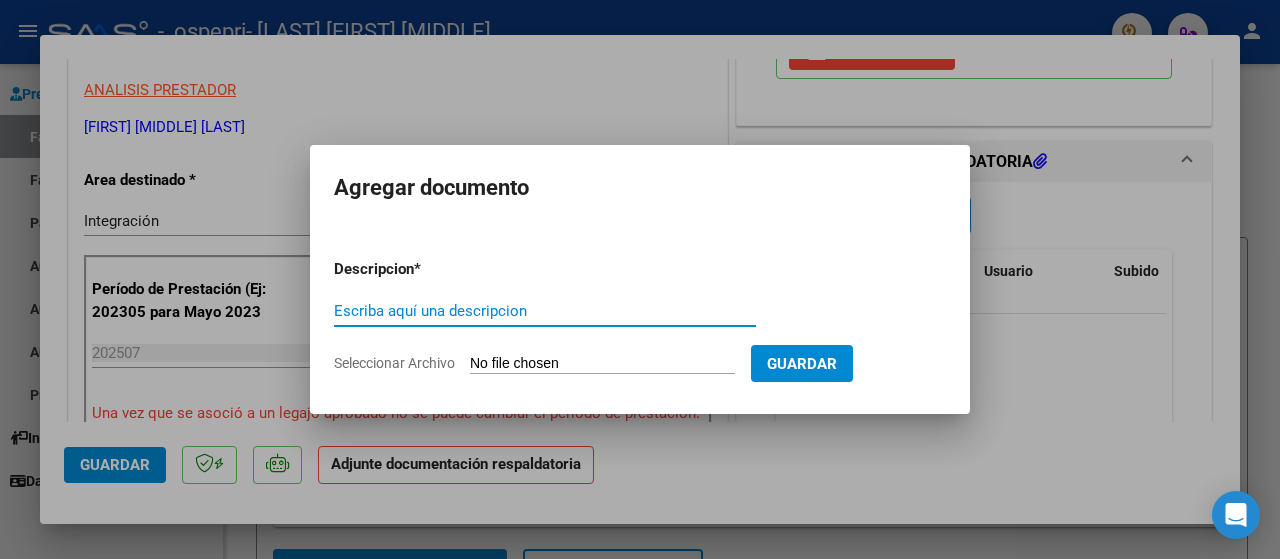 click on "Escriba aquí una descripcion" at bounding box center [545, 311] 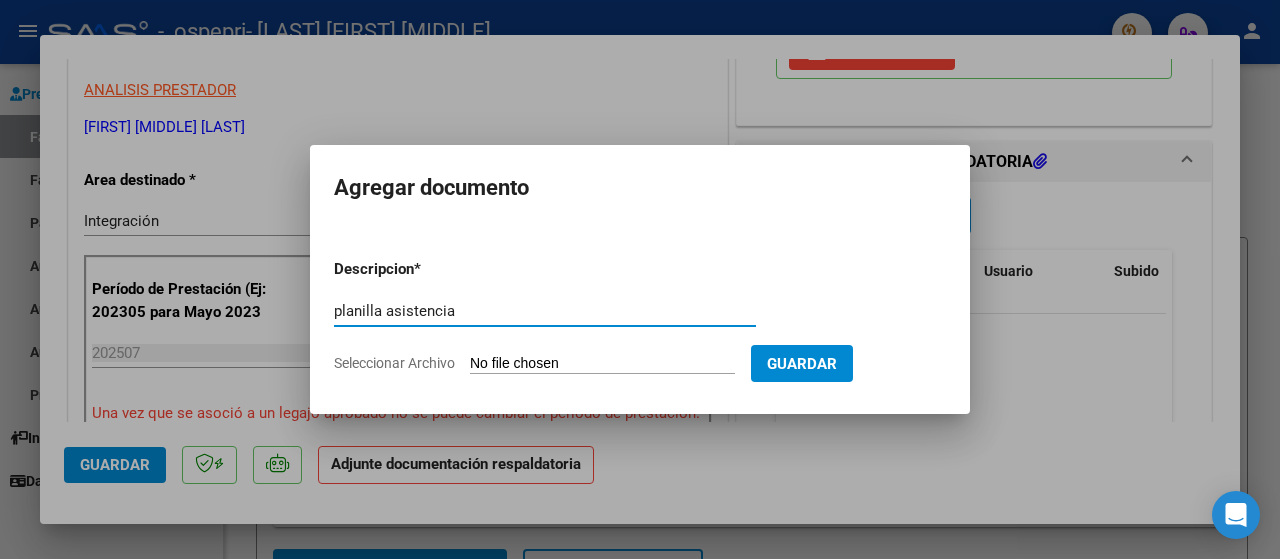 type on "planilla asistencia" 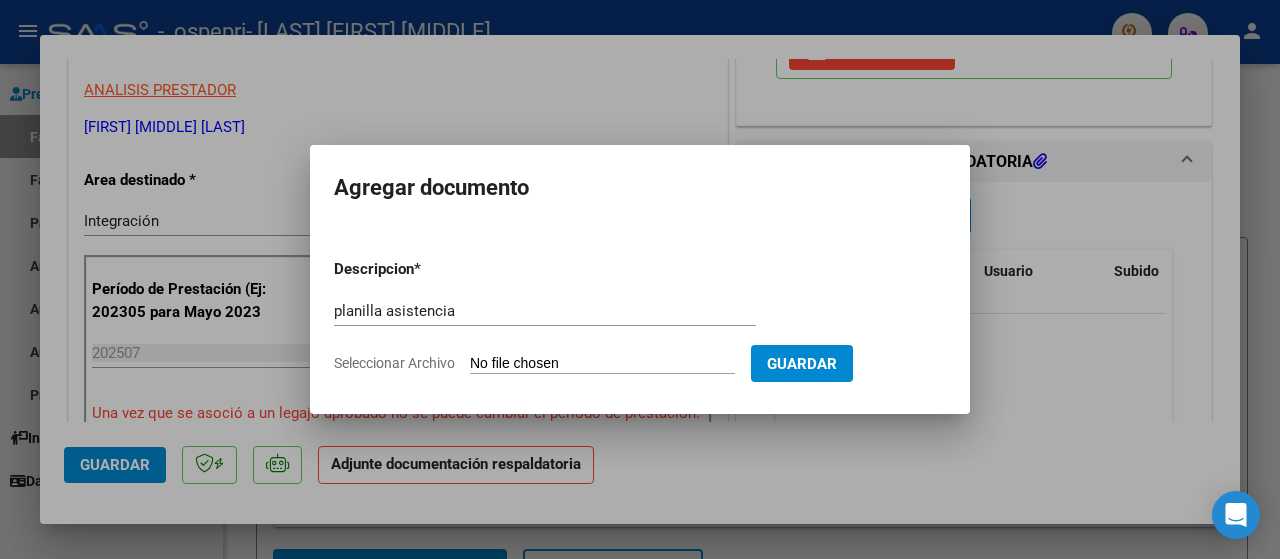 click on "Seleccionar Archivo" at bounding box center [602, 364] 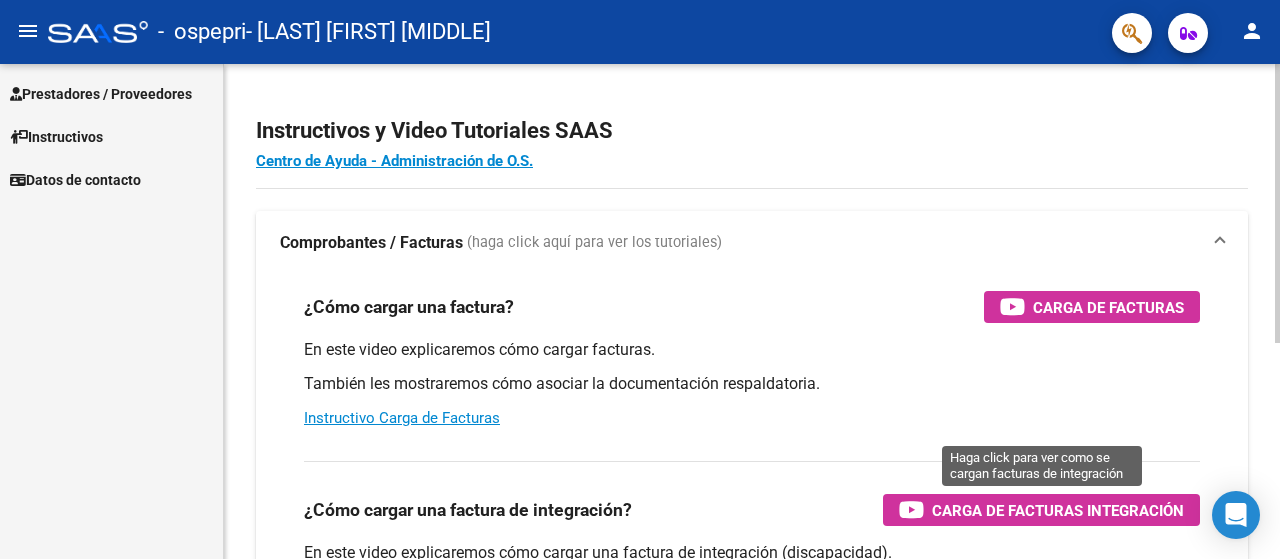 click on "Carga de Facturas Integración" at bounding box center [1058, 510] 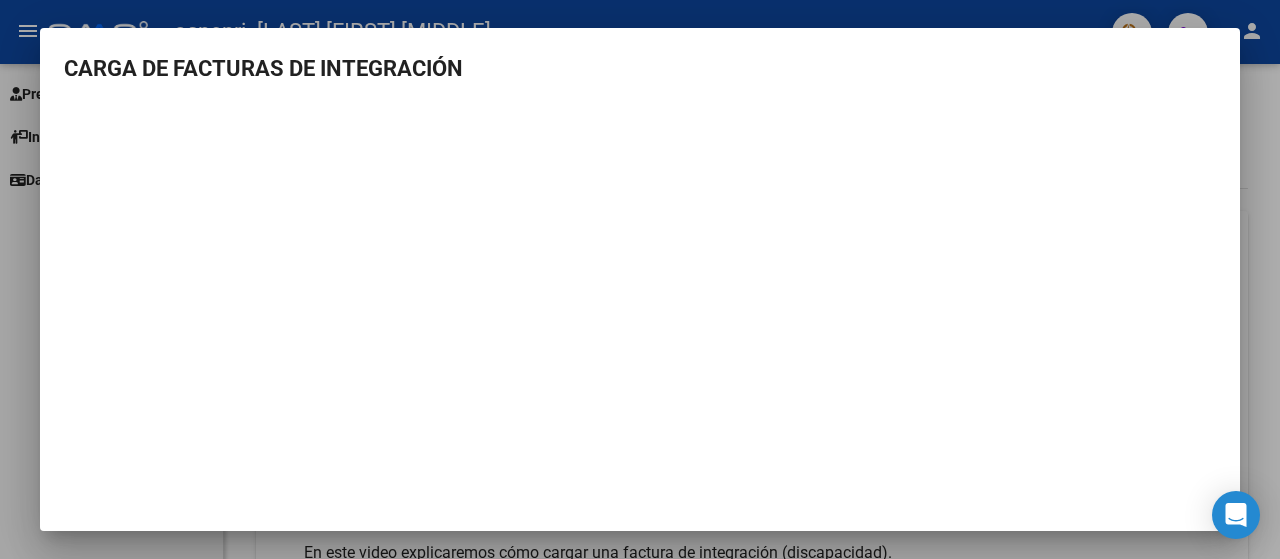 click at bounding box center (640, 279) 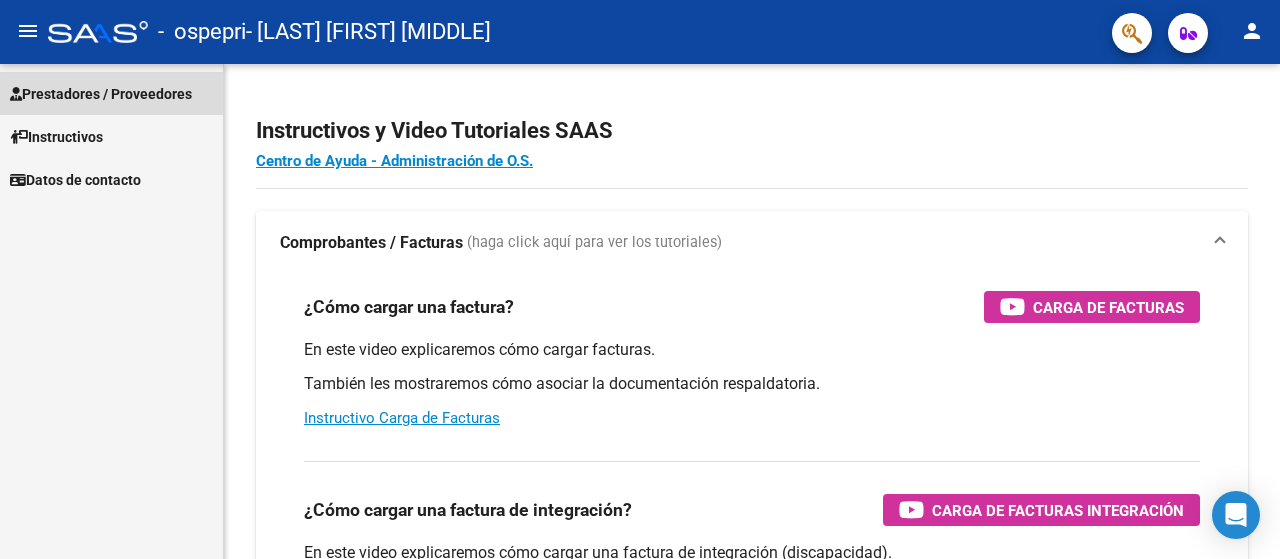 click on "Prestadores / Proveedores" at bounding box center [101, 94] 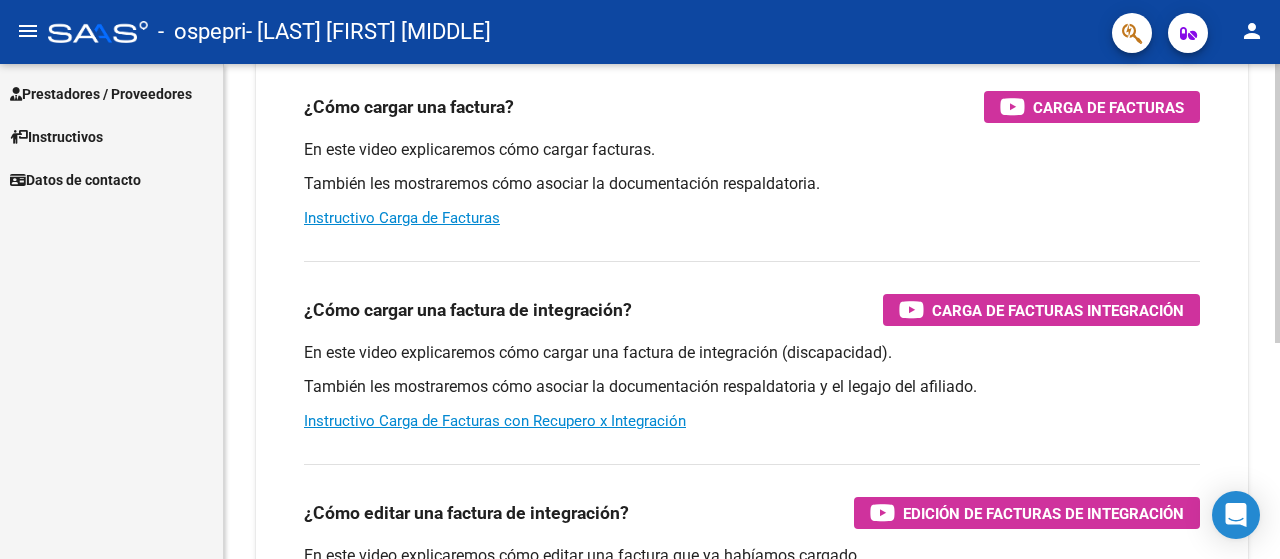 scroll, scrollTop: 0, scrollLeft: 0, axis: both 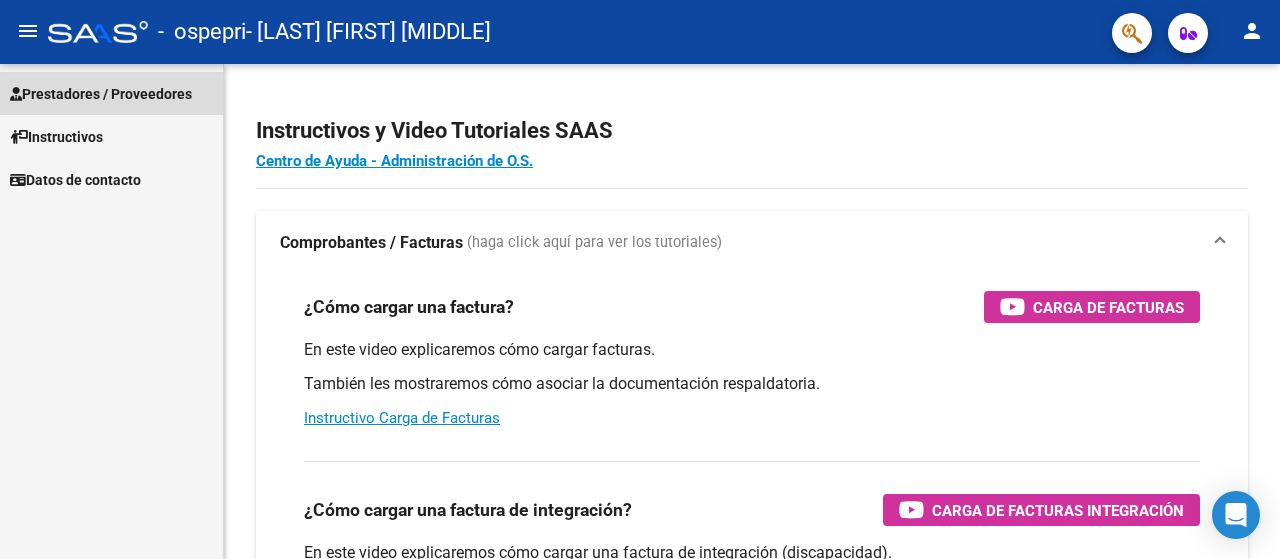 click on "Prestadores / Proveedores" at bounding box center (101, 94) 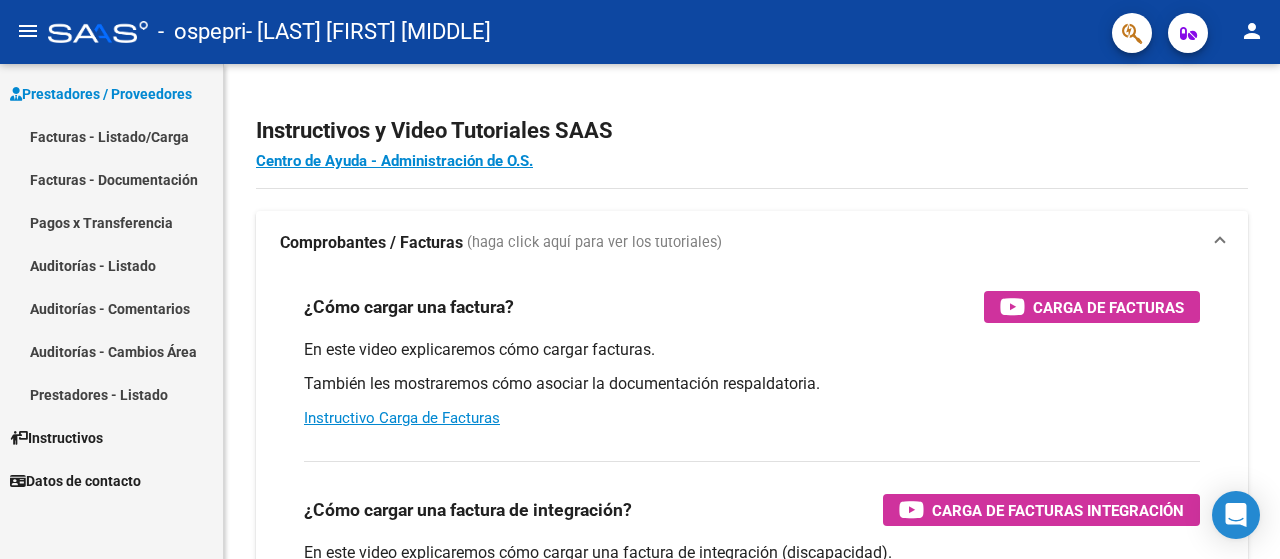 click on "Facturas - Listado/Carga" at bounding box center [111, 136] 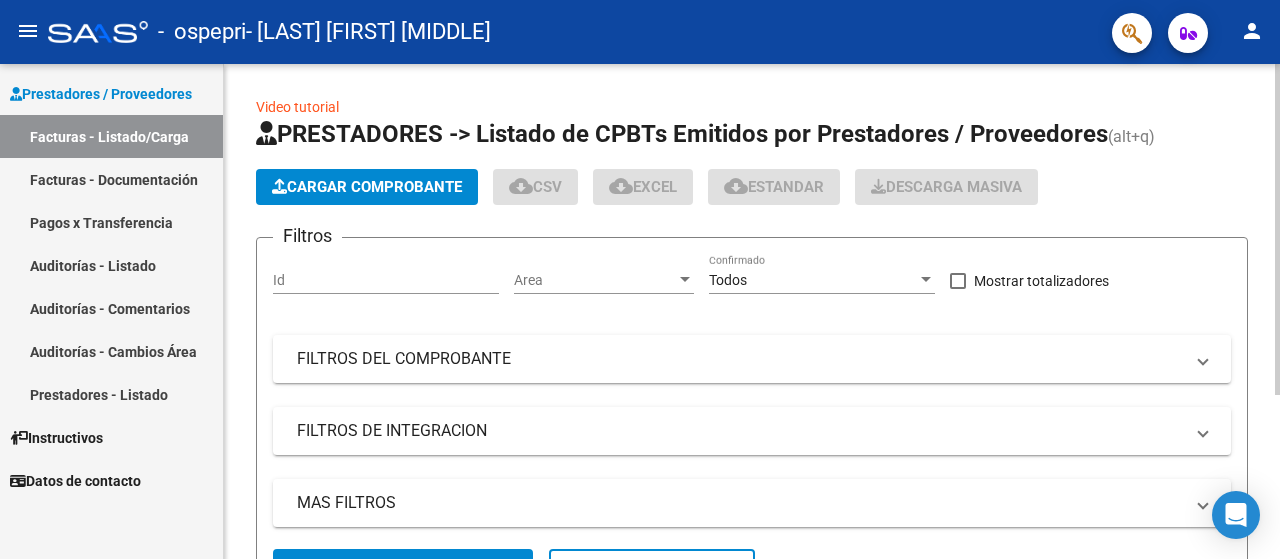 click on "Cargar Comprobante" 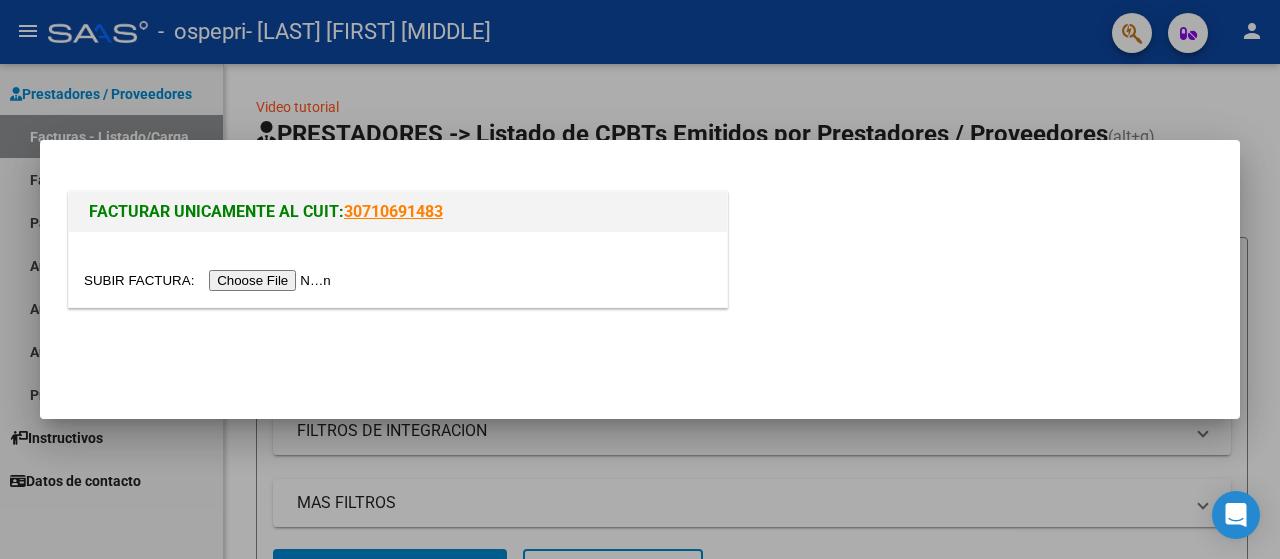 click at bounding box center (210, 280) 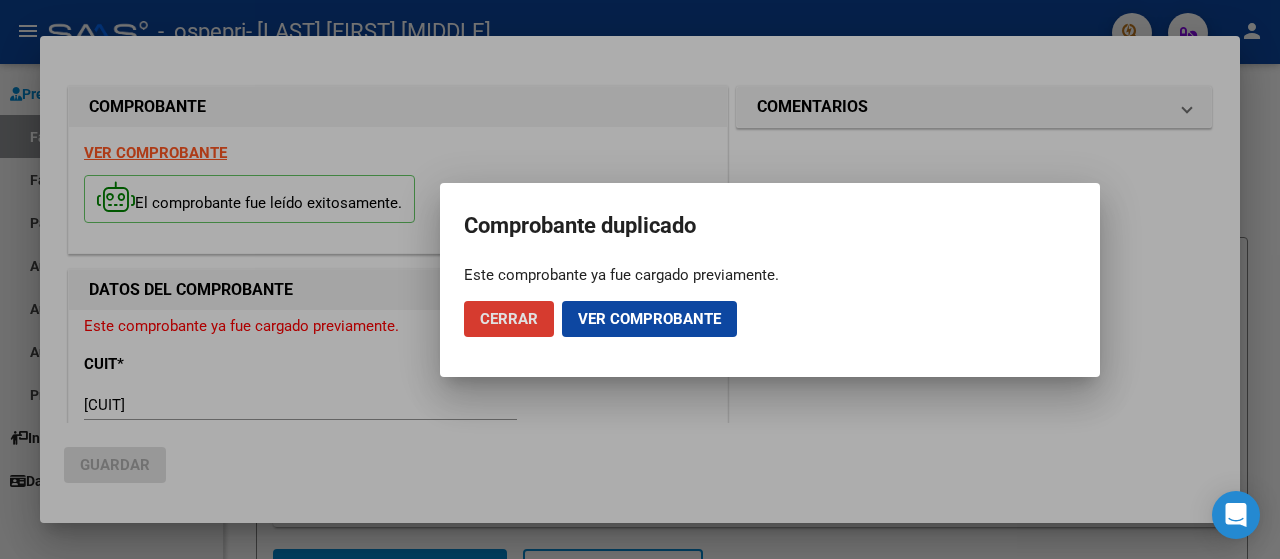 click on "Ver comprobante" 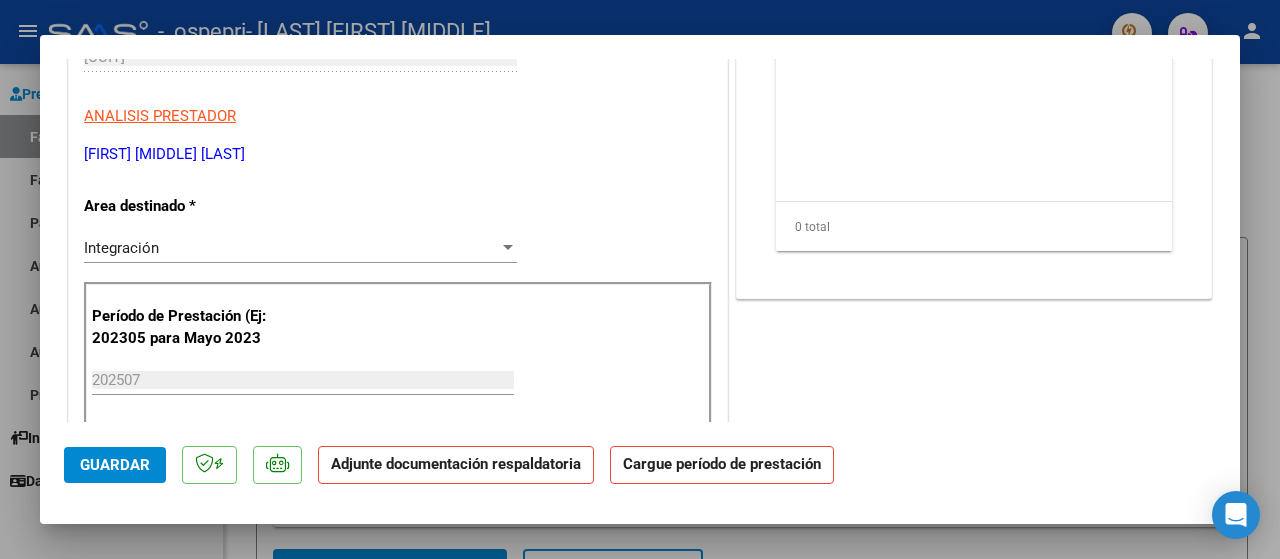 scroll, scrollTop: 200, scrollLeft: 0, axis: vertical 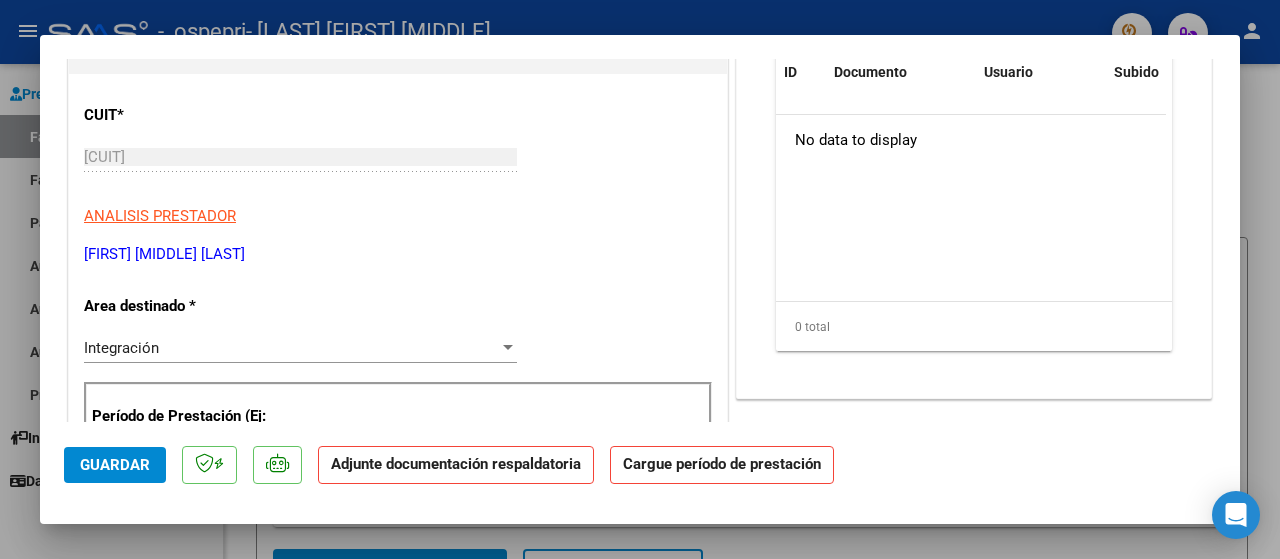 click at bounding box center (640, 279) 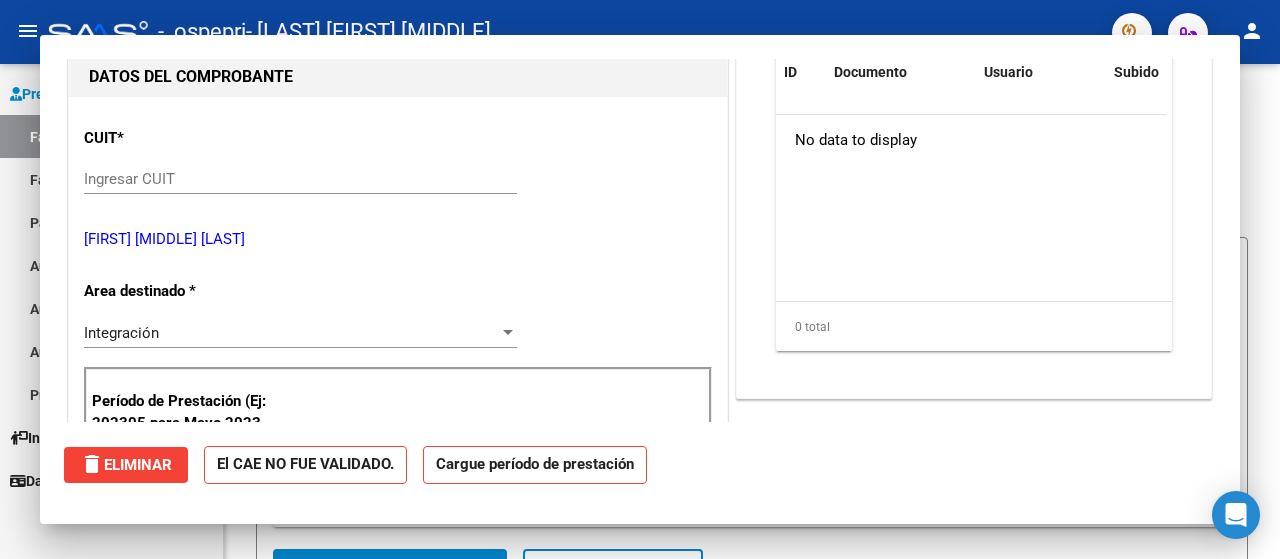 scroll, scrollTop: 0, scrollLeft: 0, axis: both 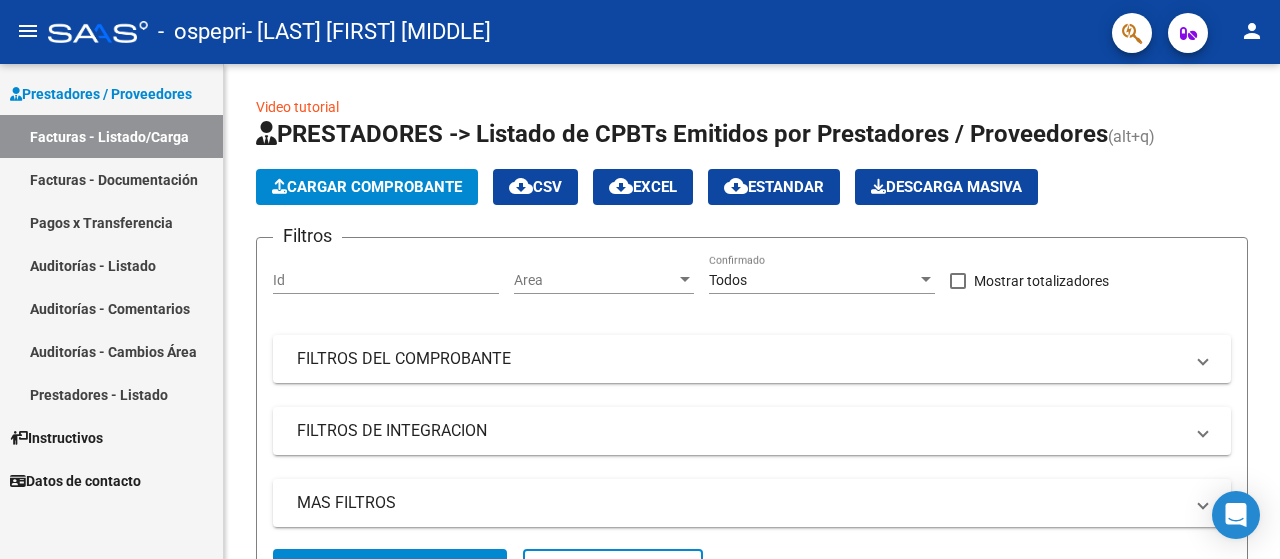 click on "Facturas - Listado/Carga" at bounding box center (111, 136) 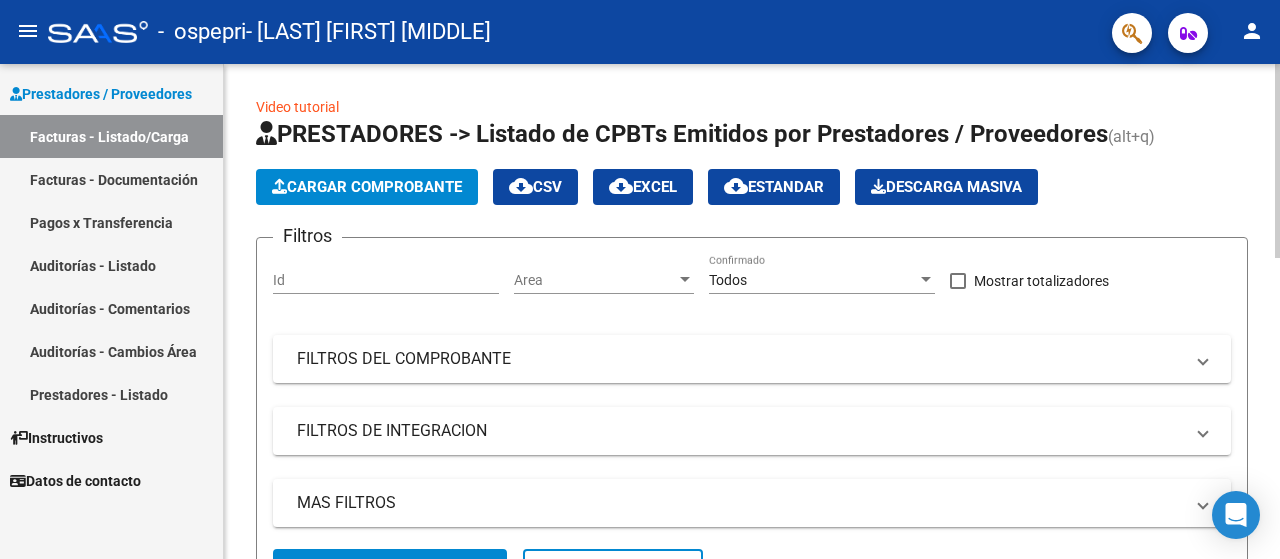 click on "Cargar Comprobante" 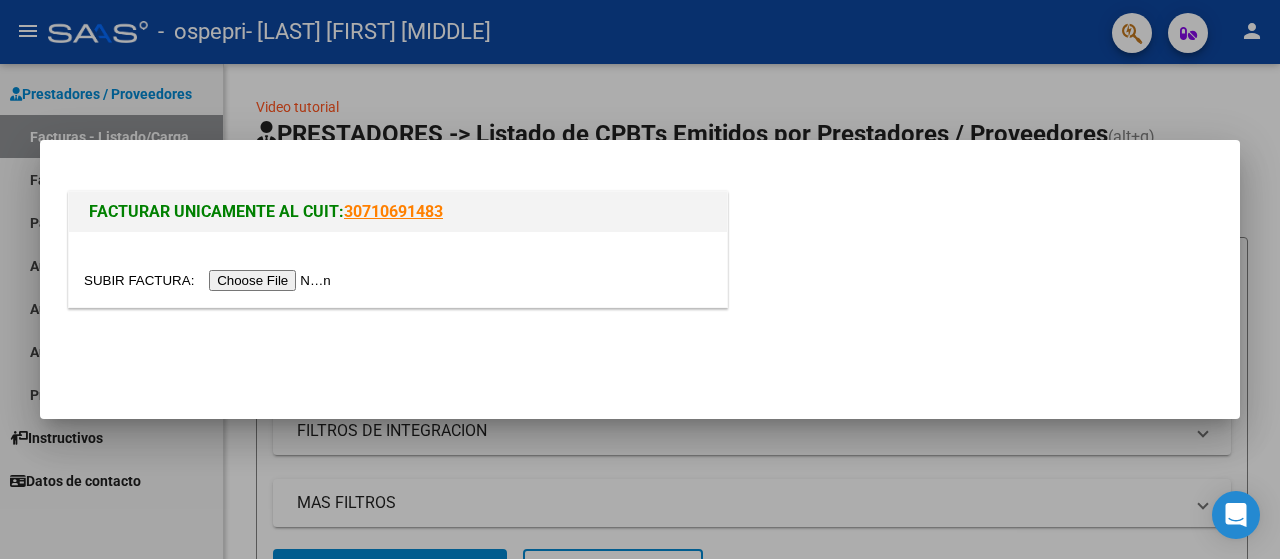 click at bounding box center (210, 280) 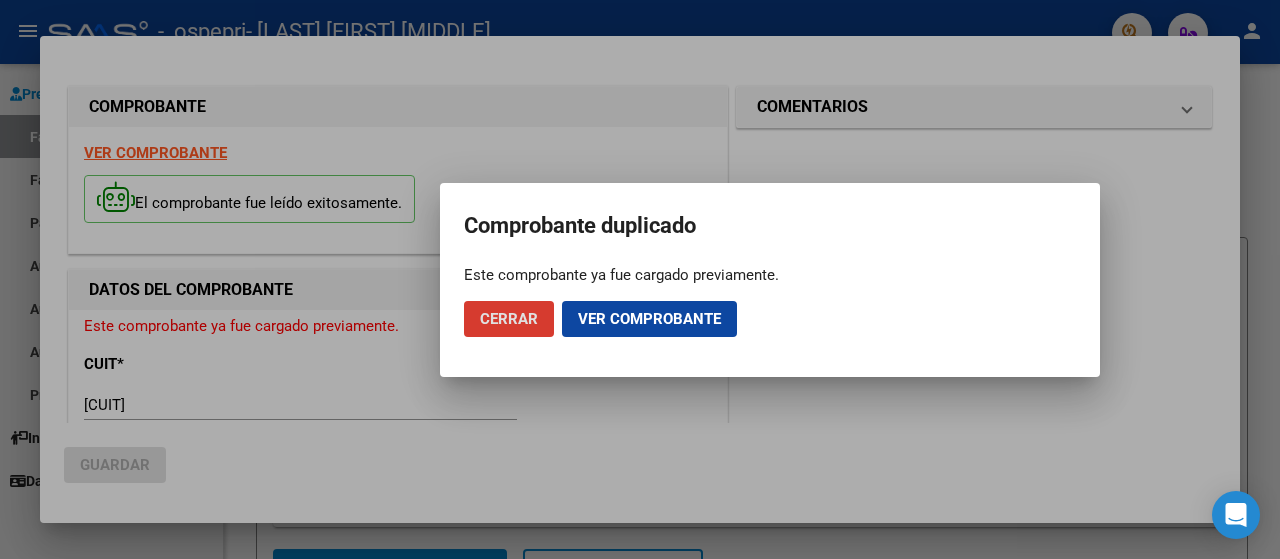 click on "Cerrar" 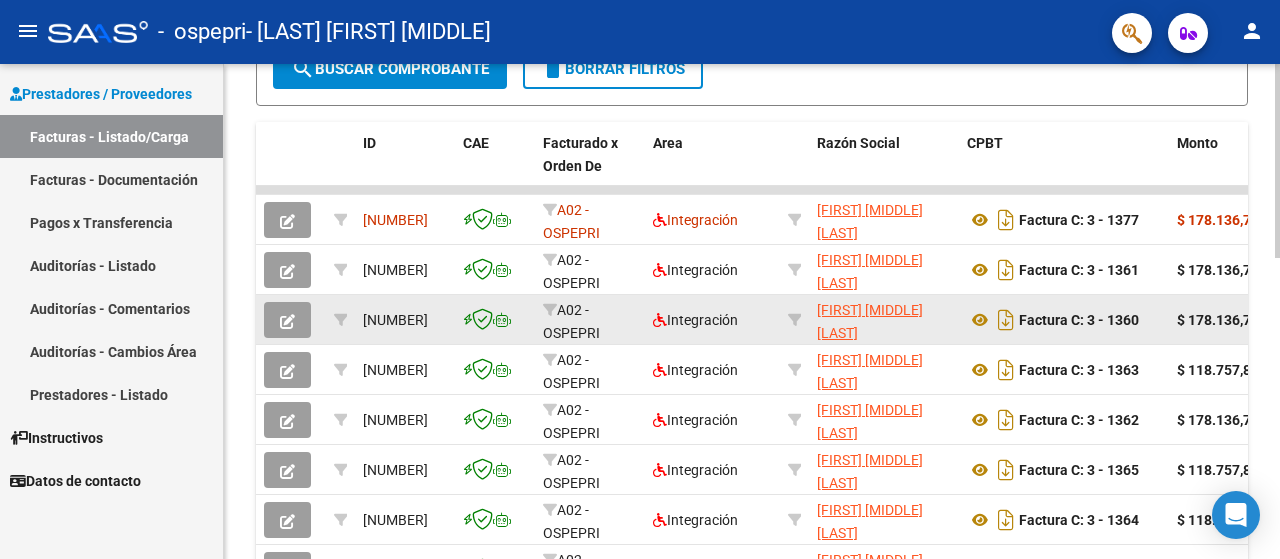 scroll, scrollTop: 400, scrollLeft: 0, axis: vertical 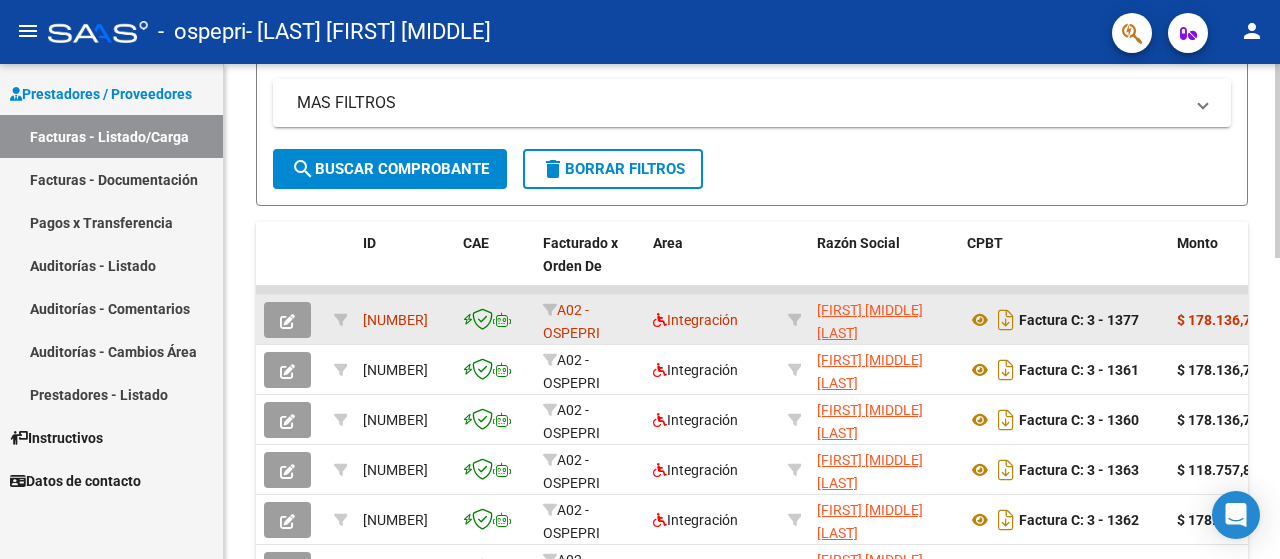 click 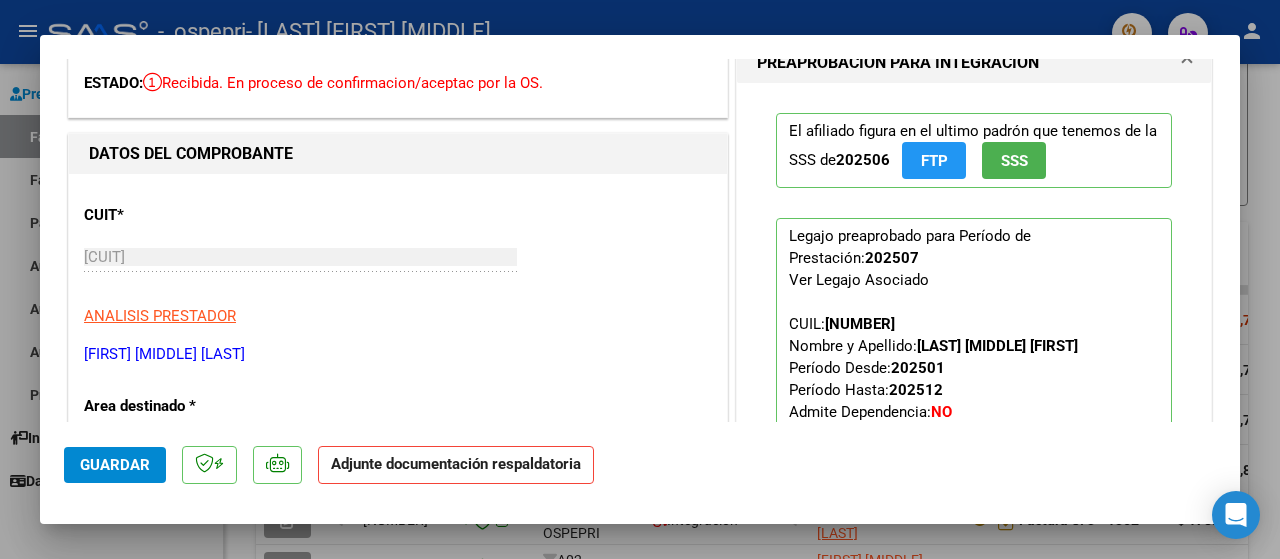 scroll, scrollTop: 200, scrollLeft: 0, axis: vertical 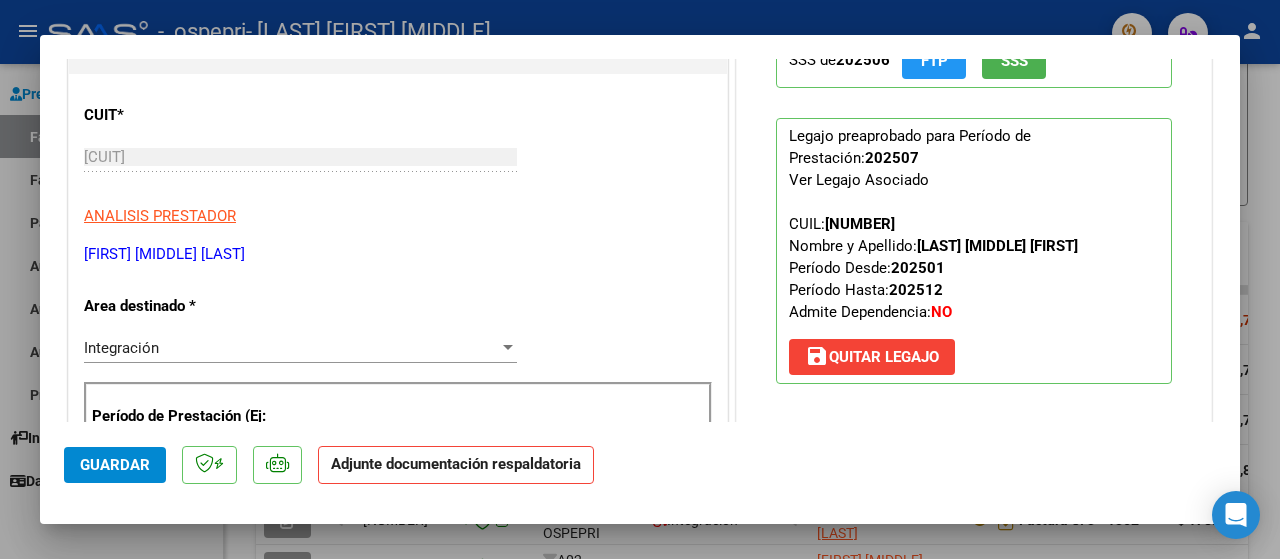 click on "save  Quitar Legajo" at bounding box center (872, 357) 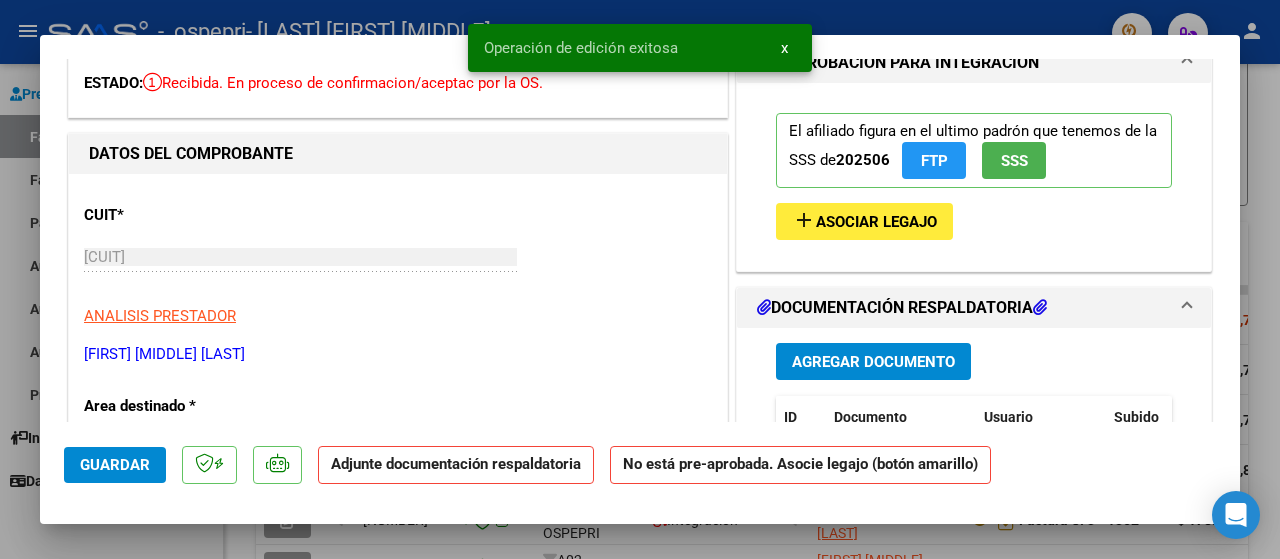 scroll, scrollTop: 0, scrollLeft: 0, axis: both 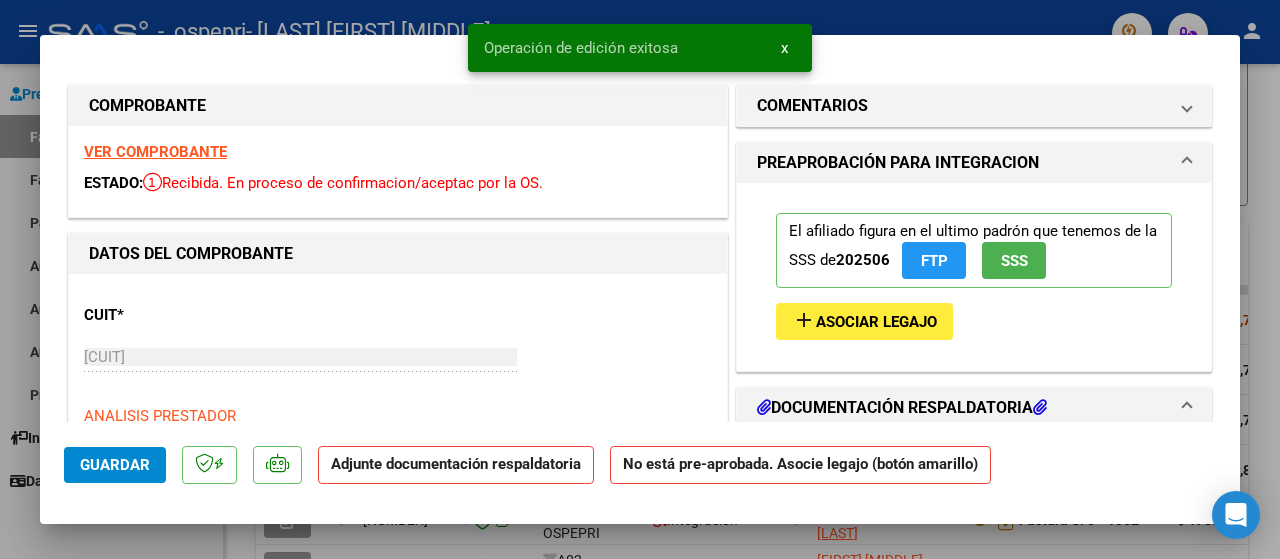click on "Asociar Legajo" at bounding box center [876, 322] 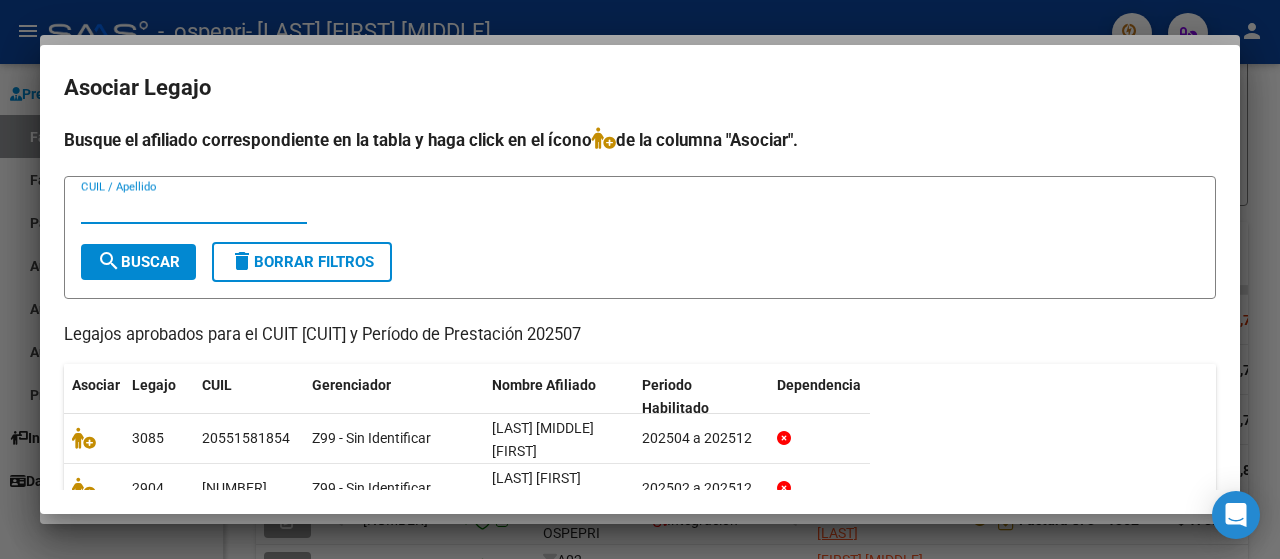 scroll, scrollTop: 100, scrollLeft: 0, axis: vertical 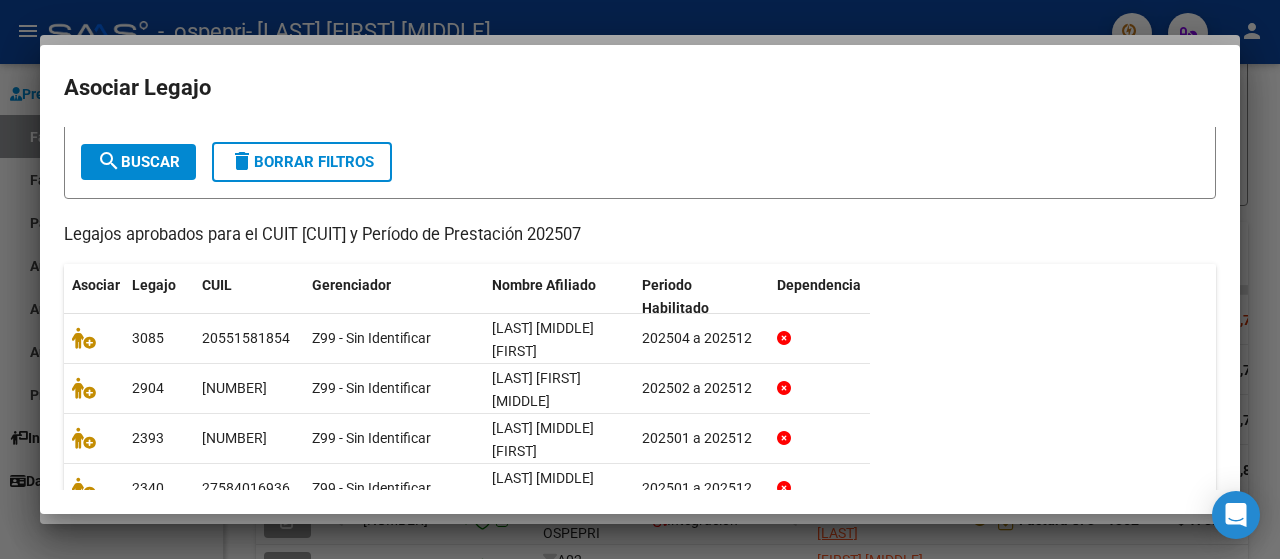 click on "search  Buscar" at bounding box center [138, 162] 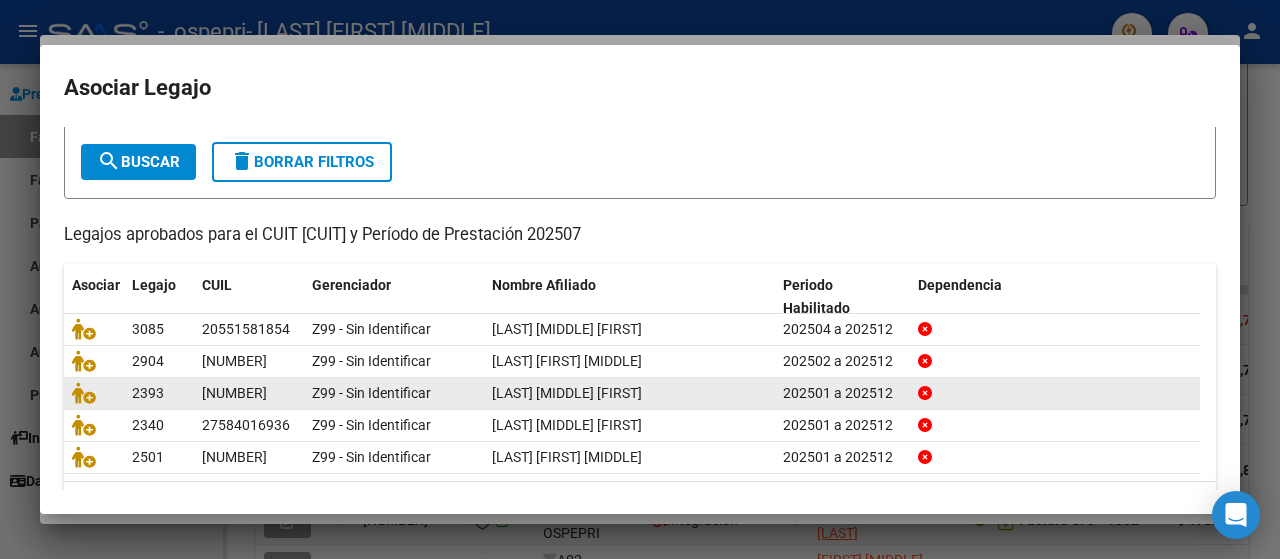 scroll, scrollTop: 152, scrollLeft: 0, axis: vertical 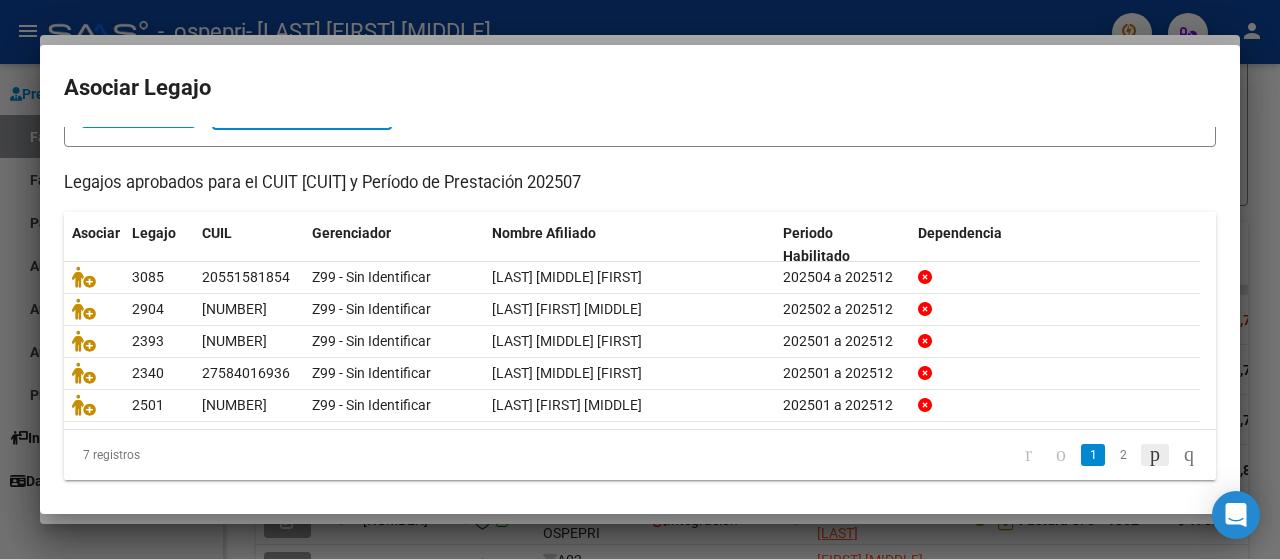 click 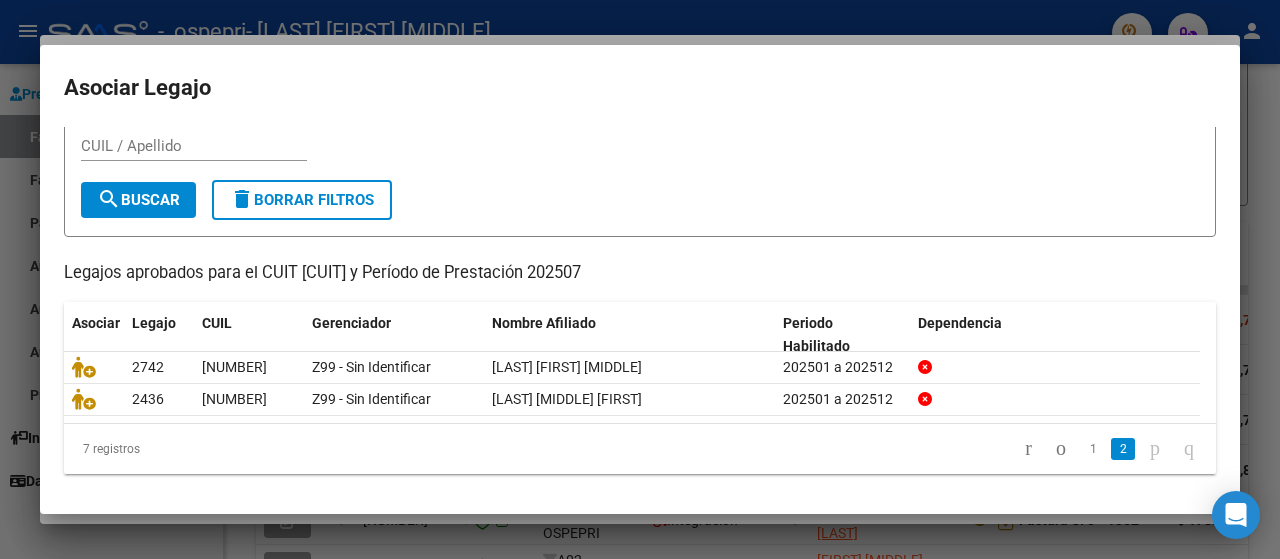 scroll, scrollTop: 58, scrollLeft: 0, axis: vertical 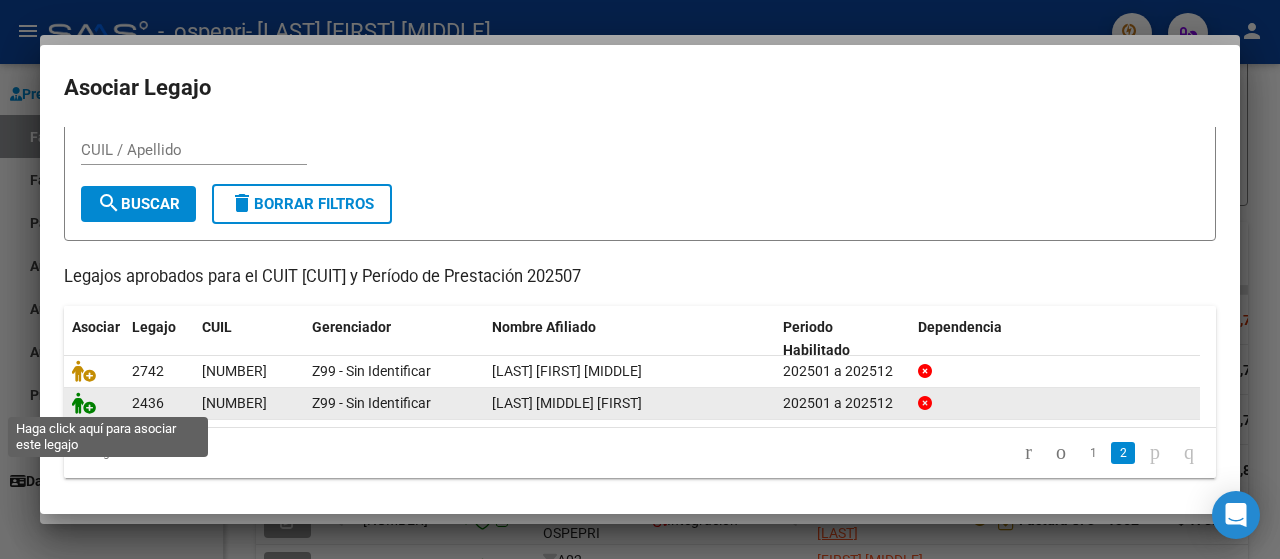 click 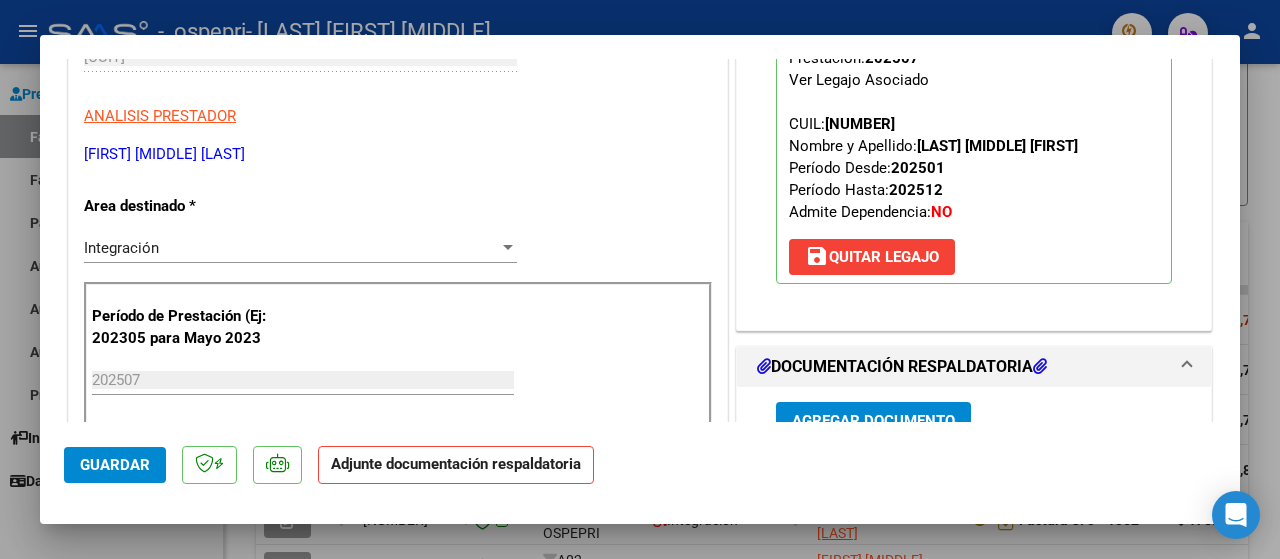 scroll, scrollTop: 400, scrollLeft: 0, axis: vertical 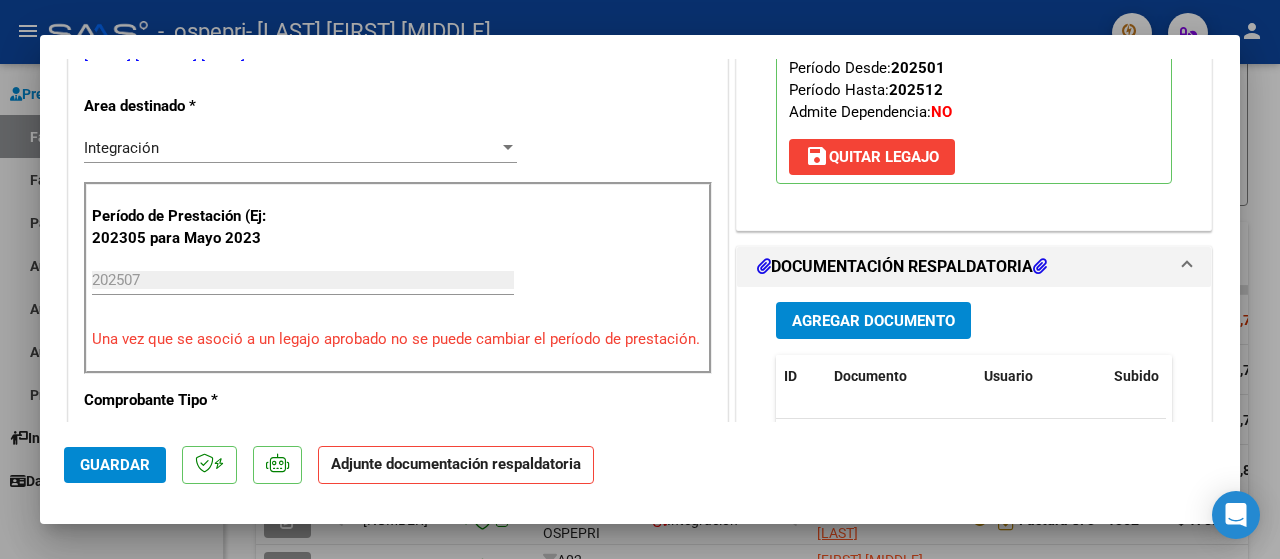 click on "Agregar Documento" at bounding box center (873, 321) 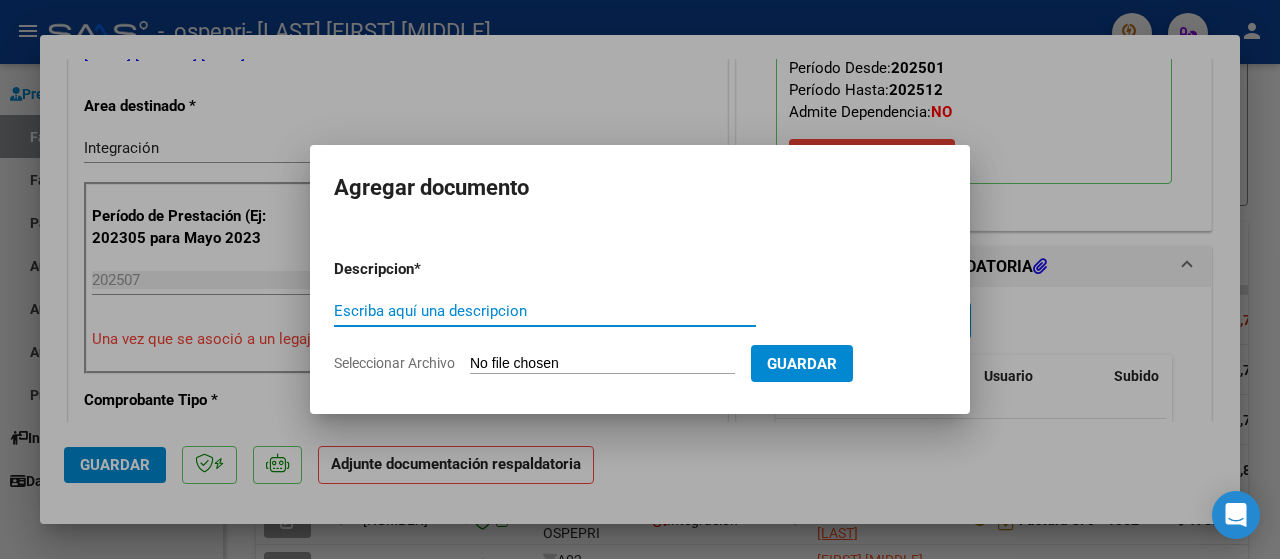 click on "Escriba aquí una descripcion" at bounding box center (545, 311) 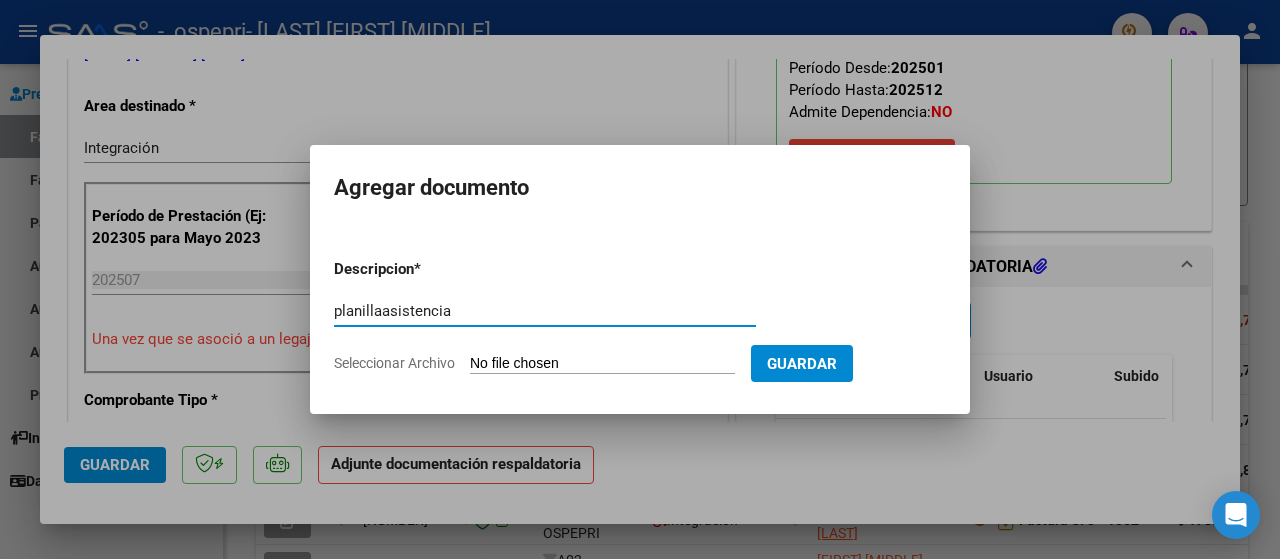 click on "planillaasistencia" at bounding box center [545, 311] 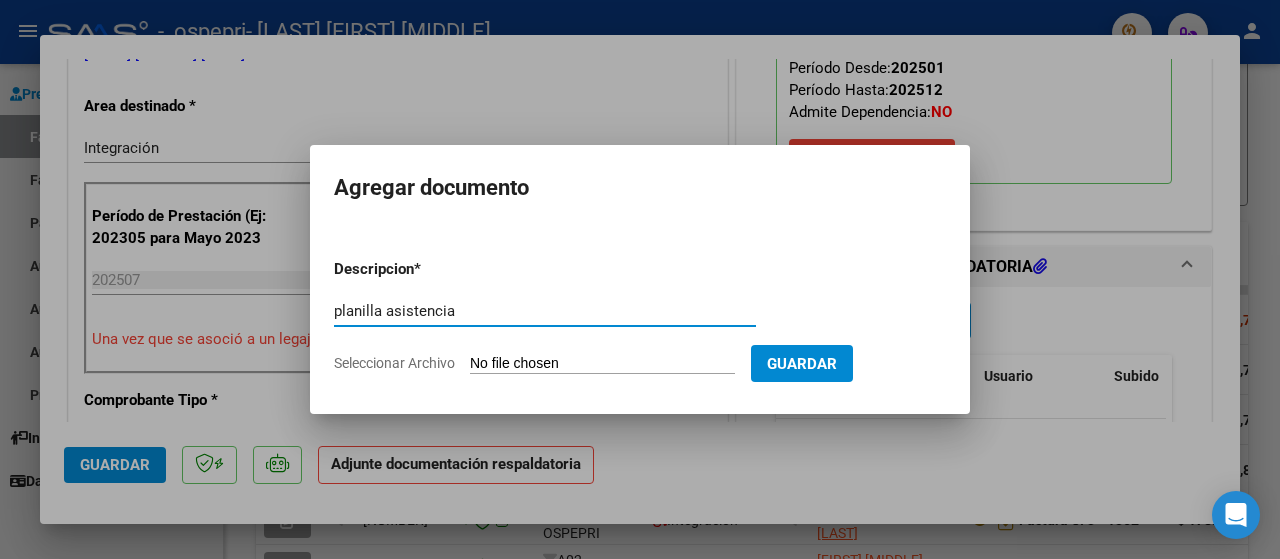 type on "planilla asistencia" 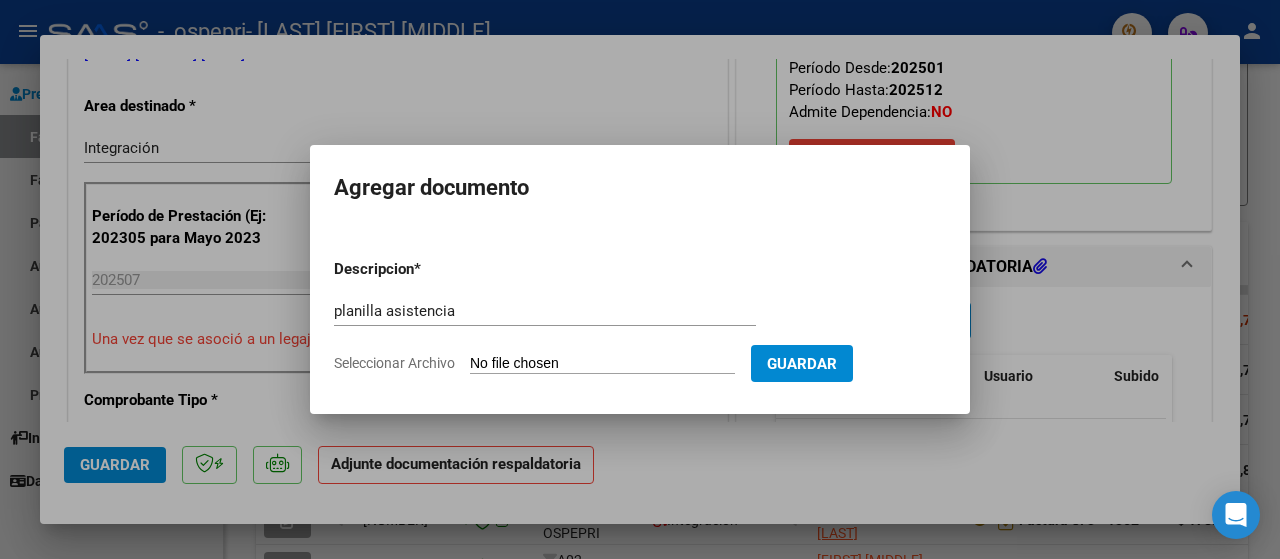 type on "C:\fakepath\[FILENAME].pdf" 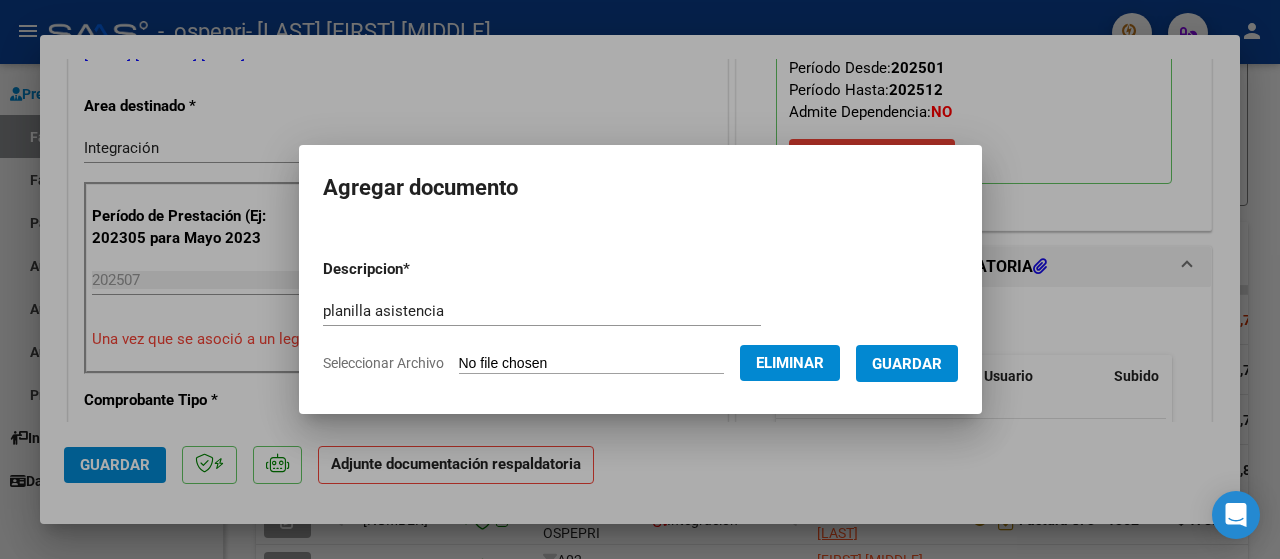 click on "Guardar" at bounding box center (907, 364) 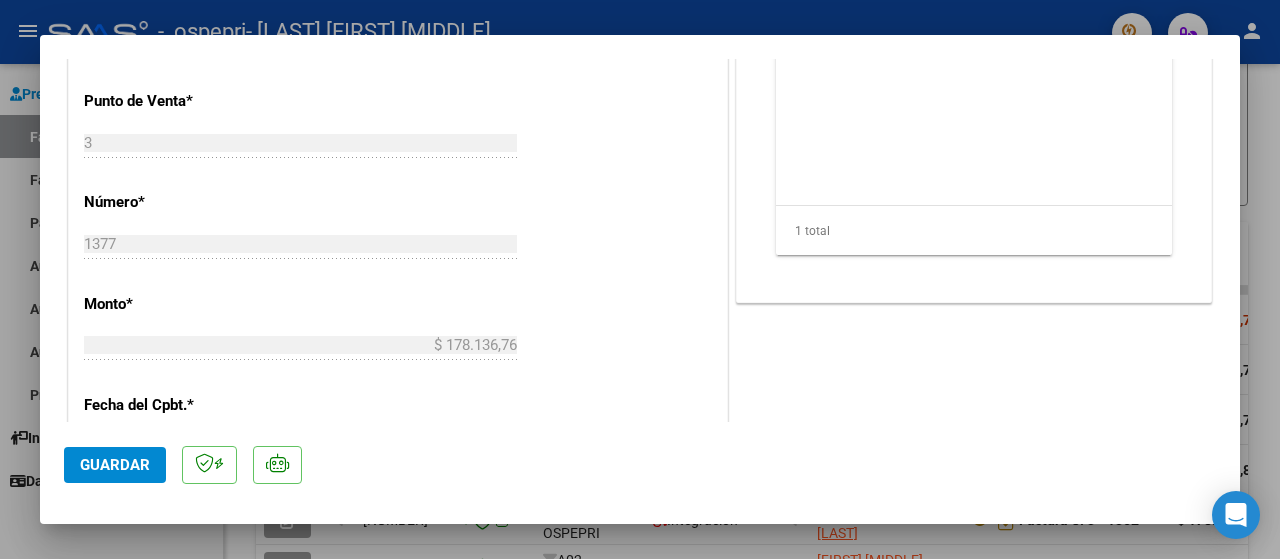 scroll, scrollTop: 900, scrollLeft: 0, axis: vertical 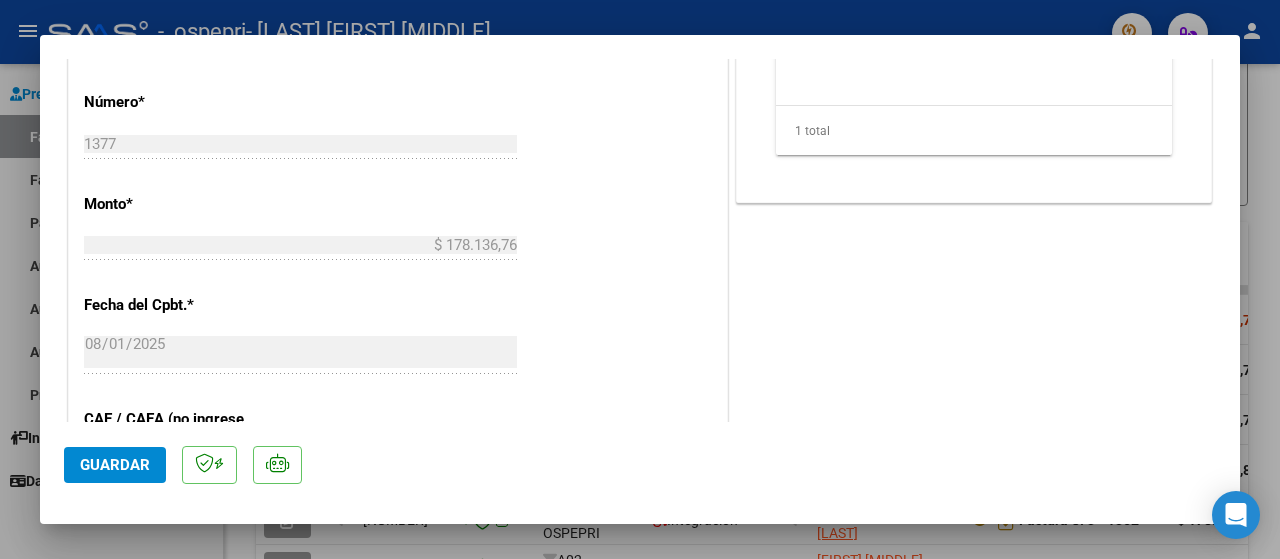 click on "Guardar" 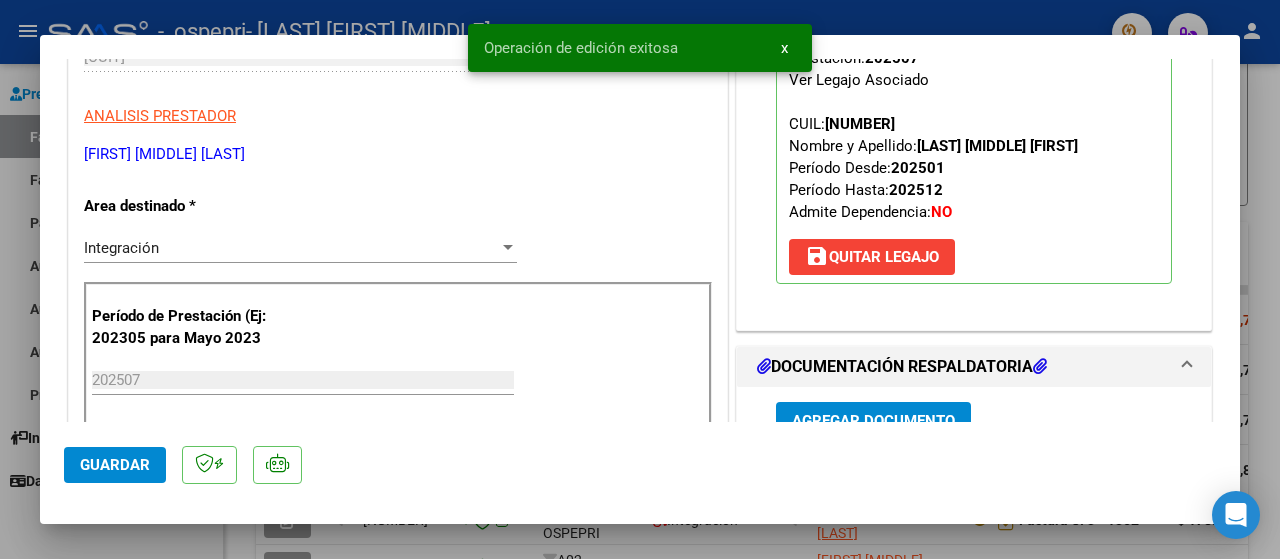 scroll, scrollTop: 0, scrollLeft: 0, axis: both 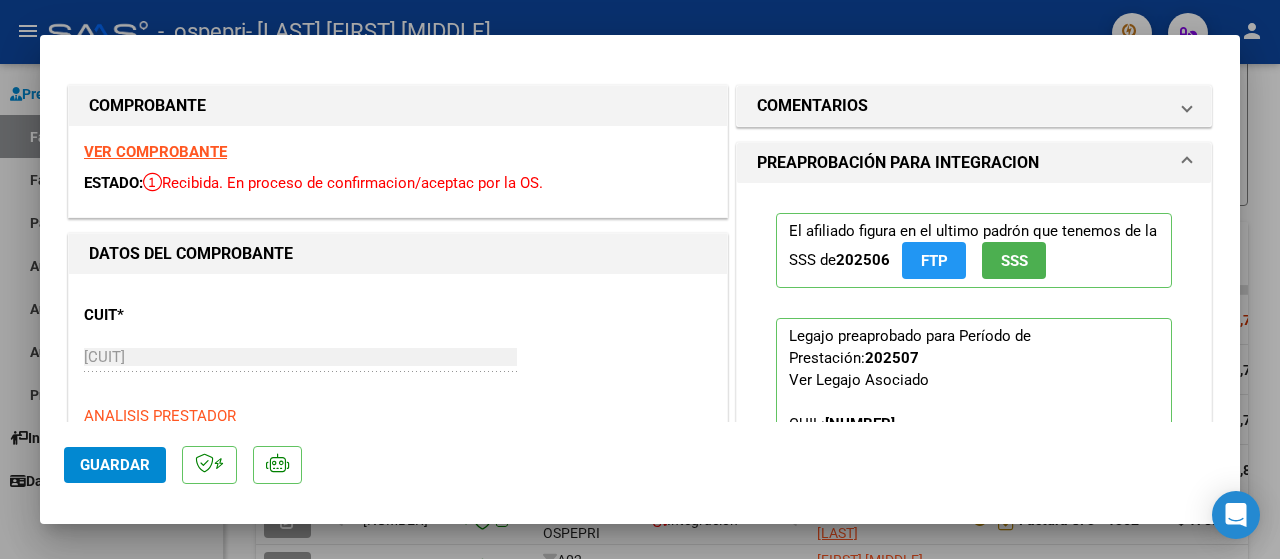 click at bounding box center (640, 279) 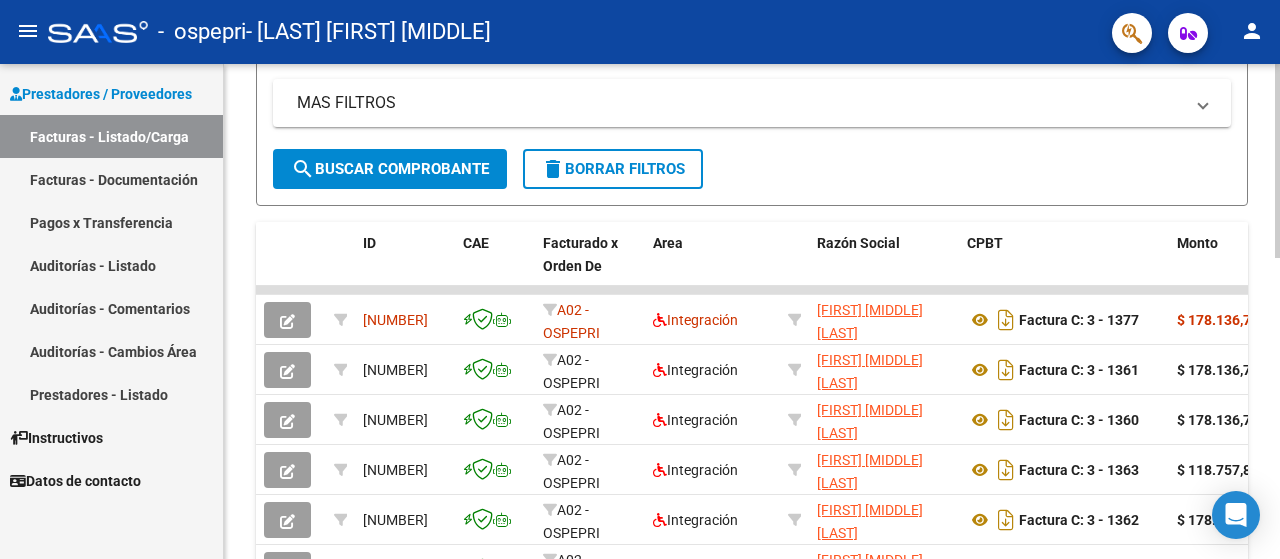 click on "search  Buscar Comprobante" 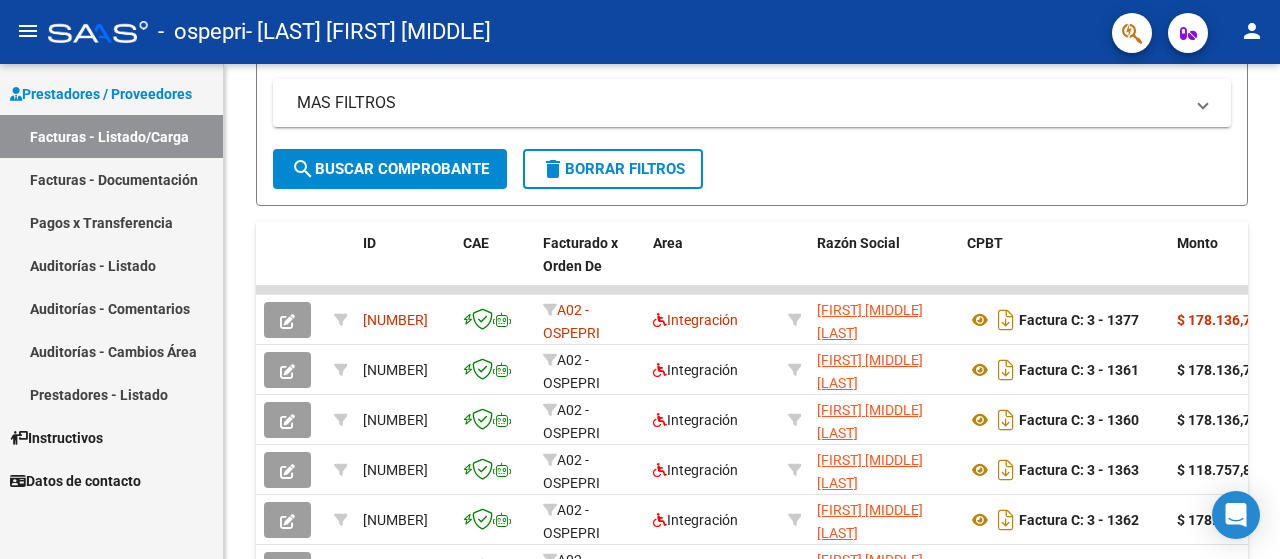 click on "Facturas - Listado/Carga" at bounding box center (111, 136) 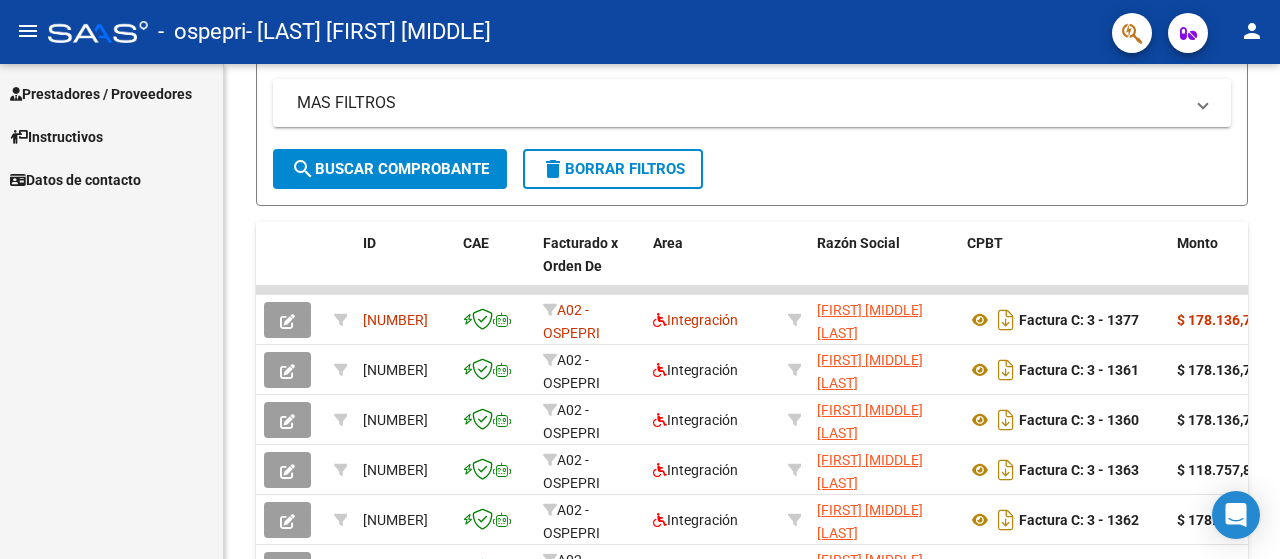 click on "Prestadores / Proveedores" at bounding box center [111, 93] 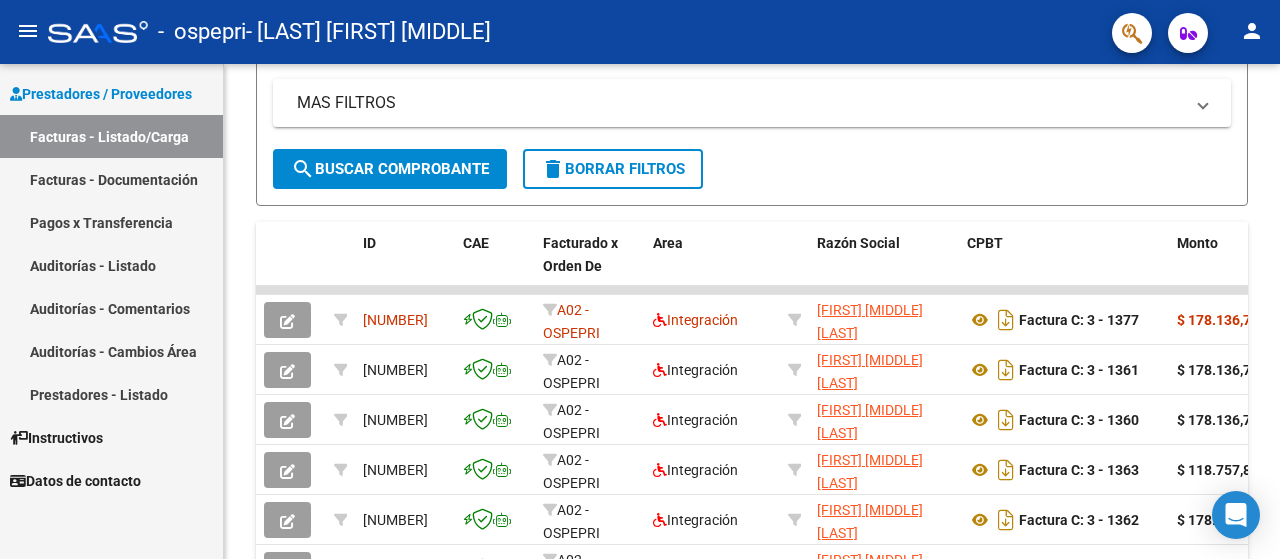 click on "Facturas - Listado/Carga" at bounding box center (111, 136) 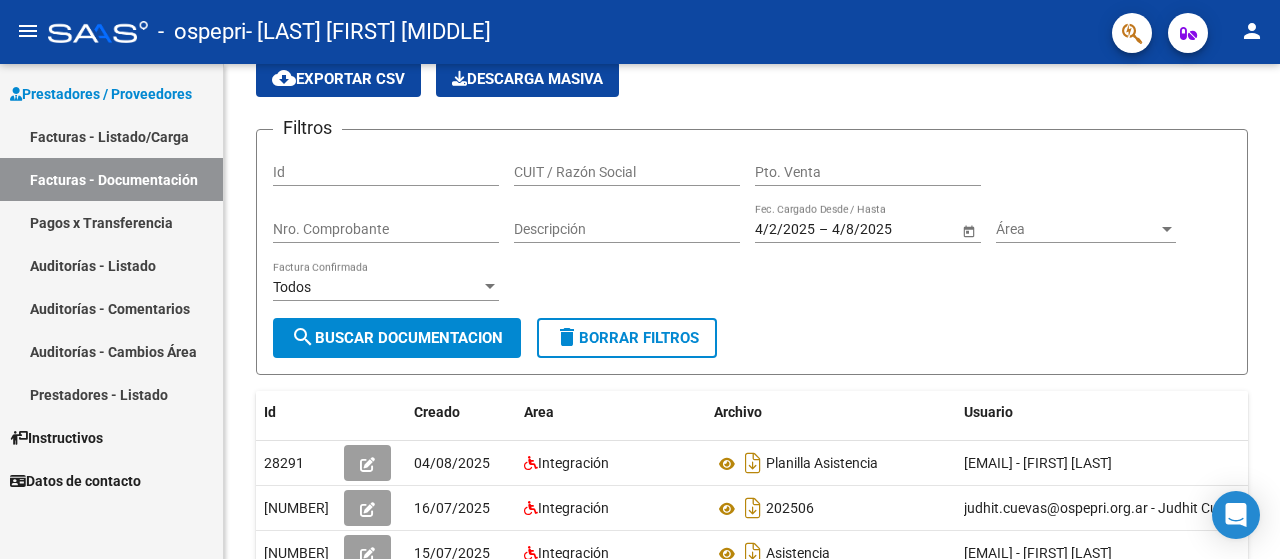 scroll, scrollTop: 400, scrollLeft: 0, axis: vertical 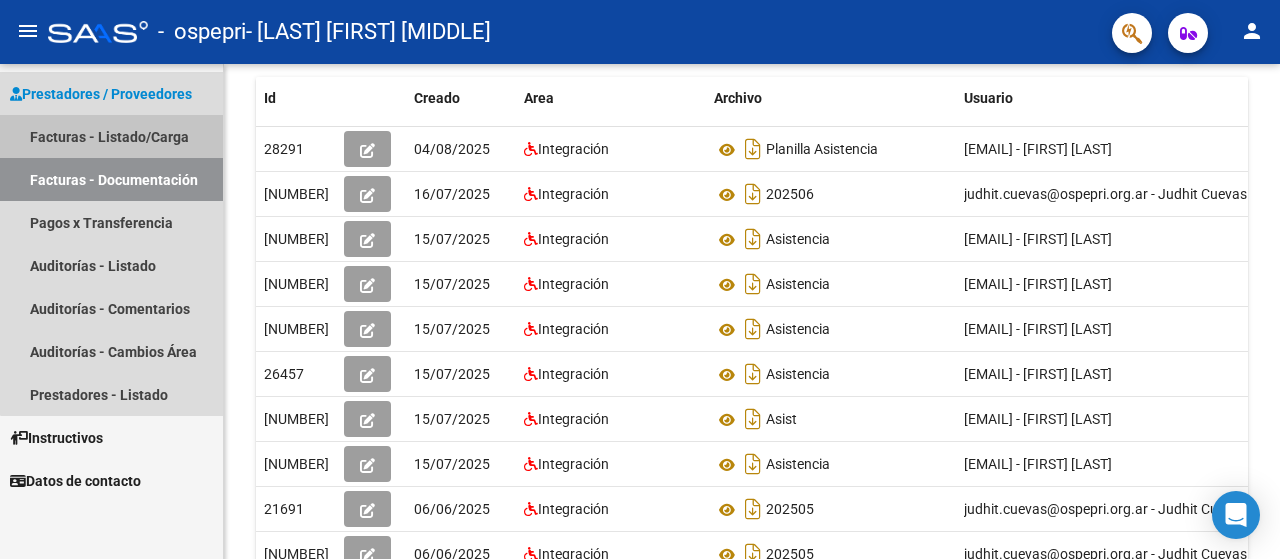 click on "Facturas - Listado/Carga" at bounding box center [111, 136] 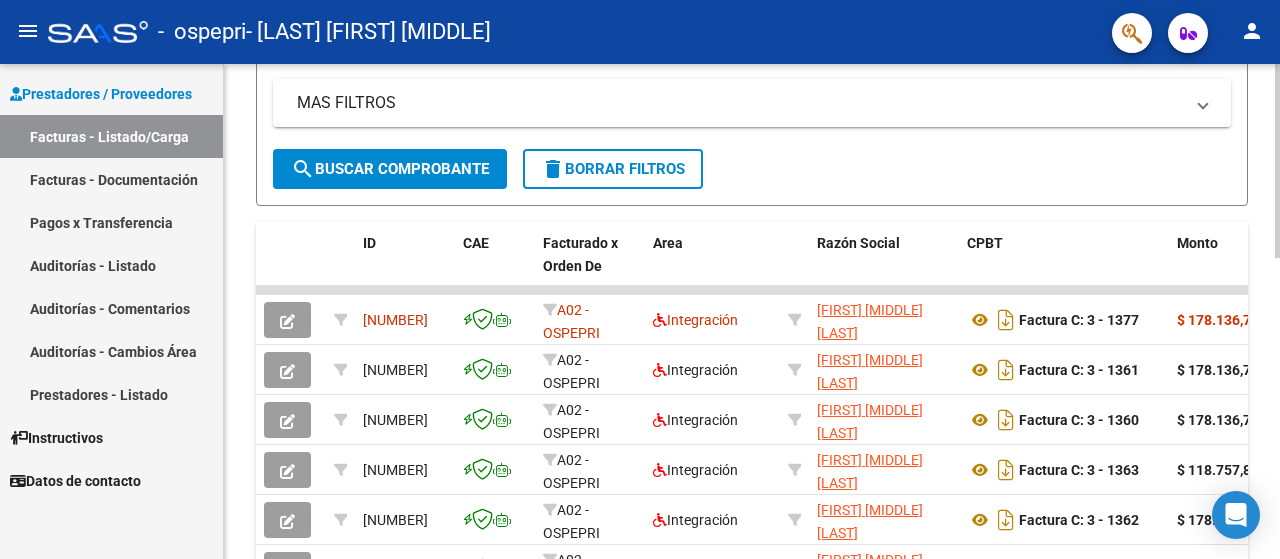 scroll, scrollTop: 0, scrollLeft: 0, axis: both 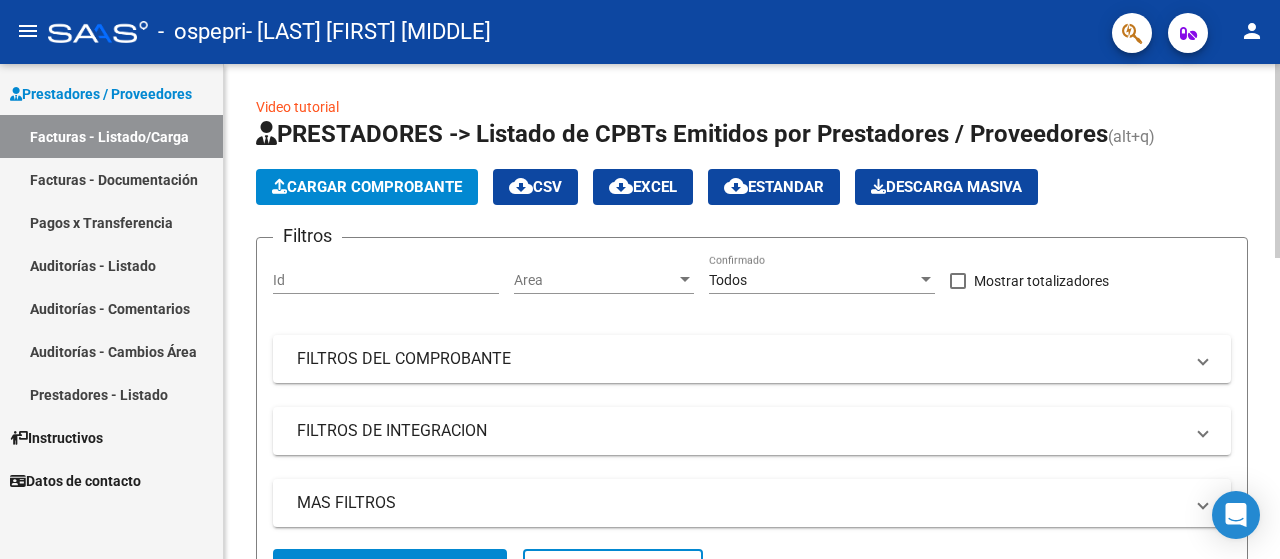 click on "Cargar Comprobante" 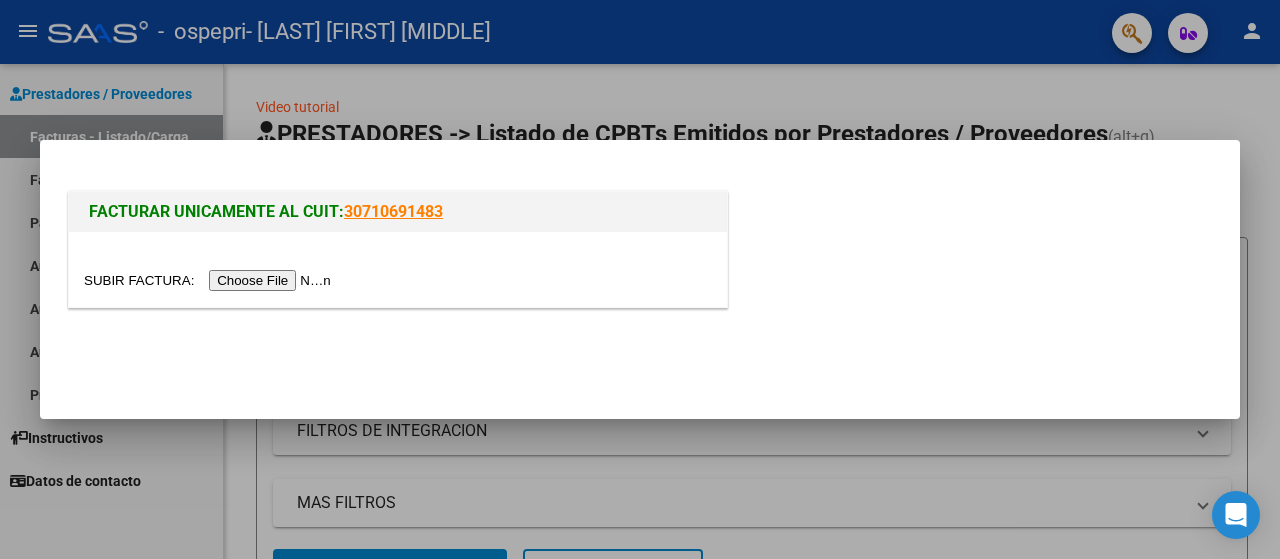 click at bounding box center [210, 280] 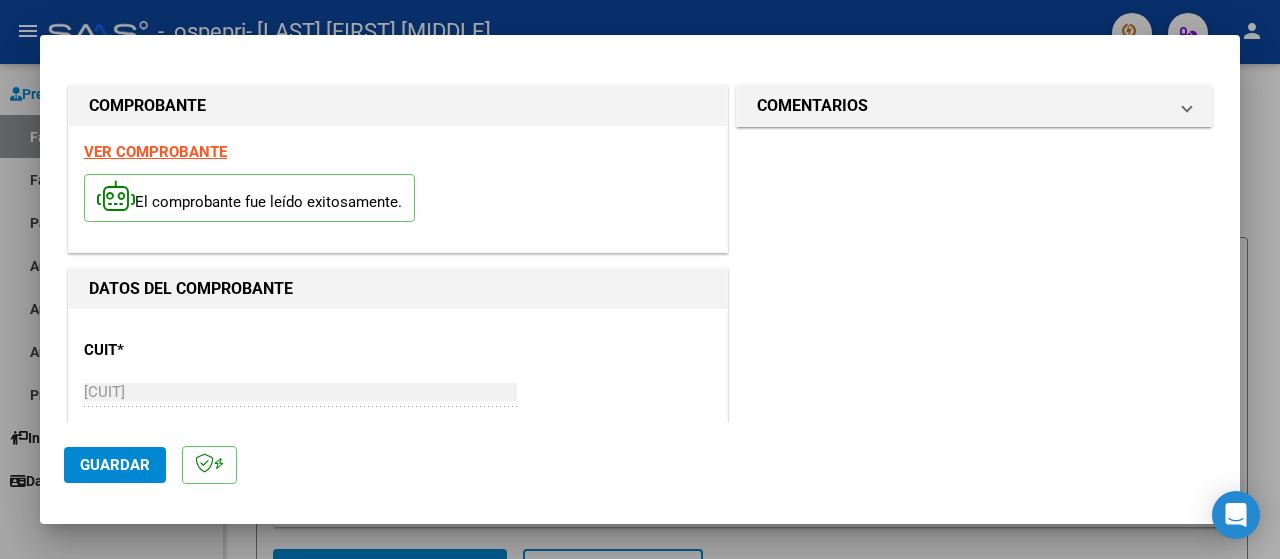 click on "Guardar" 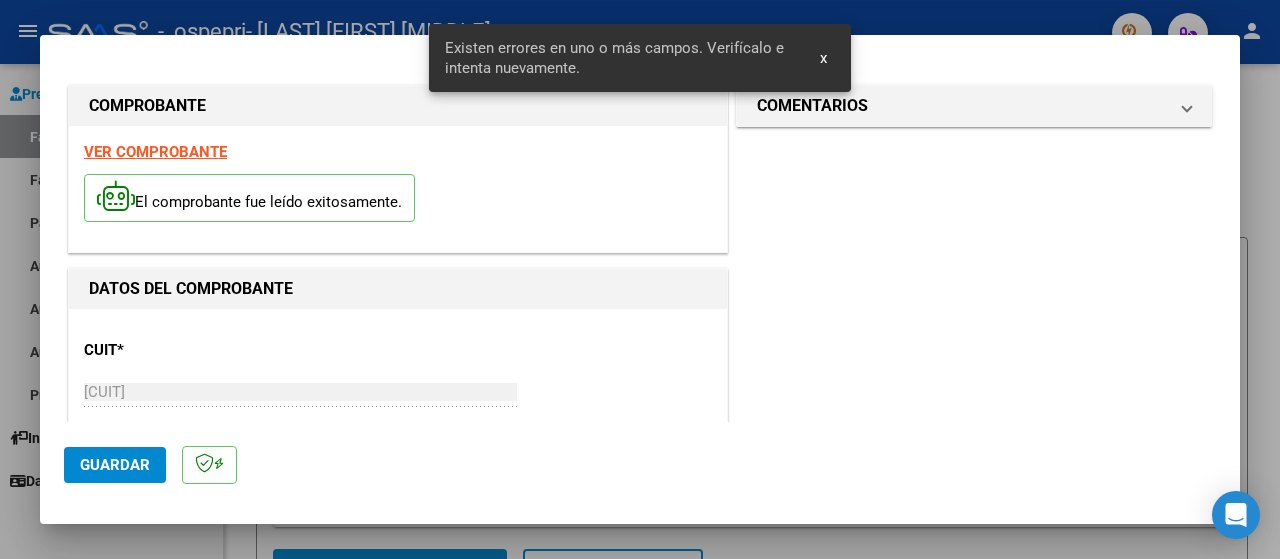 scroll, scrollTop: 496, scrollLeft: 0, axis: vertical 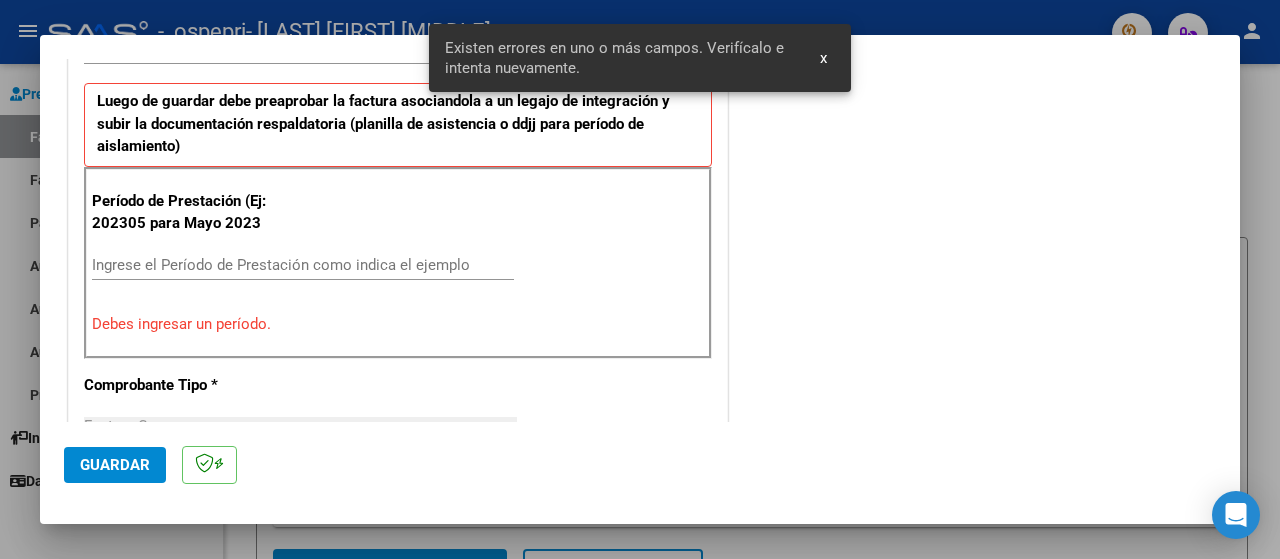 click on "Ingrese el Período de Prestación como indica el ejemplo" at bounding box center [303, 265] 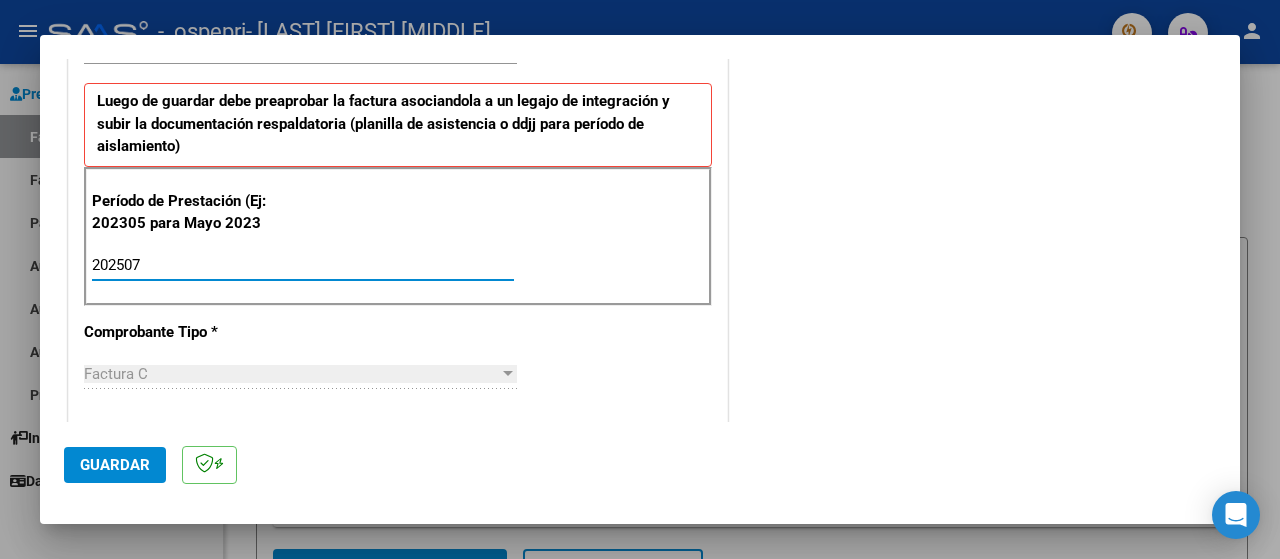 type on "202507" 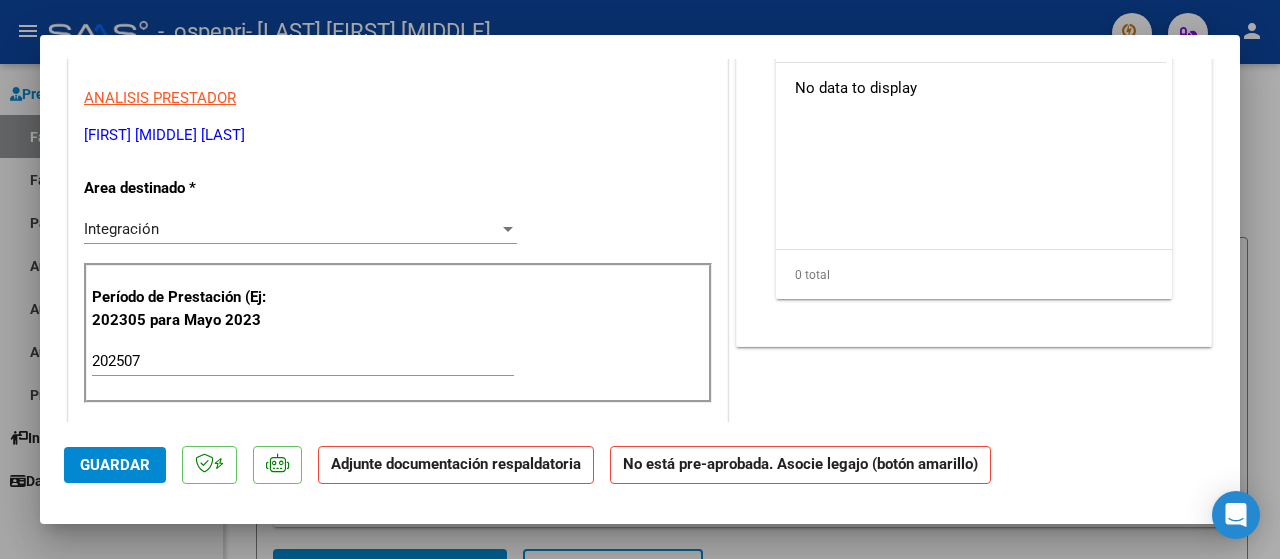 scroll, scrollTop: 92, scrollLeft: 0, axis: vertical 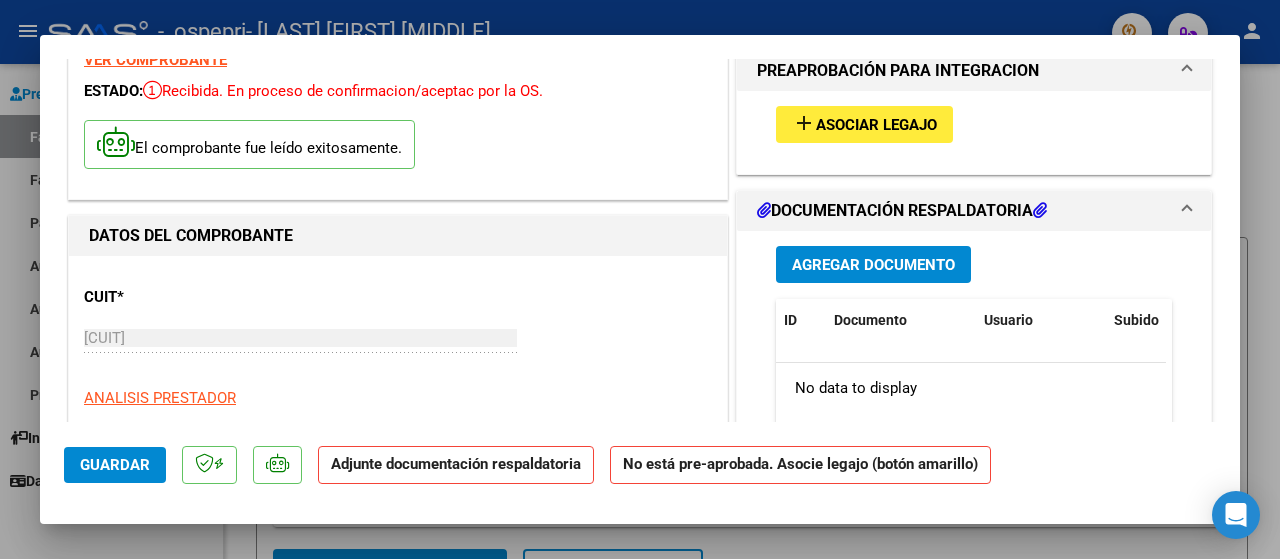 click on "Asociar Legajo" at bounding box center [876, 125] 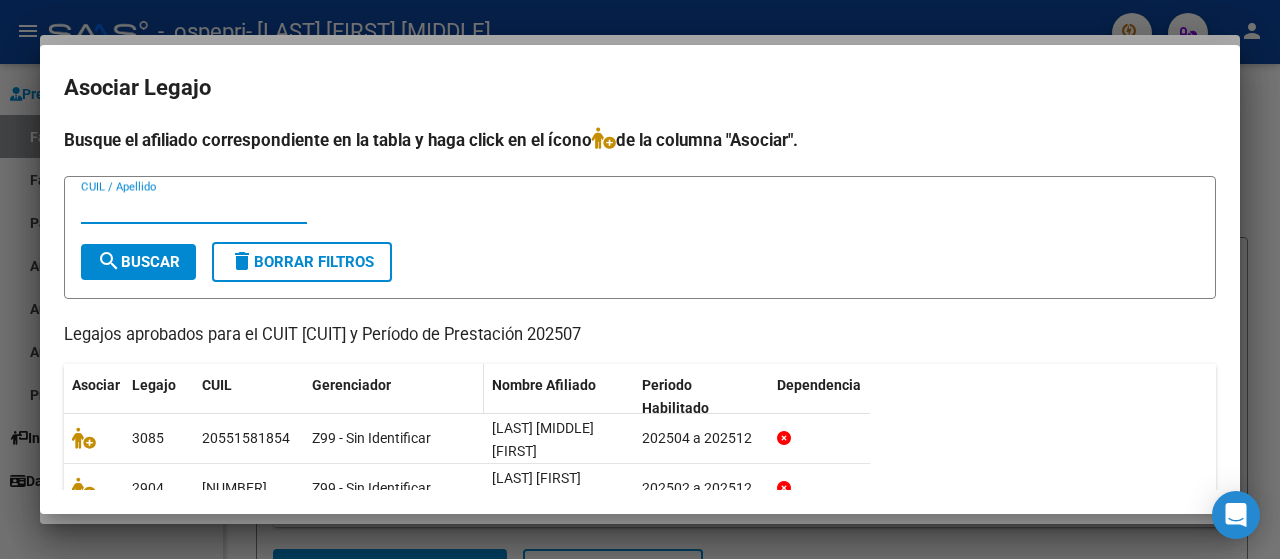scroll, scrollTop: 100, scrollLeft: 0, axis: vertical 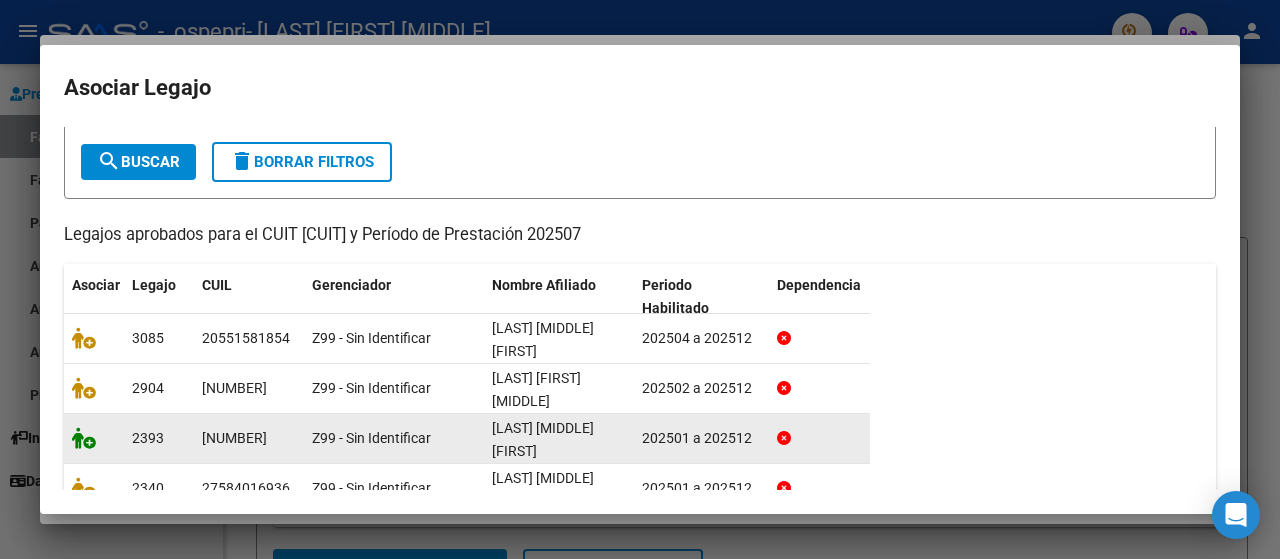 click 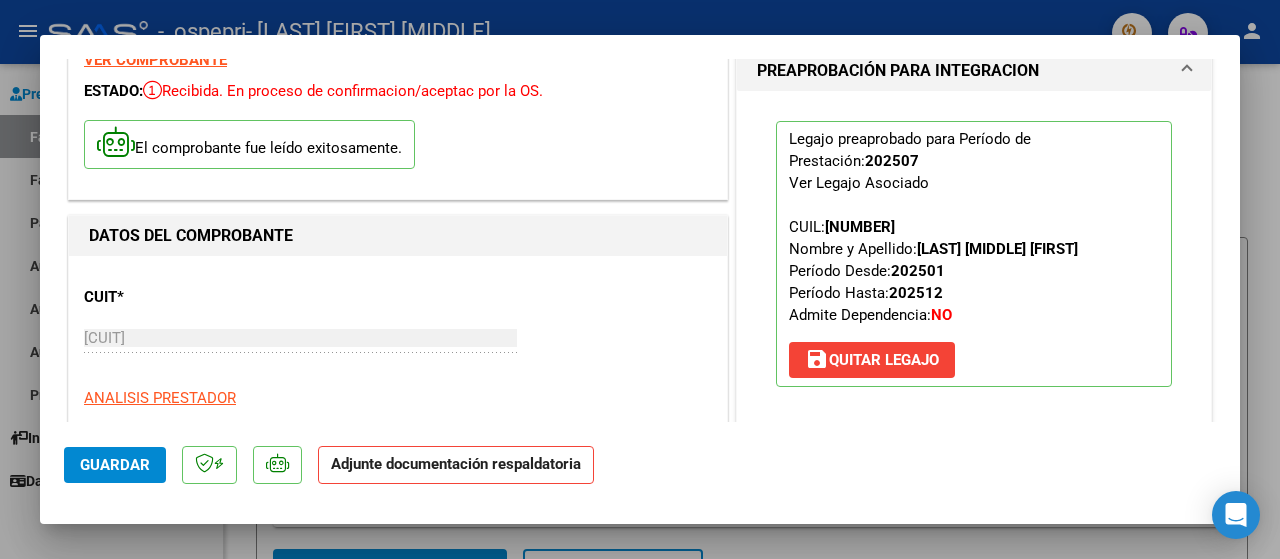 scroll, scrollTop: 392, scrollLeft: 0, axis: vertical 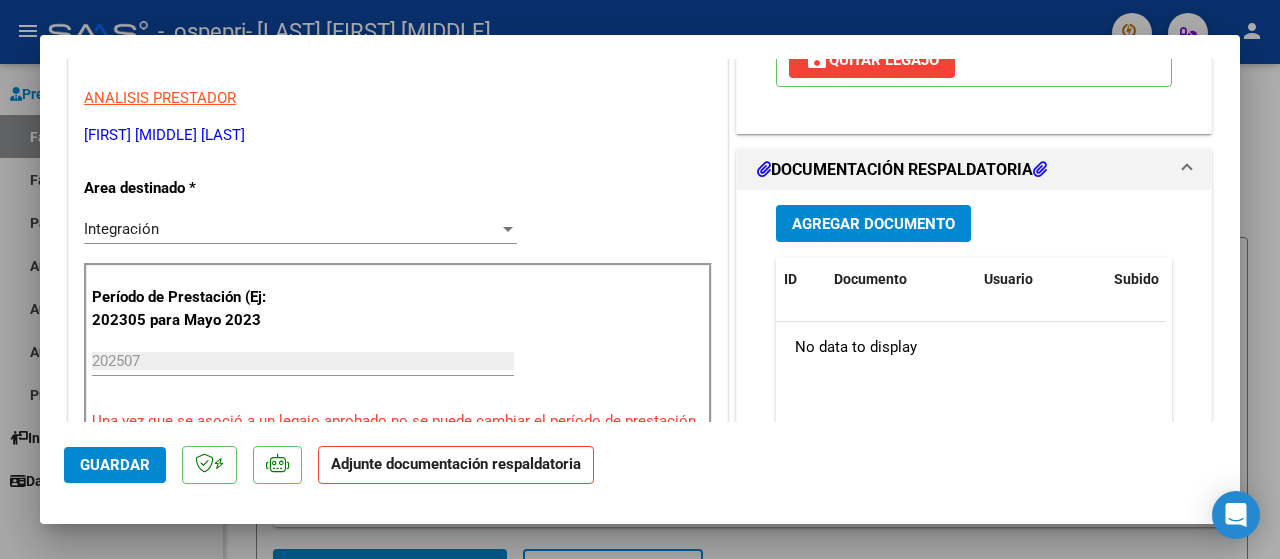 click on "Agregar Documento" at bounding box center (873, 224) 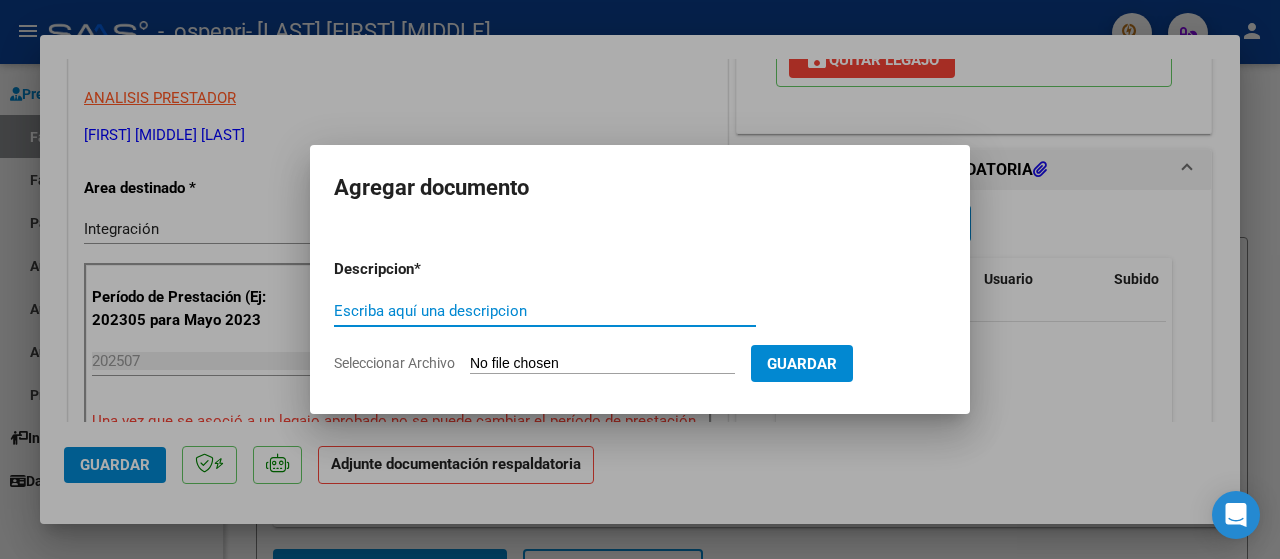 click on "Escriba aquí una descripcion" at bounding box center [545, 311] 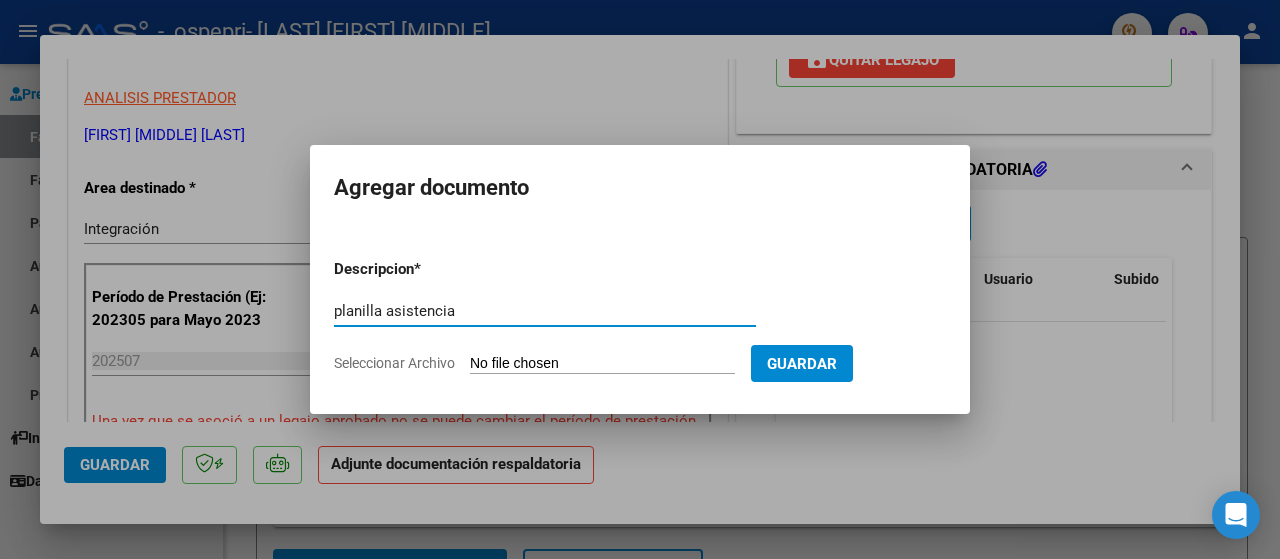 type on "planilla asistencia" 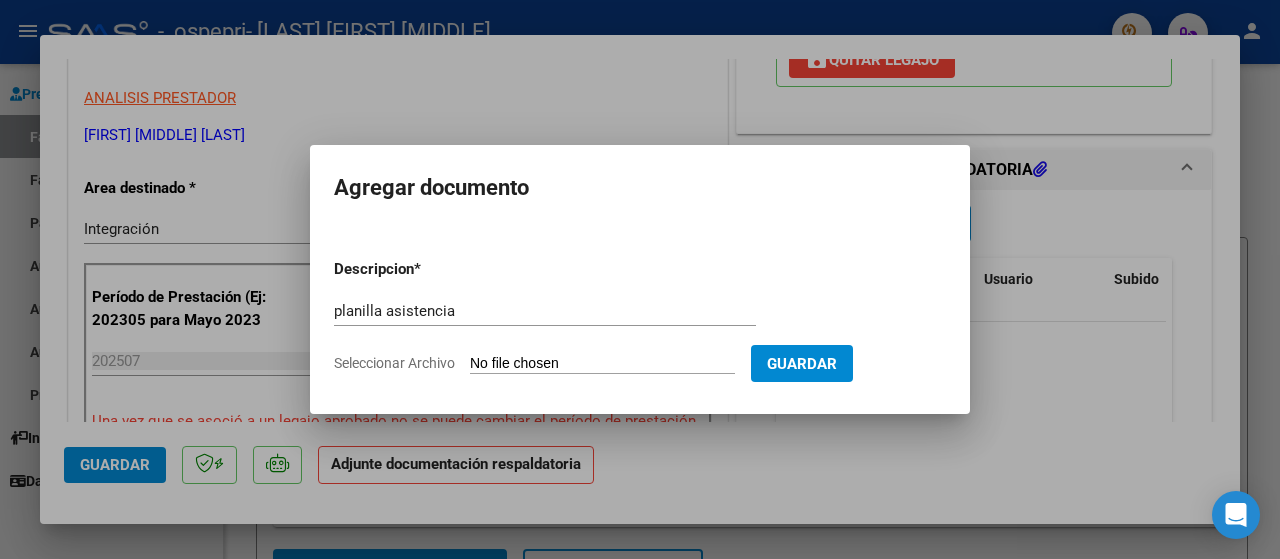 click on "Seleccionar Archivo" at bounding box center (602, 364) 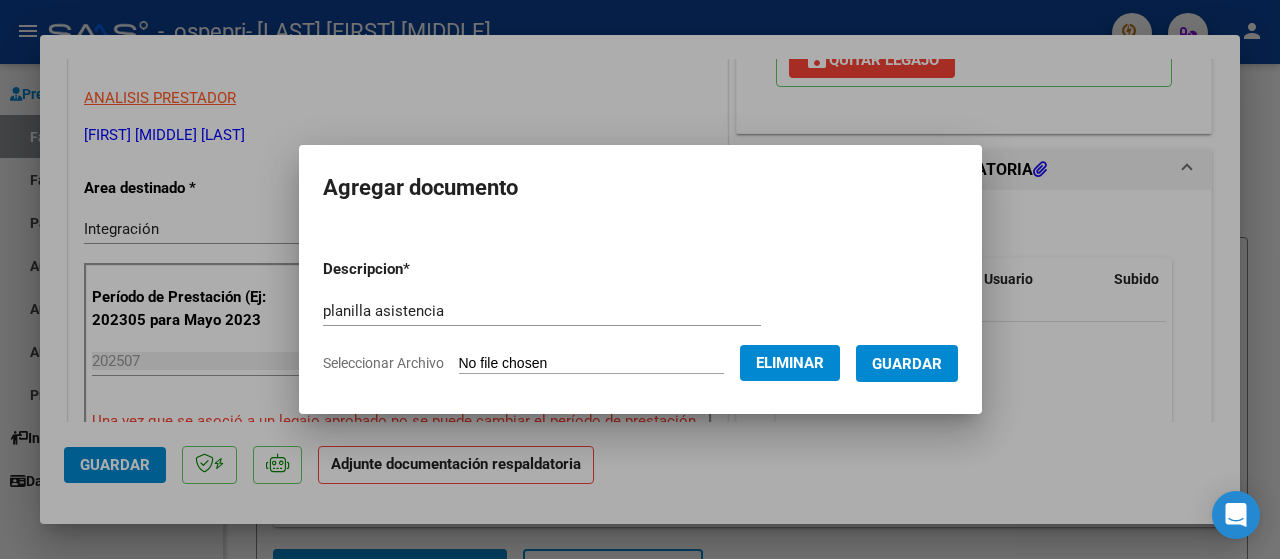 click on "Guardar" at bounding box center (907, 364) 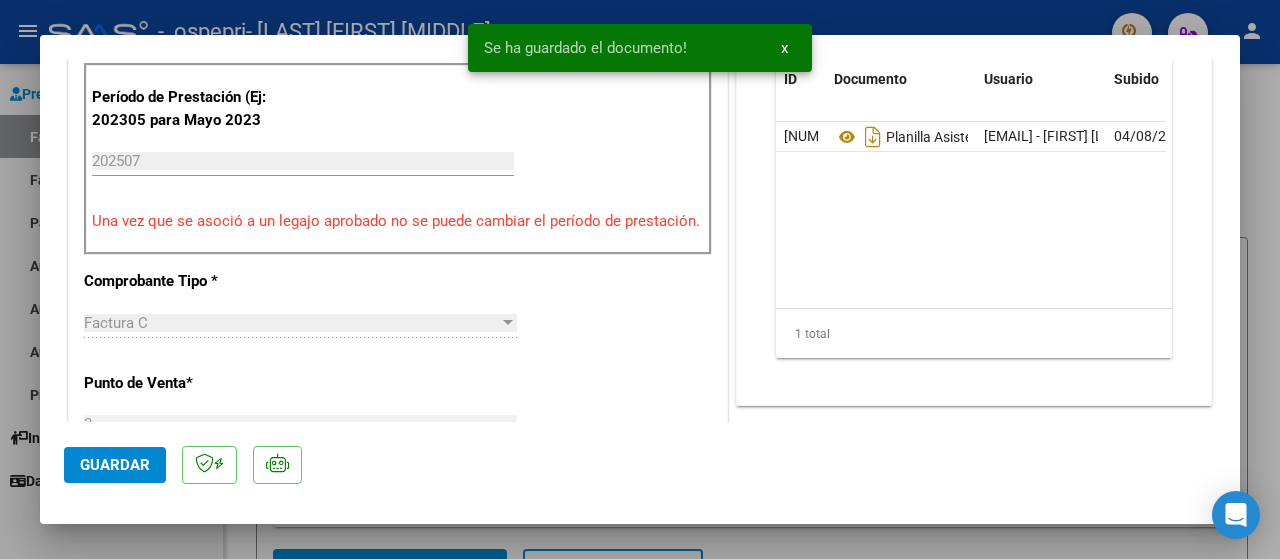 scroll, scrollTop: 692, scrollLeft: 0, axis: vertical 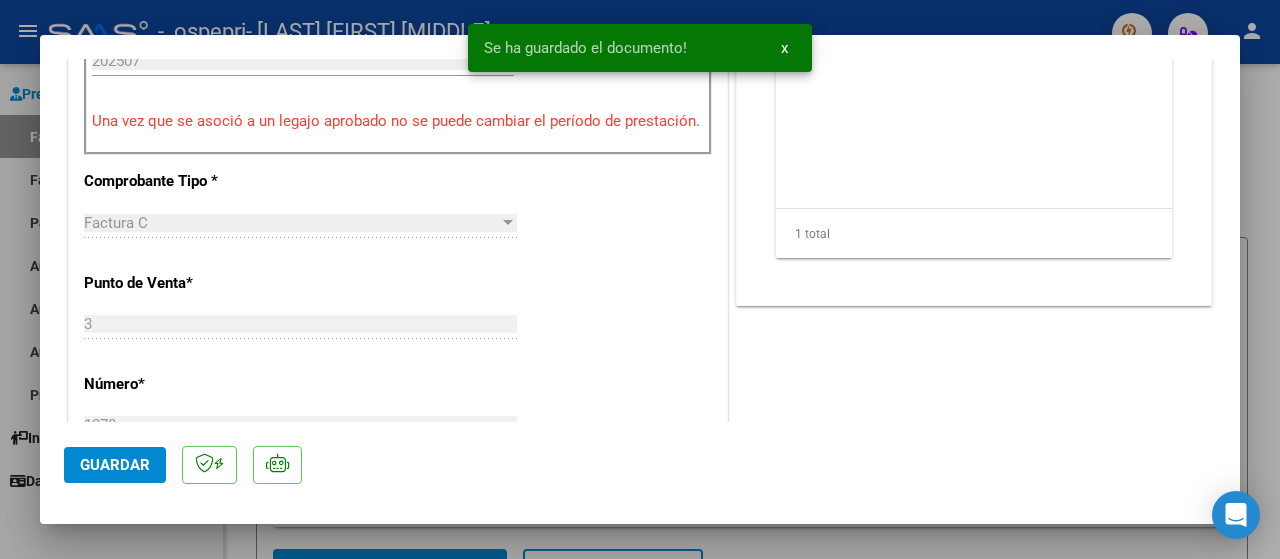 click on "Guardar" 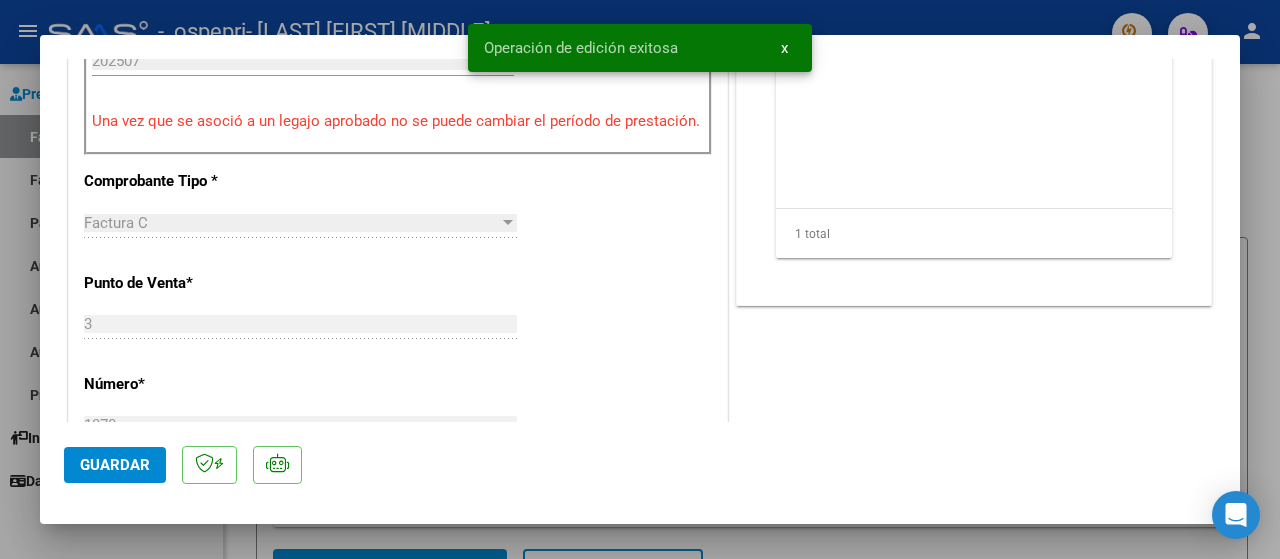 click at bounding box center (640, 279) 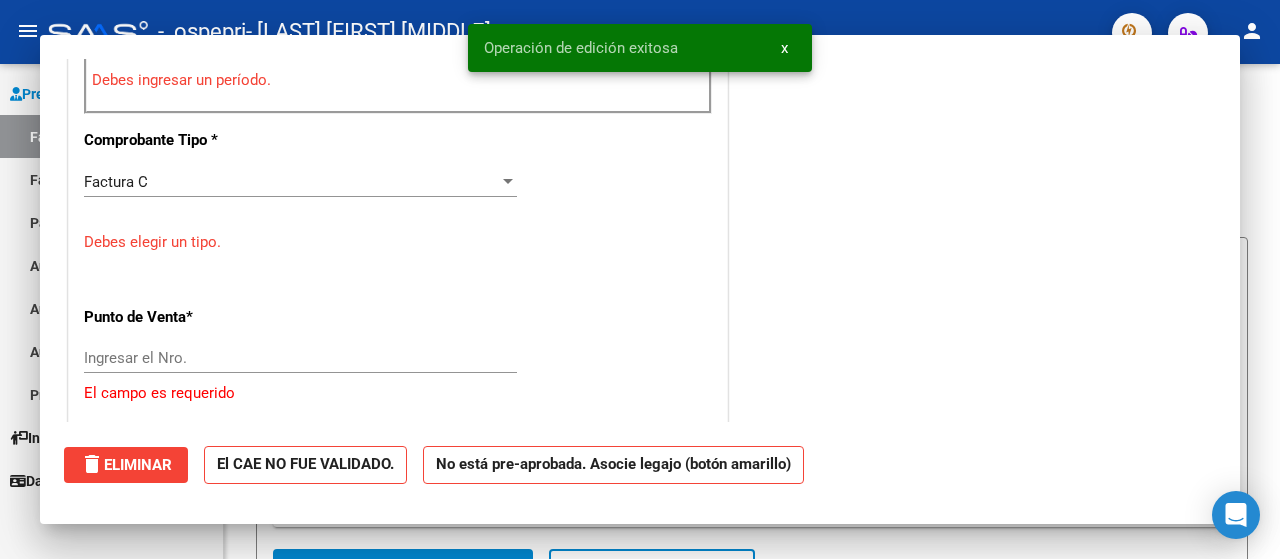 scroll, scrollTop: 0, scrollLeft: 0, axis: both 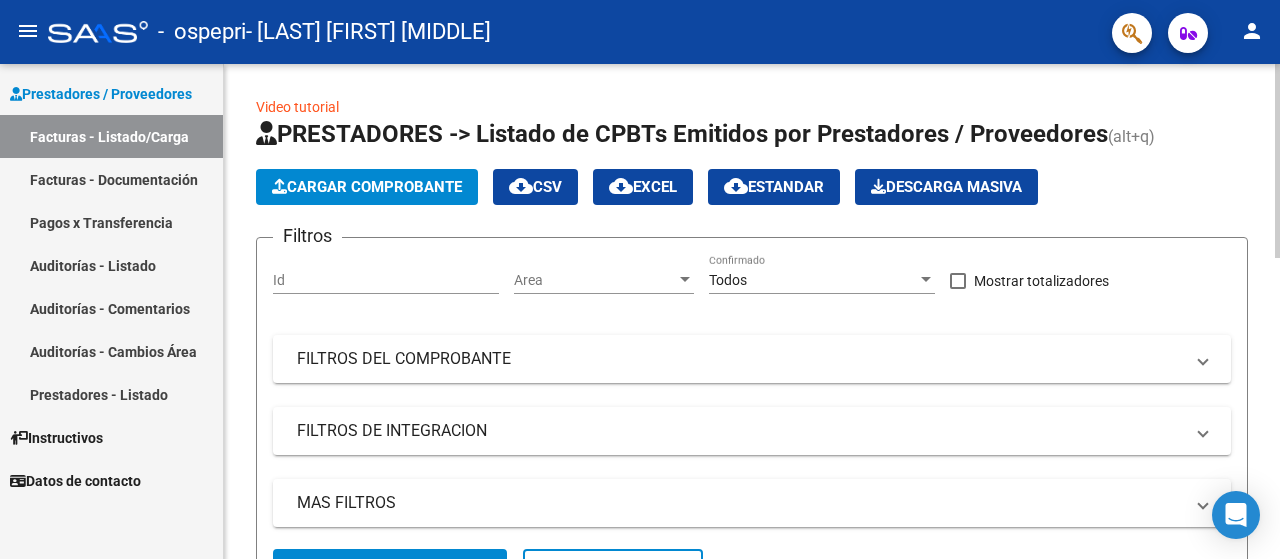 click on "Cargar Comprobante" 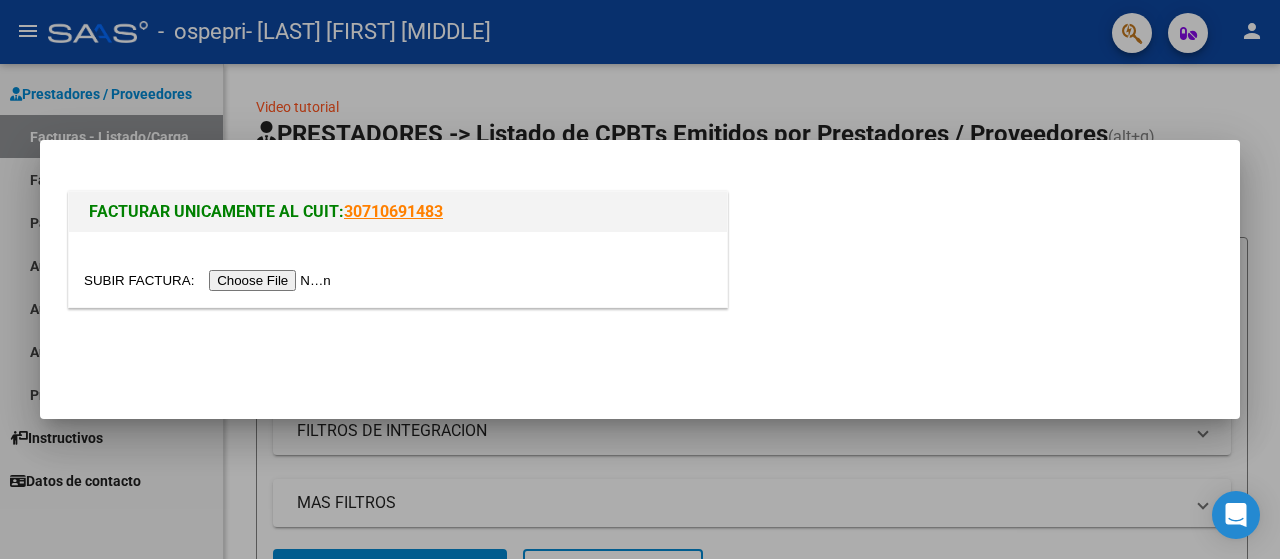 click at bounding box center (210, 280) 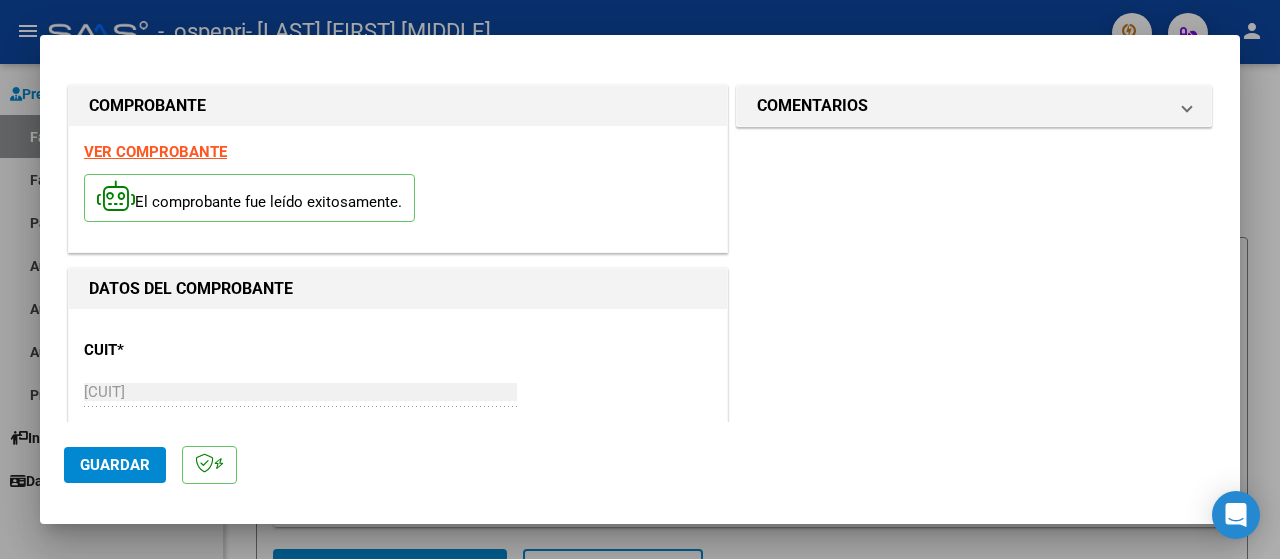 click on "Guardar" 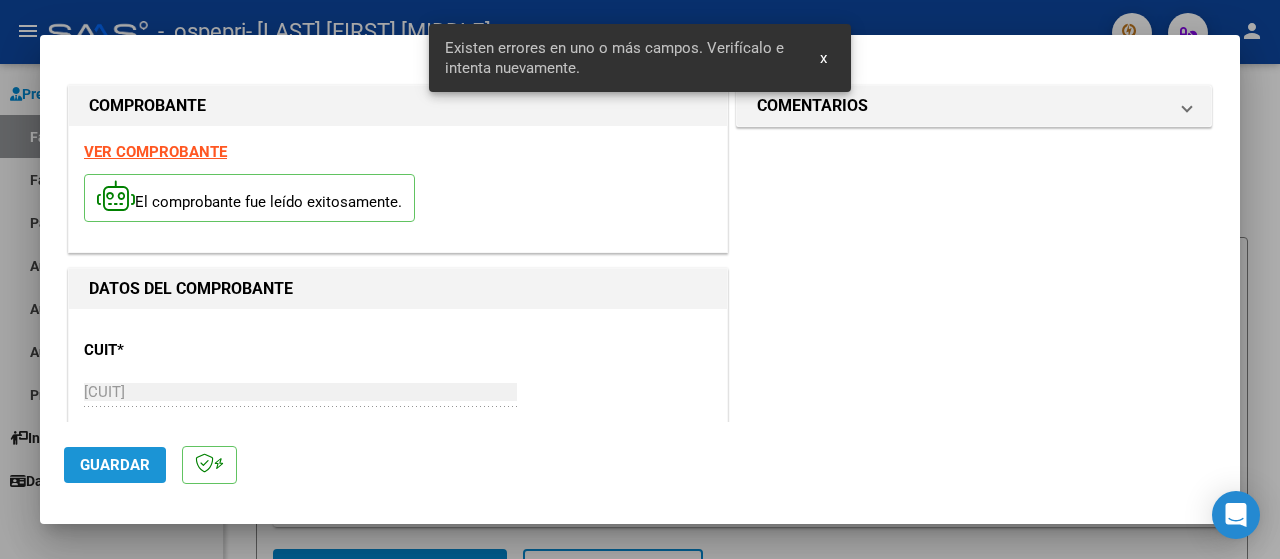 scroll, scrollTop: 496, scrollLeft: 0, axis: vertical 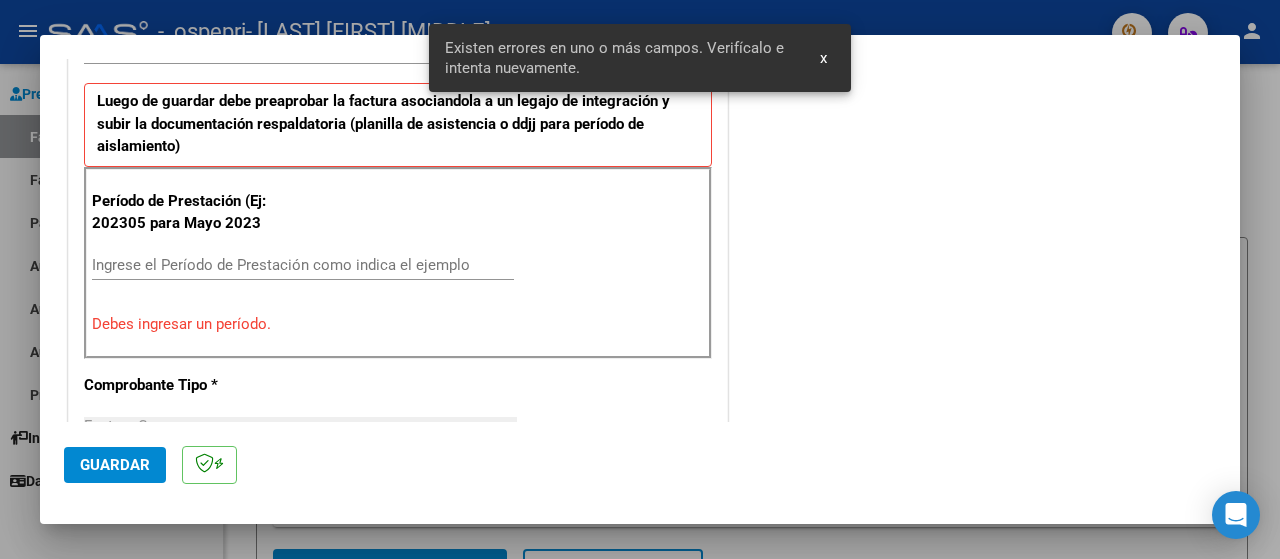 click on "Ingrese el Período de Prestación como indica el ejemplo" at bounding box center (303, 265) 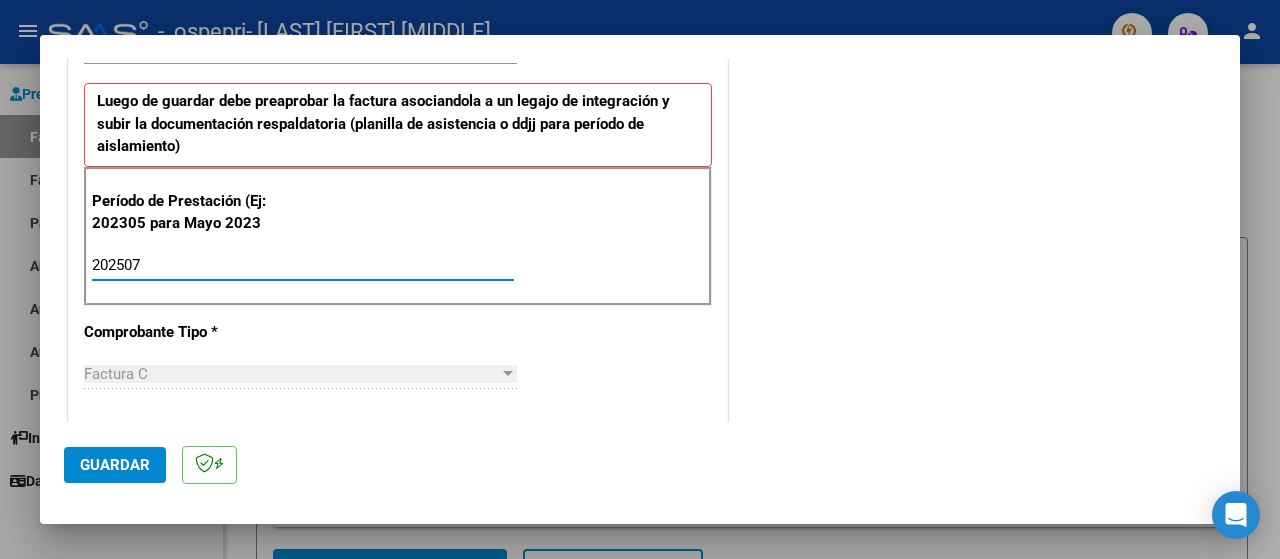 type on "202507" 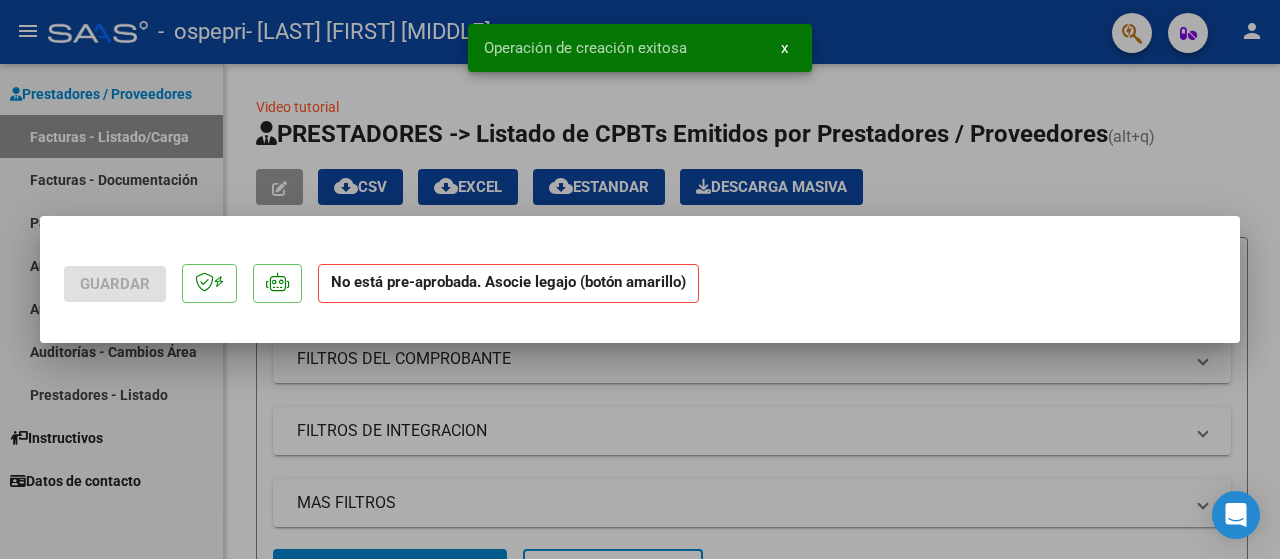 scroll, scrollTop: 0, scrollLeft: 0, axis: both 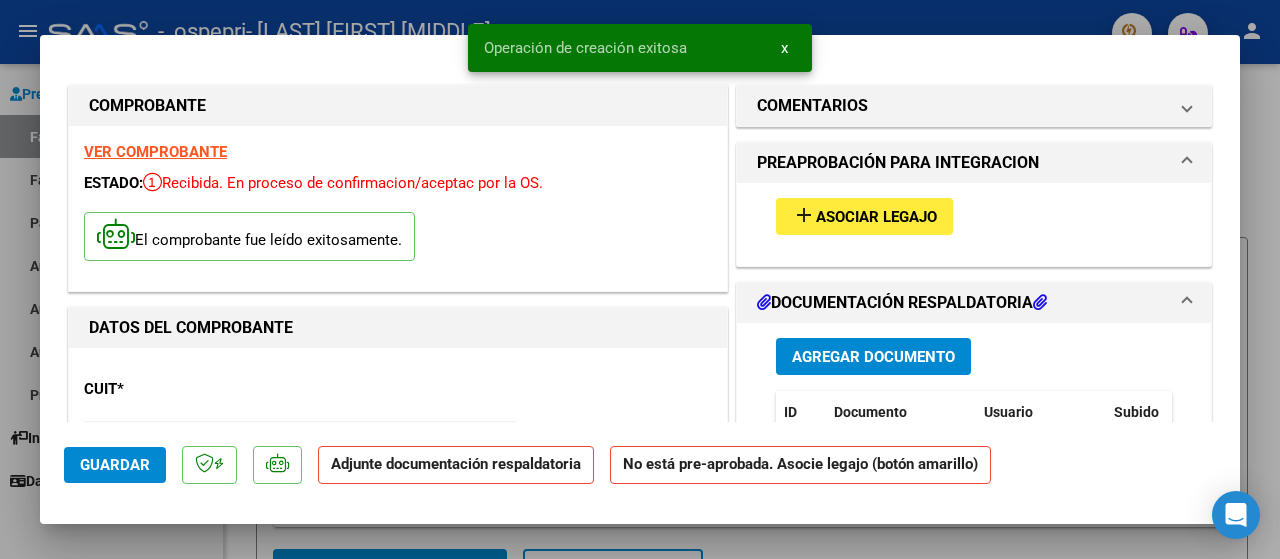 click on "Asociar Legajo" at bounding box center [876, 217] 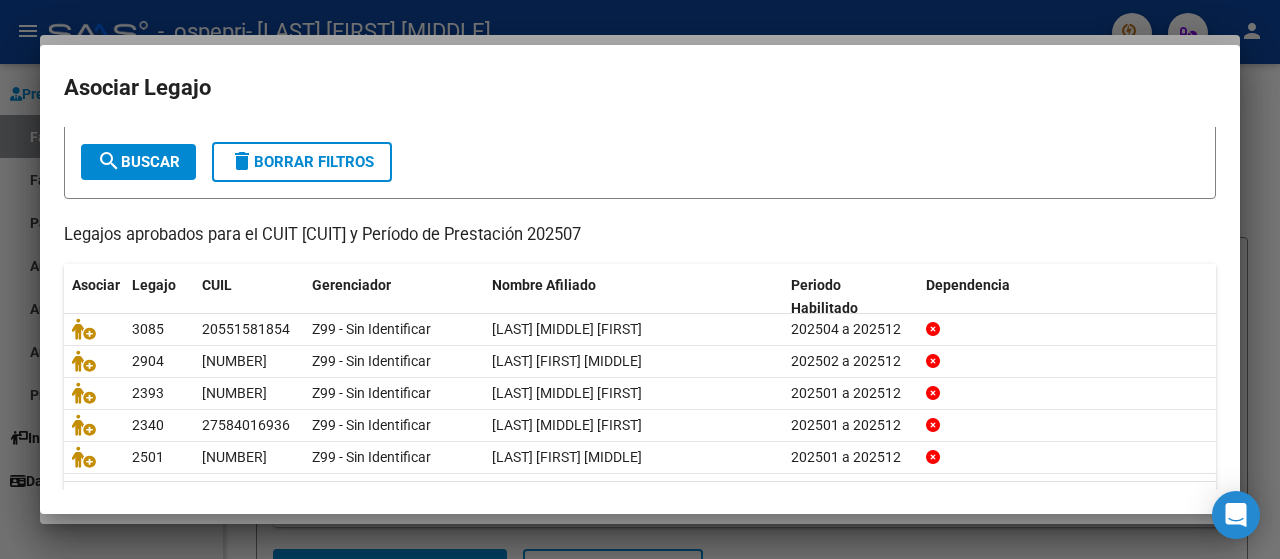 scroll, scrollTop: 152, scrollLeft: 0, axis: vertical 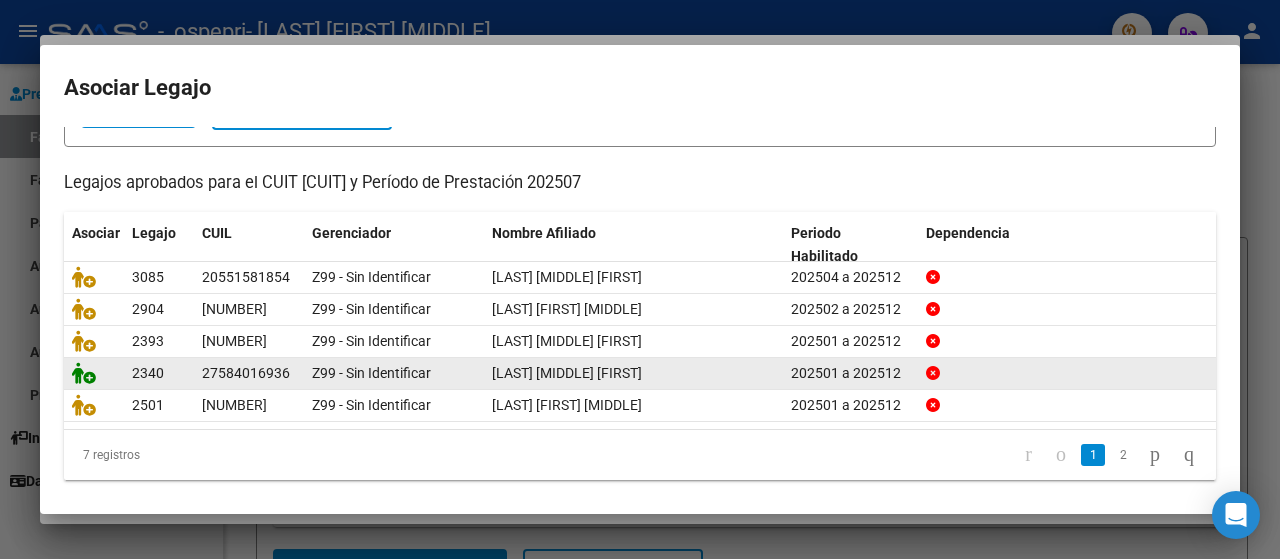 click 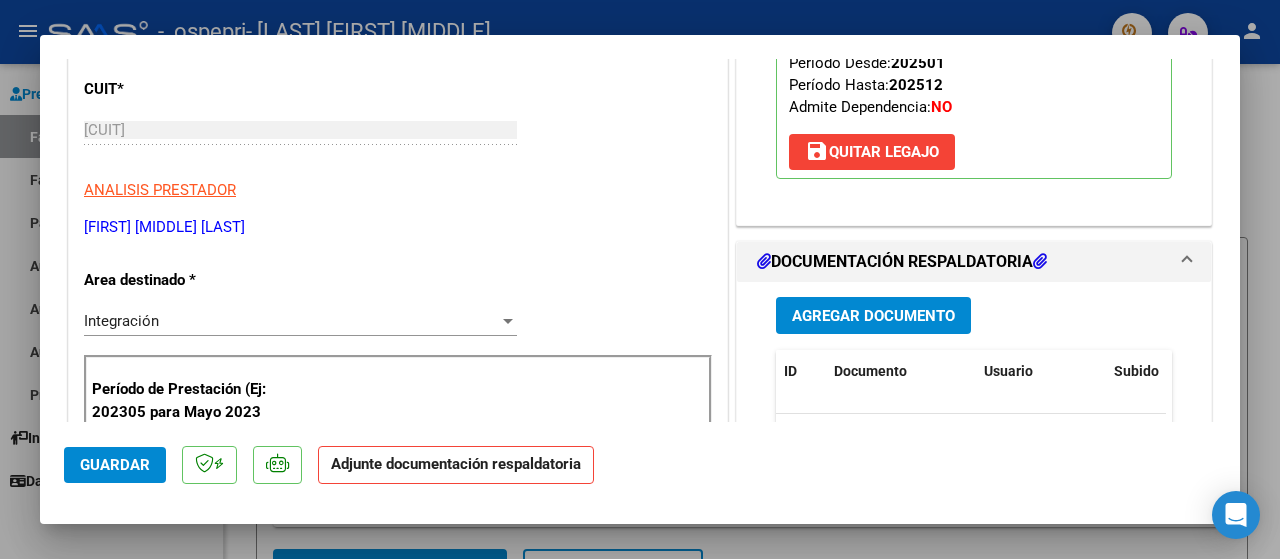 scroll, scrollTop: 400, scrollLeft: 0, axis: vertical 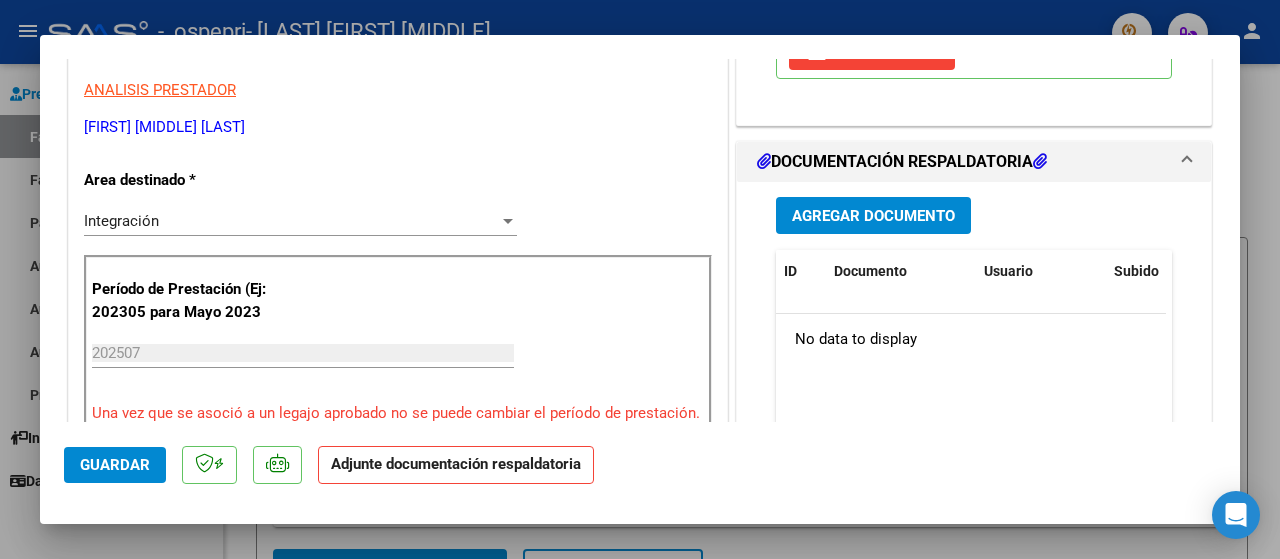 click on "Agregar Documento" at bounding box center (873, 216) 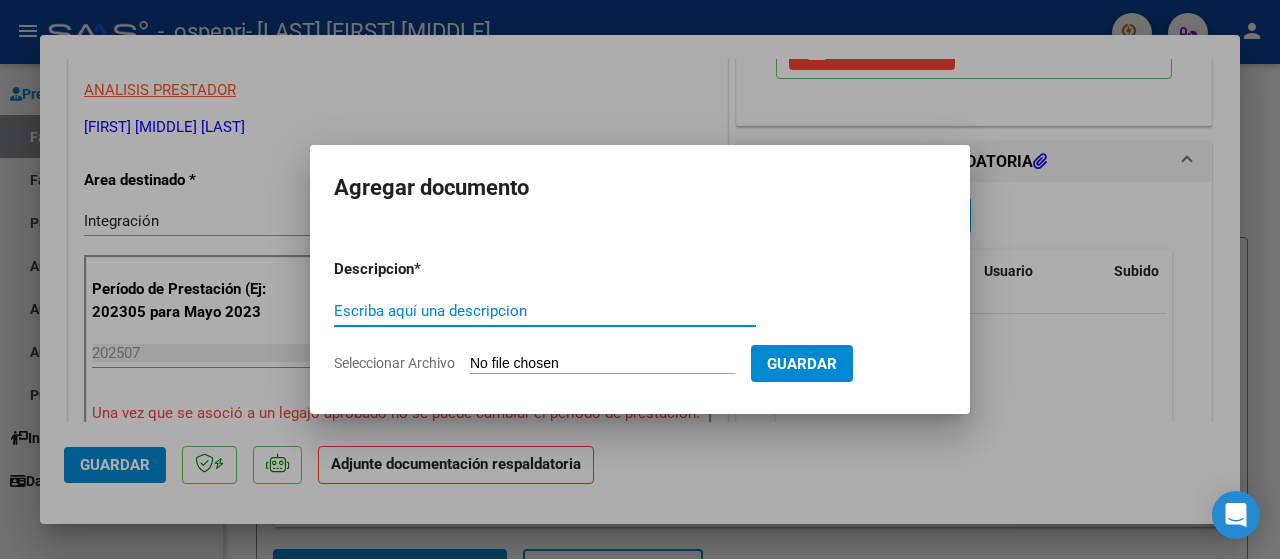 click on "Escriba aquí una descripcion" at bounding box center (545, 311) 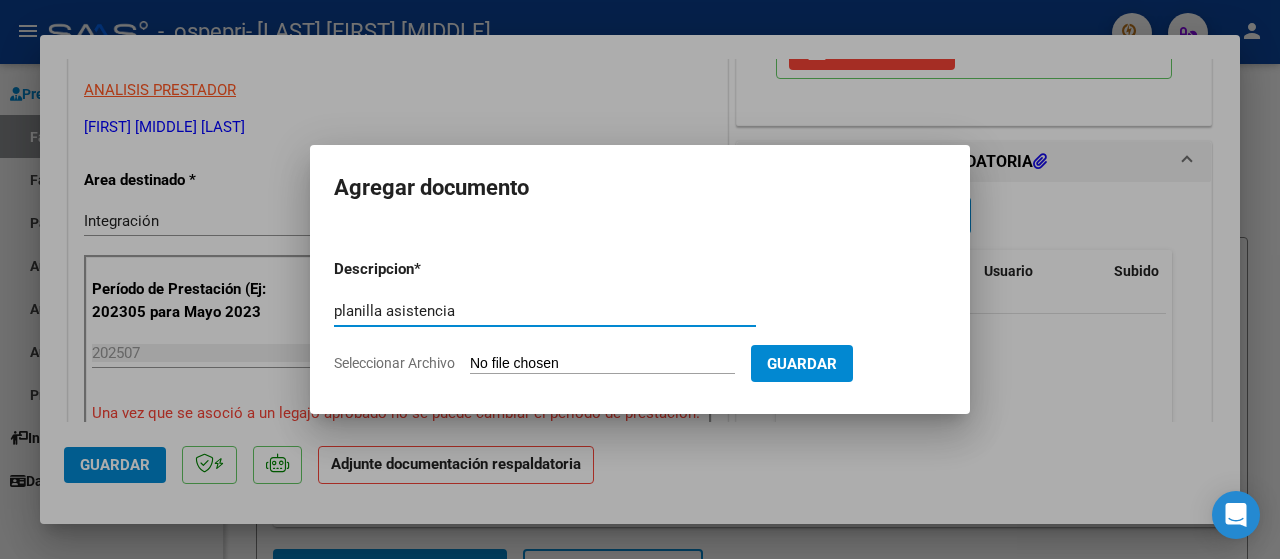 type on "planilla asistencia" 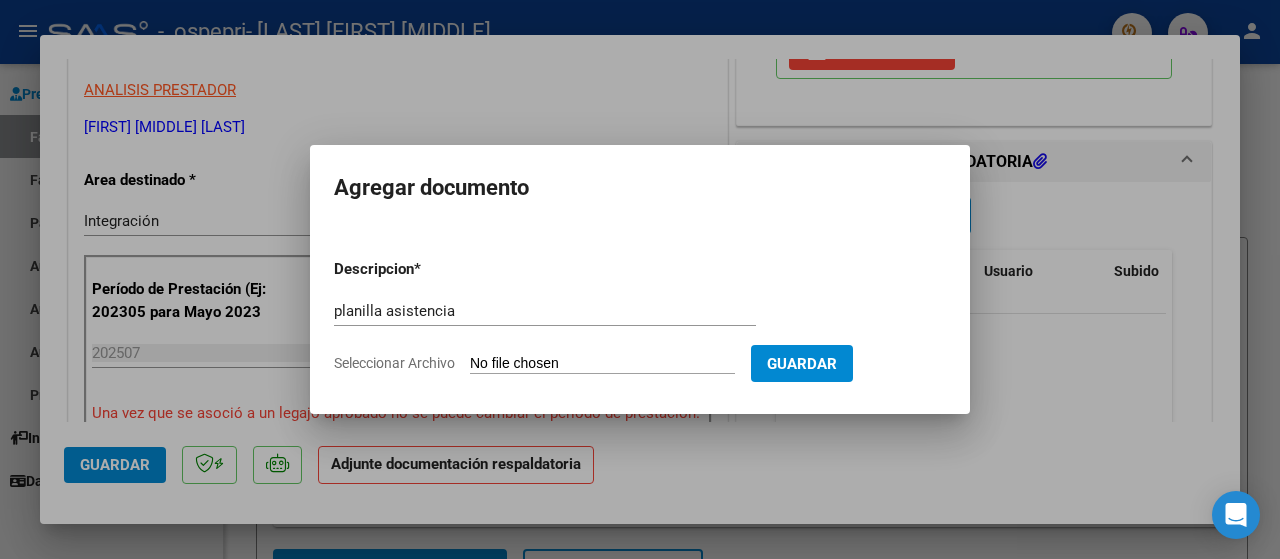 type on "C:\fakepath\[FILENAME].pdf" 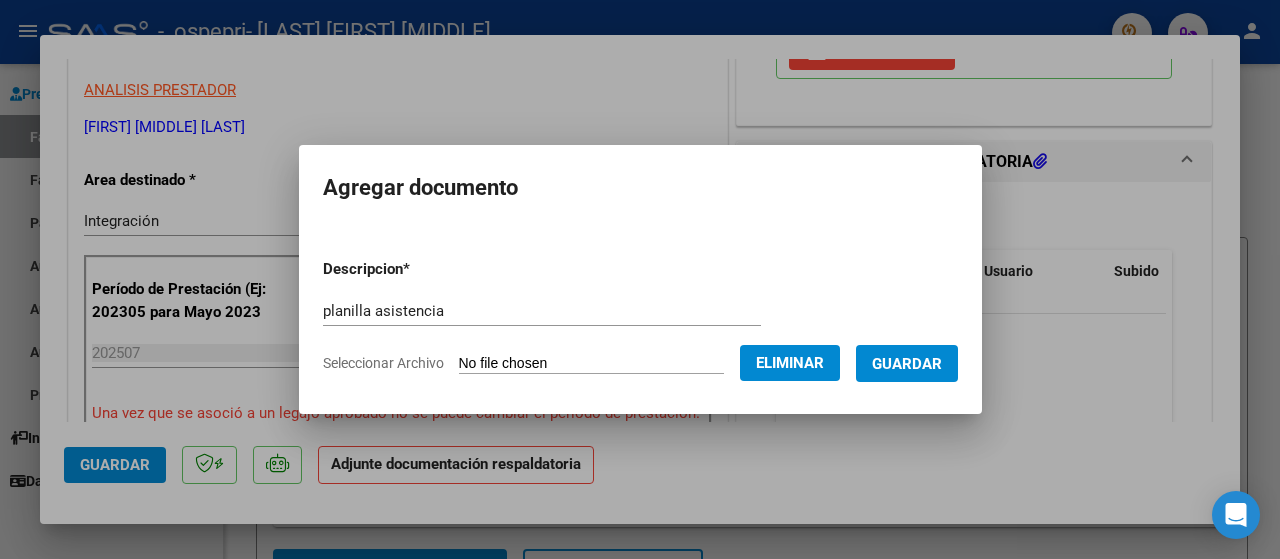 click on "Guardar" at bounding box center [907, 364] 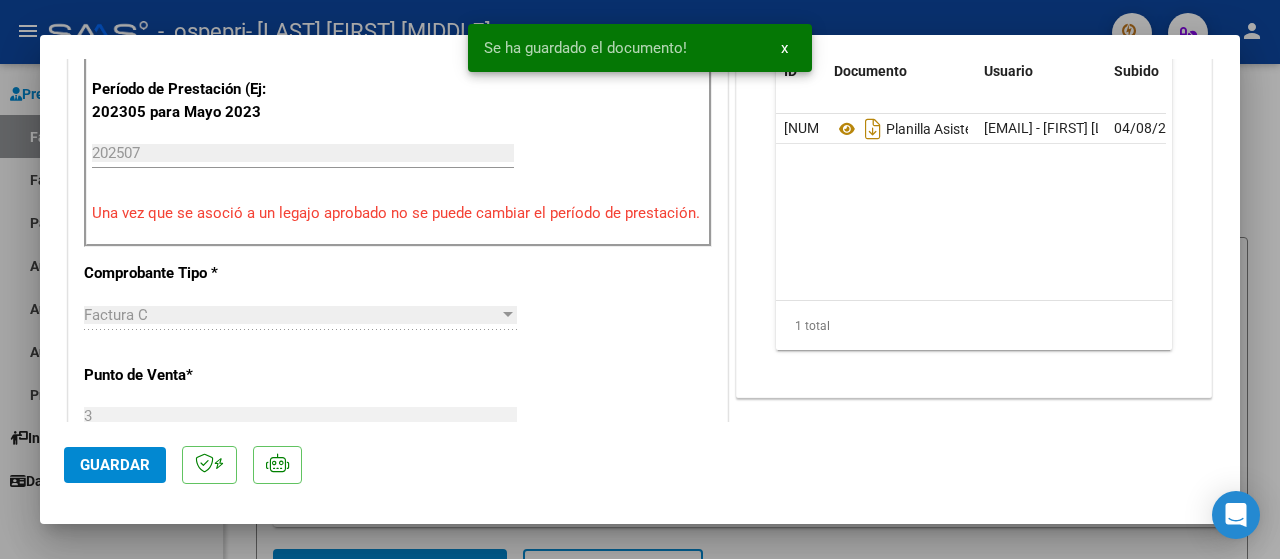 scroll, scrollTop: 700, scrollLeft: 0, axis: vertical 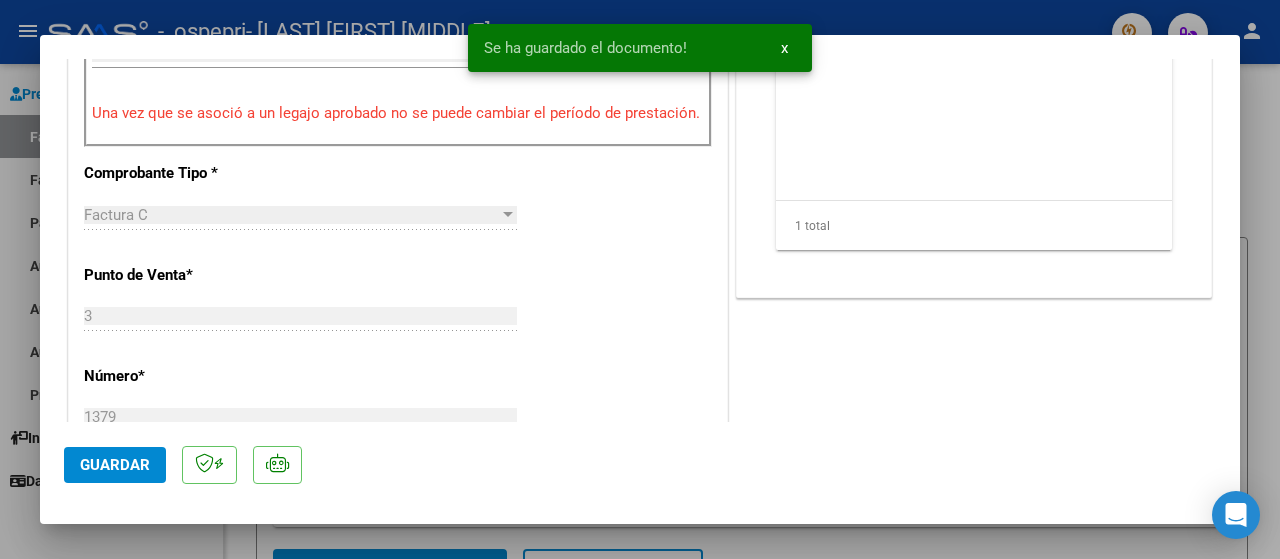 click on "Guardar" 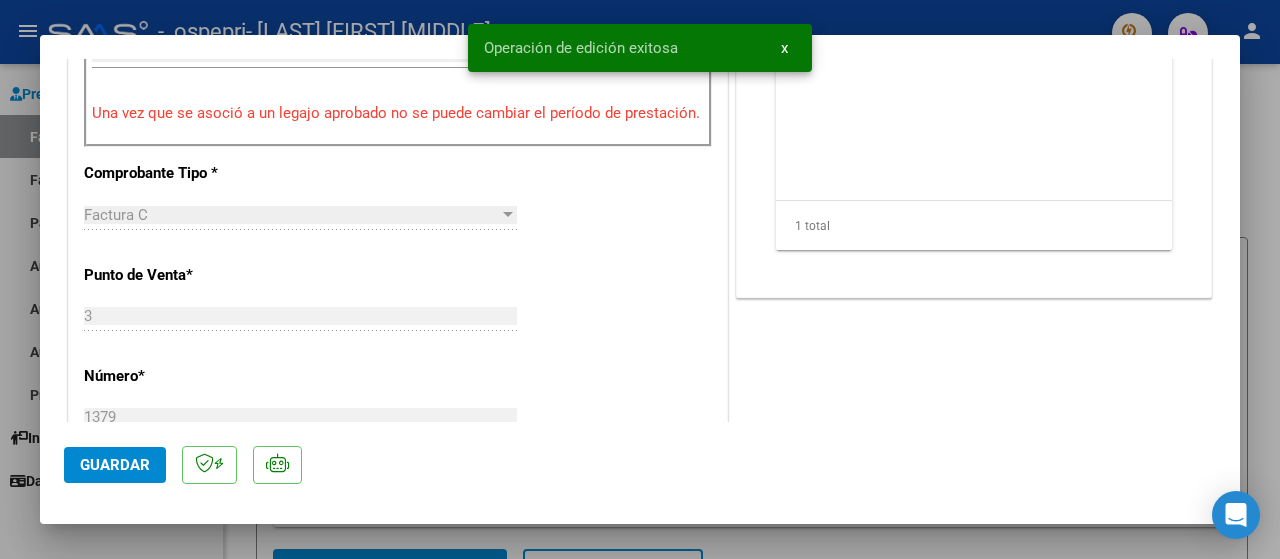 click at bounding box center (640, 279) 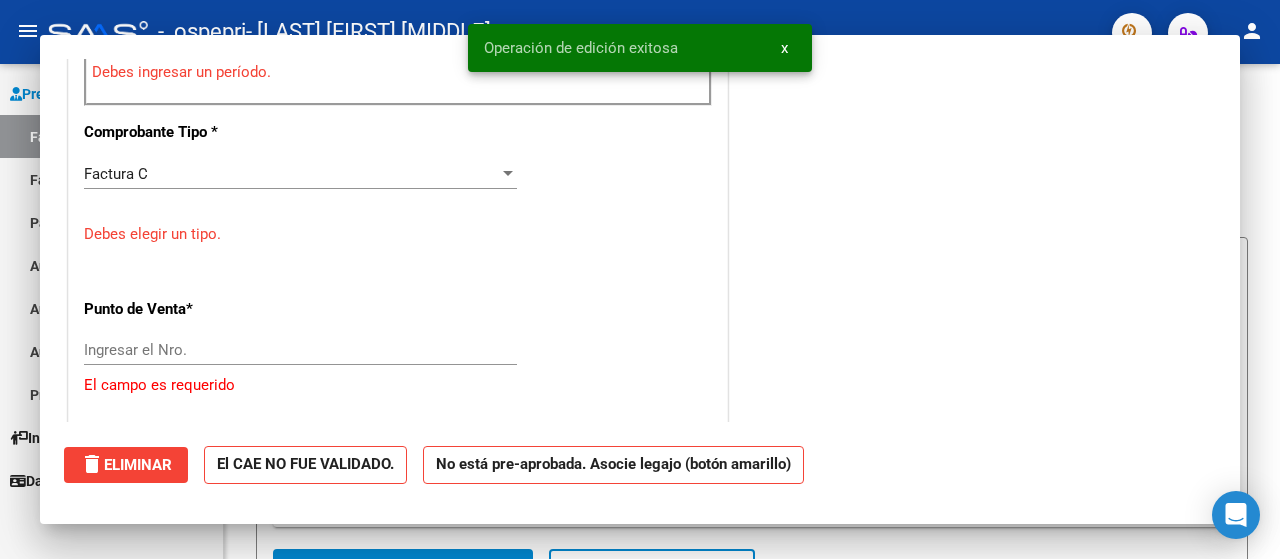 scroll, scrollTop: 0, scrollLeft: 0, axis: both 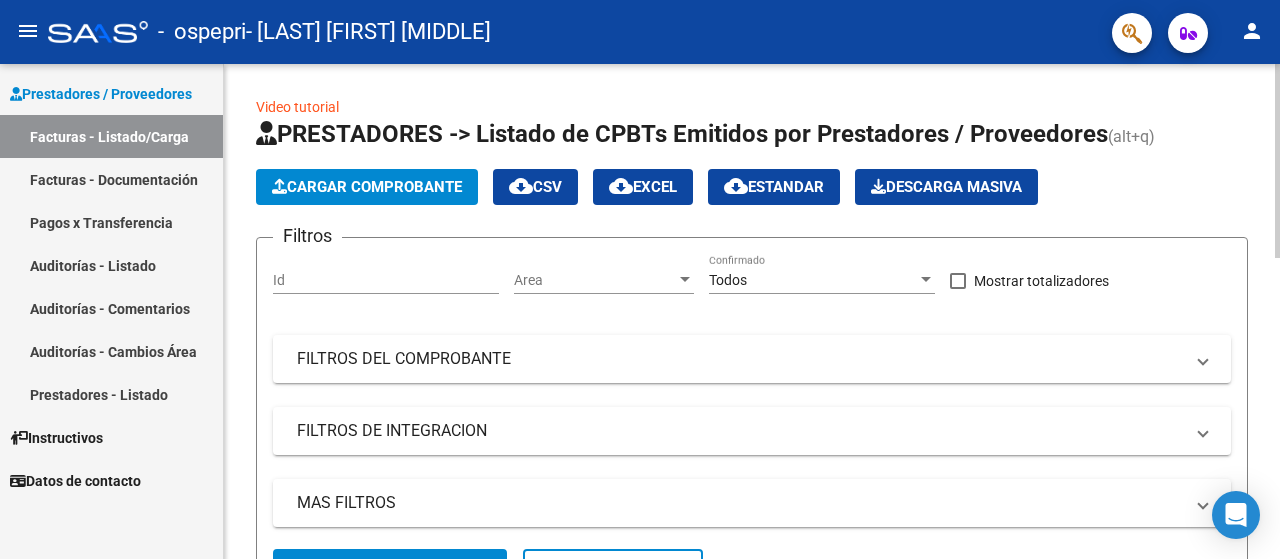 click on "Cargar Comprobante" 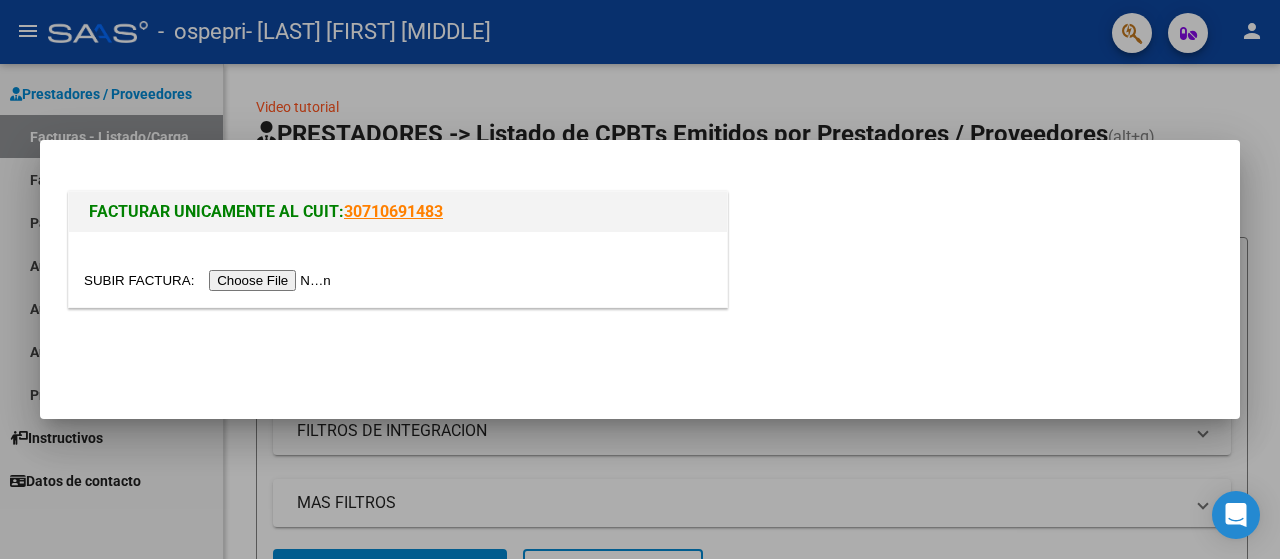 click at bounding box center (210, 280) 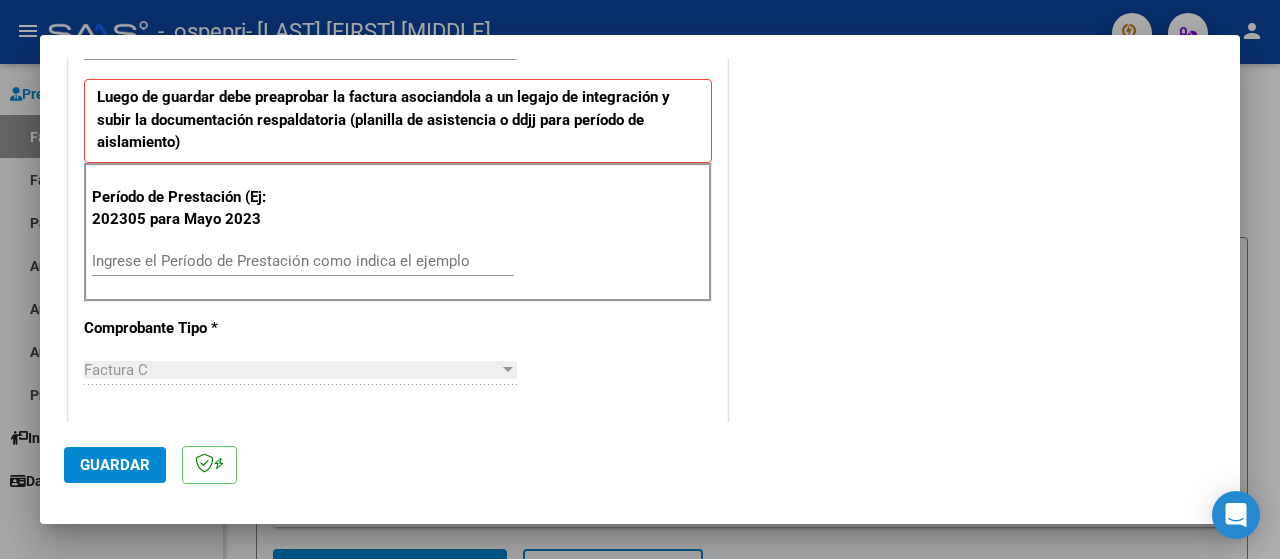 scroll, scrollTop: 400, scrollLeft: 0, axis: vertical 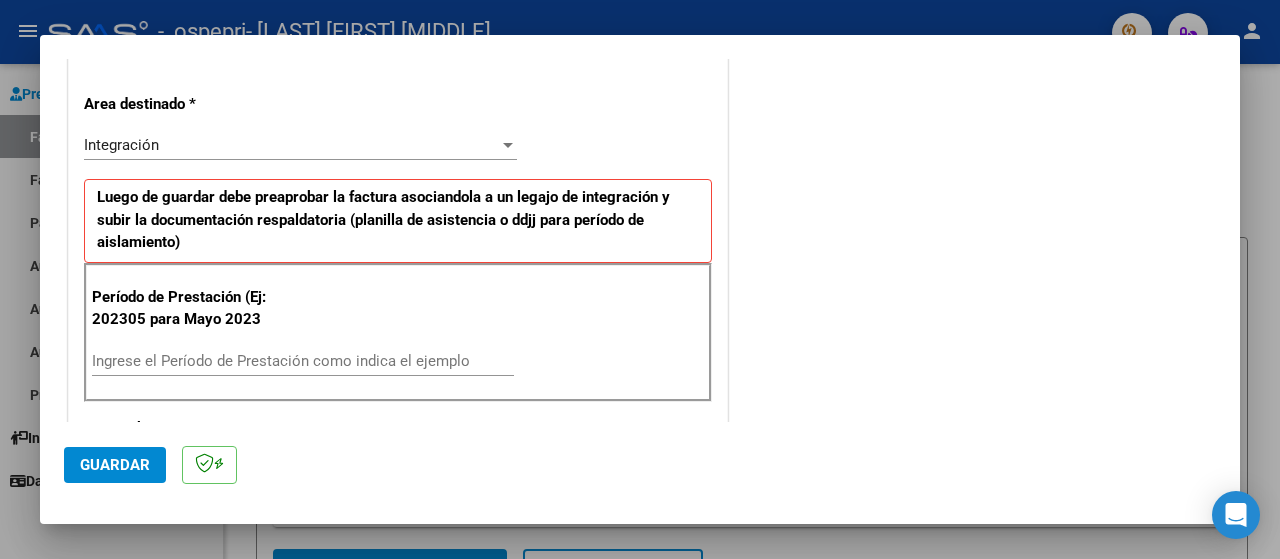 click on "Ingrese el Período de Prestación como indica el ejemplo" at bounding box center [303, 361] 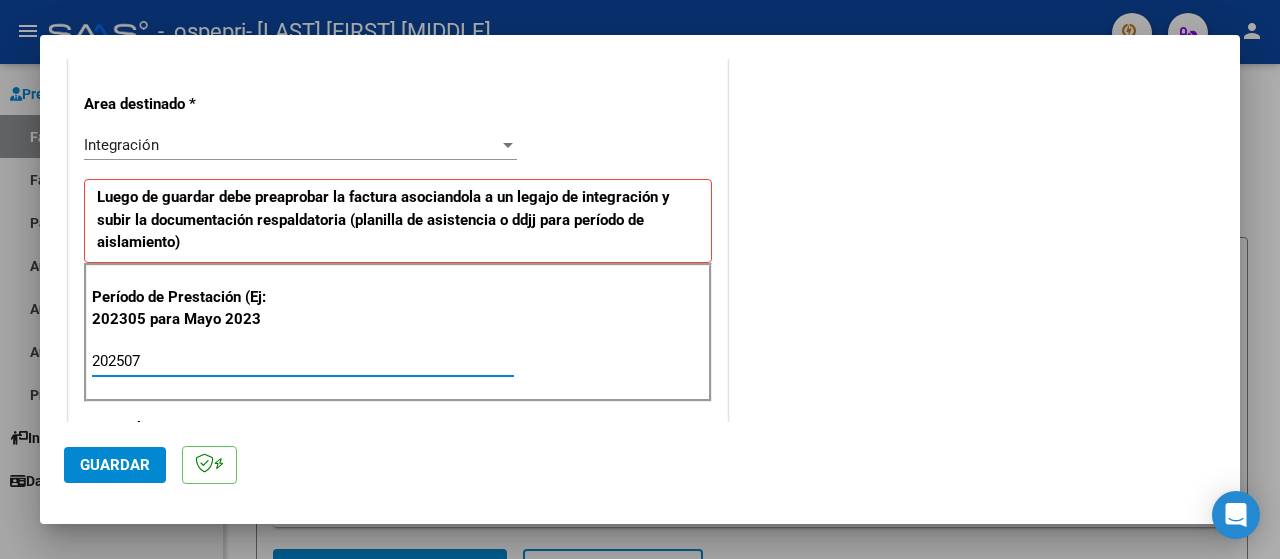 type on "202507" 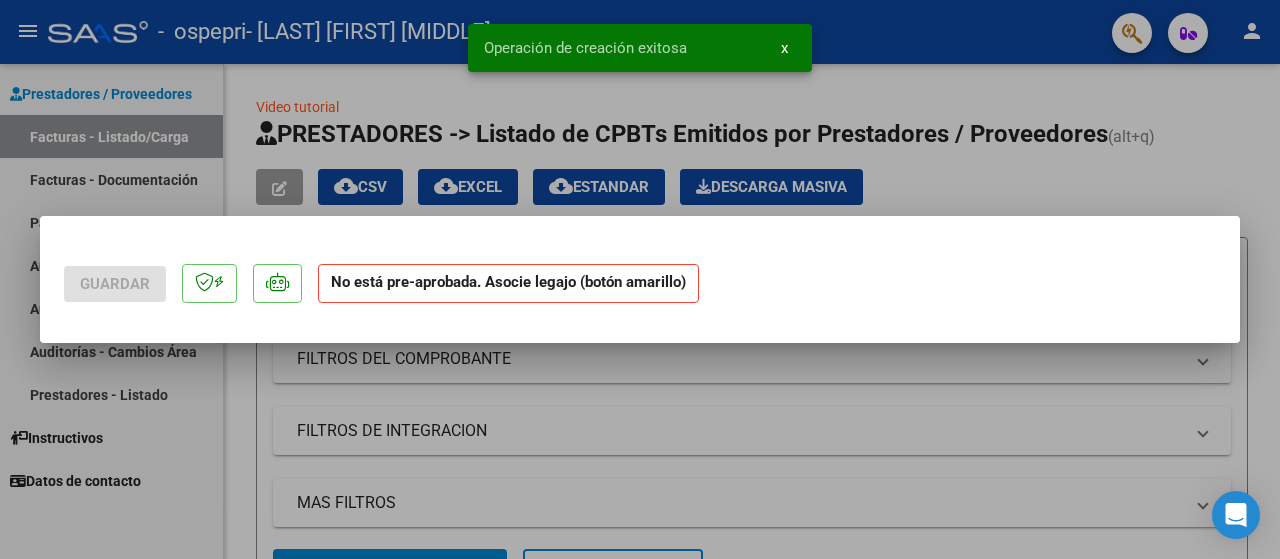 scroll, scrollTop: 0, scrollLeft: 0, axis: both 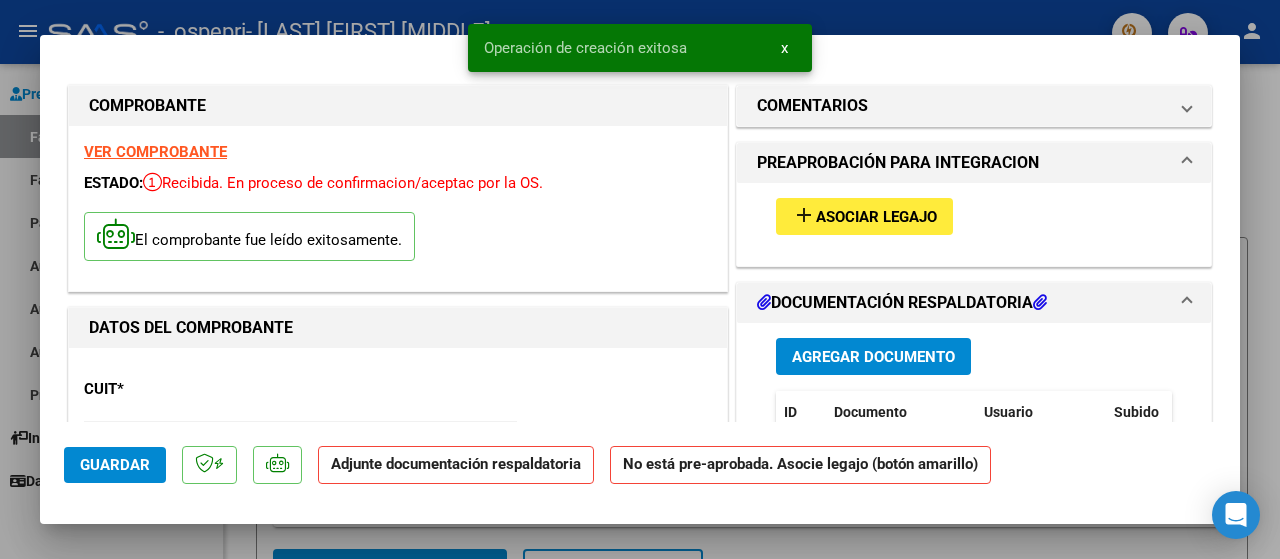 click on "Asociar Legajo" at bounding box center (876, 217) 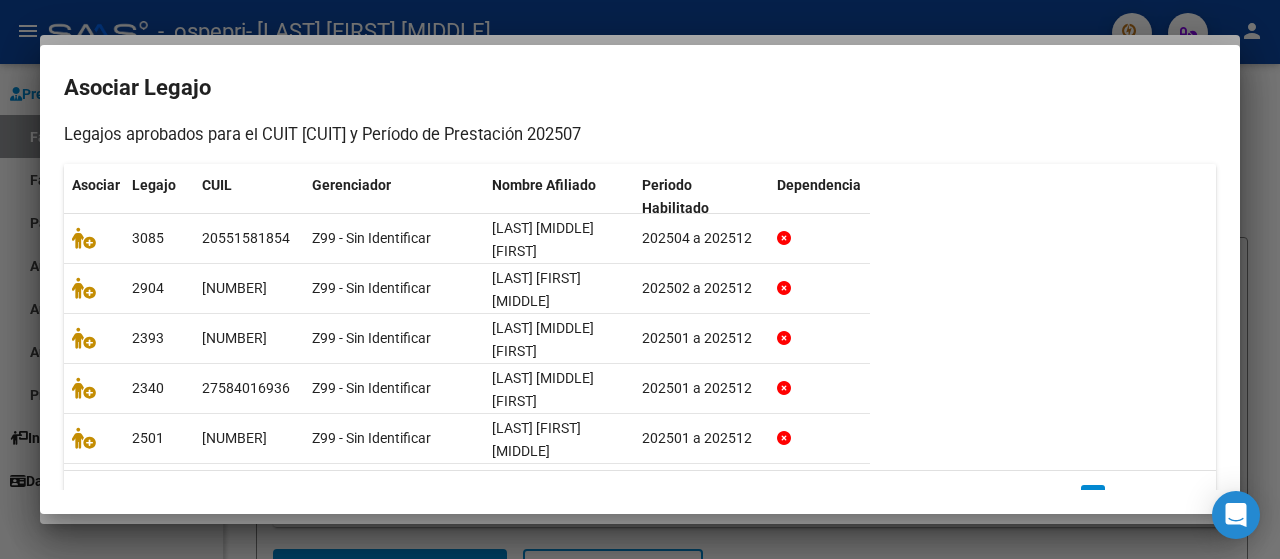 scroll, scrollTop: 260, scrollLeft: 0, axis: vertical 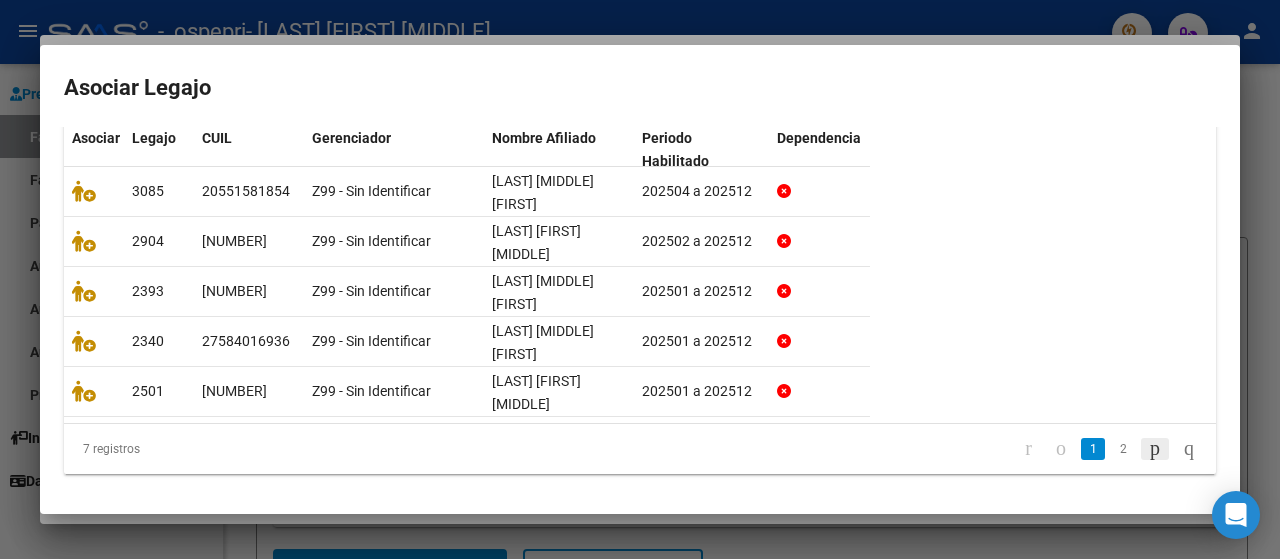 click 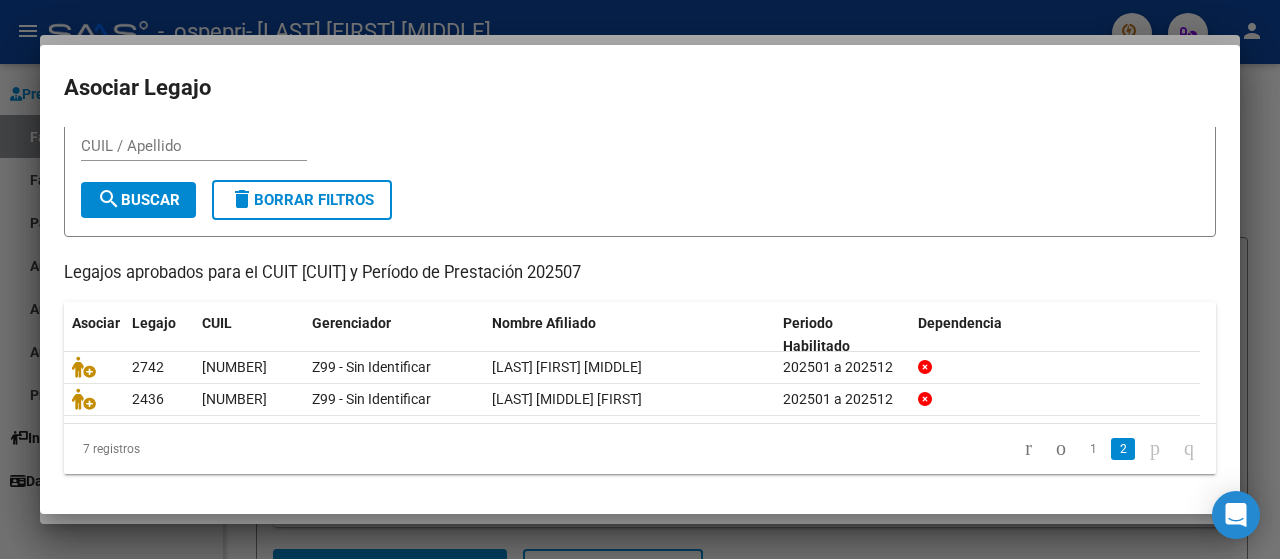 scroll, scrollTop: 58, scrollLeft: 0, axis: vertical 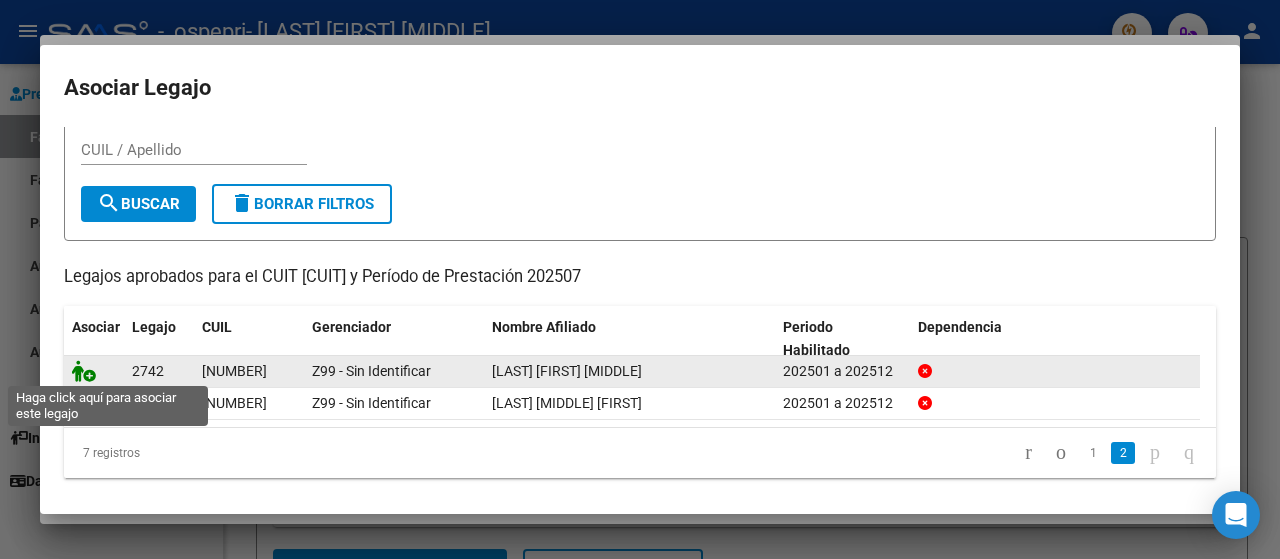 click 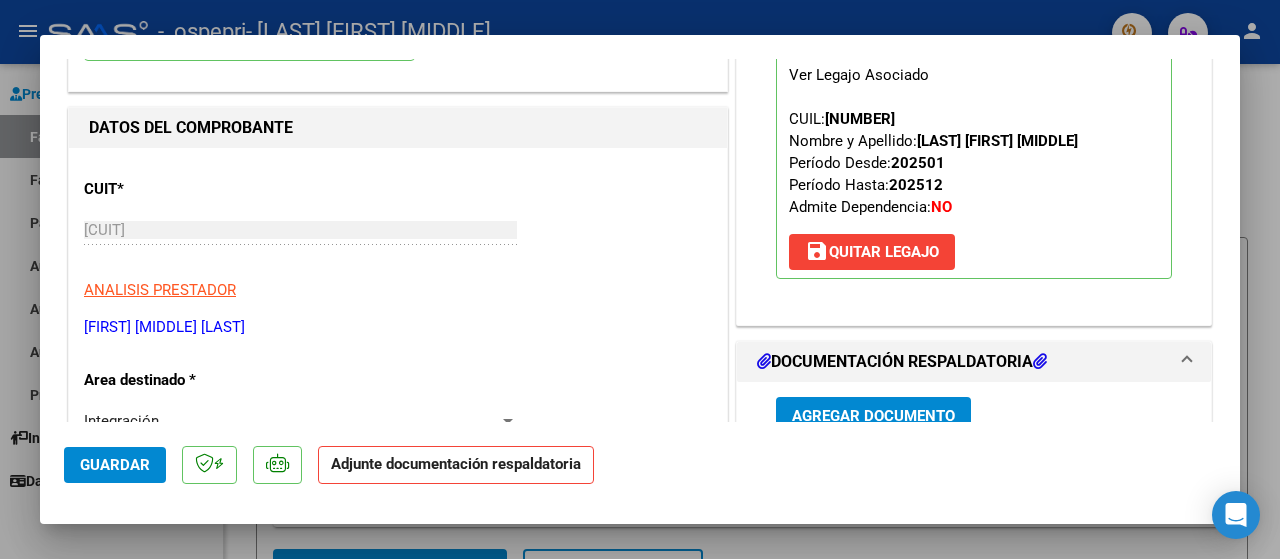 scroll, scrollTop: 300, scrollLeft: 0, axis: vertical 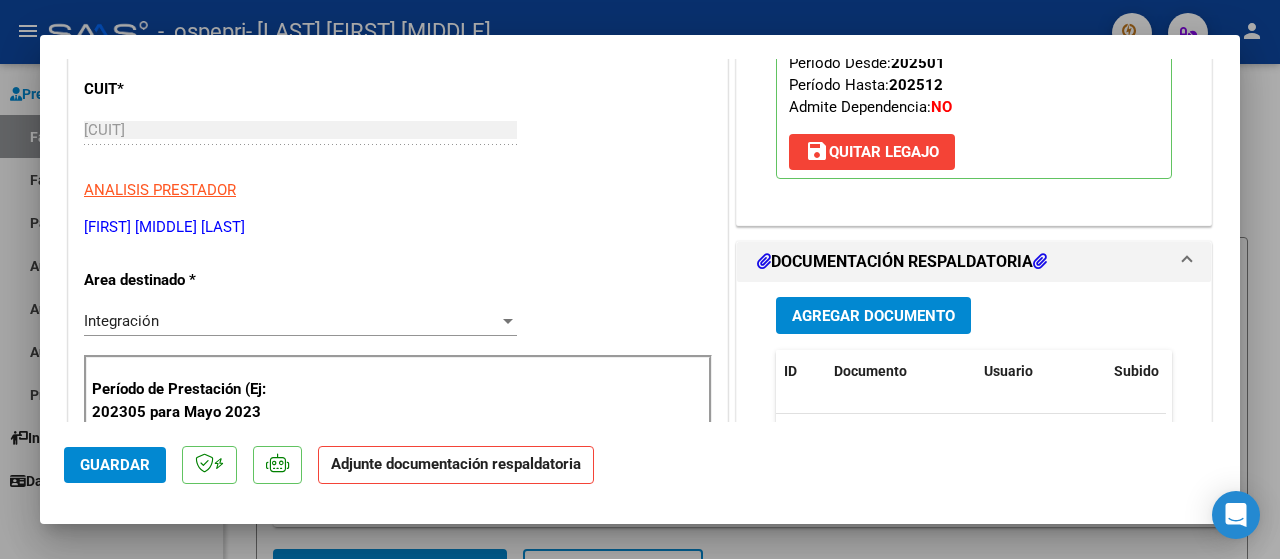 click on "Agregar Documento" at bounding box center (873, 316) 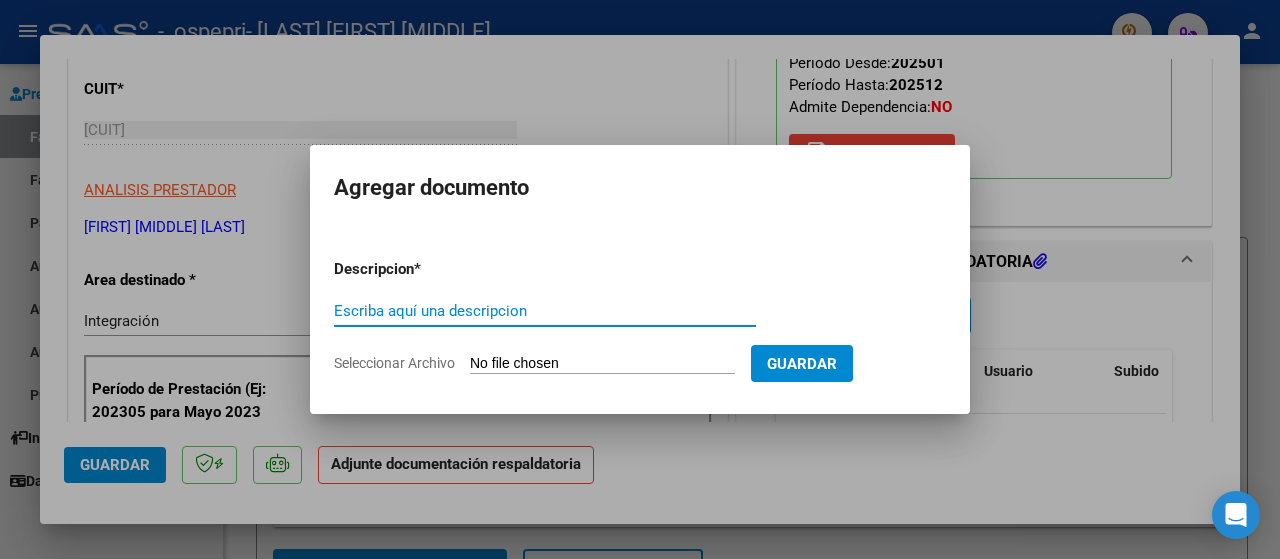 click on "Escriba aquí una descripcion" at bounding box center (545, 311) 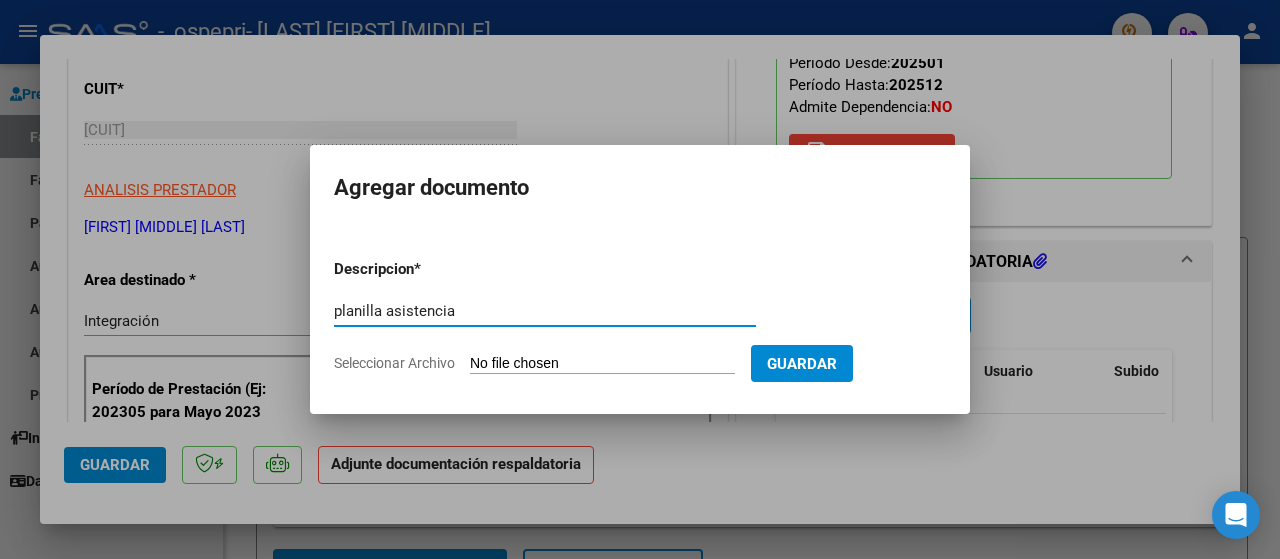 type on "planilla asistencia" 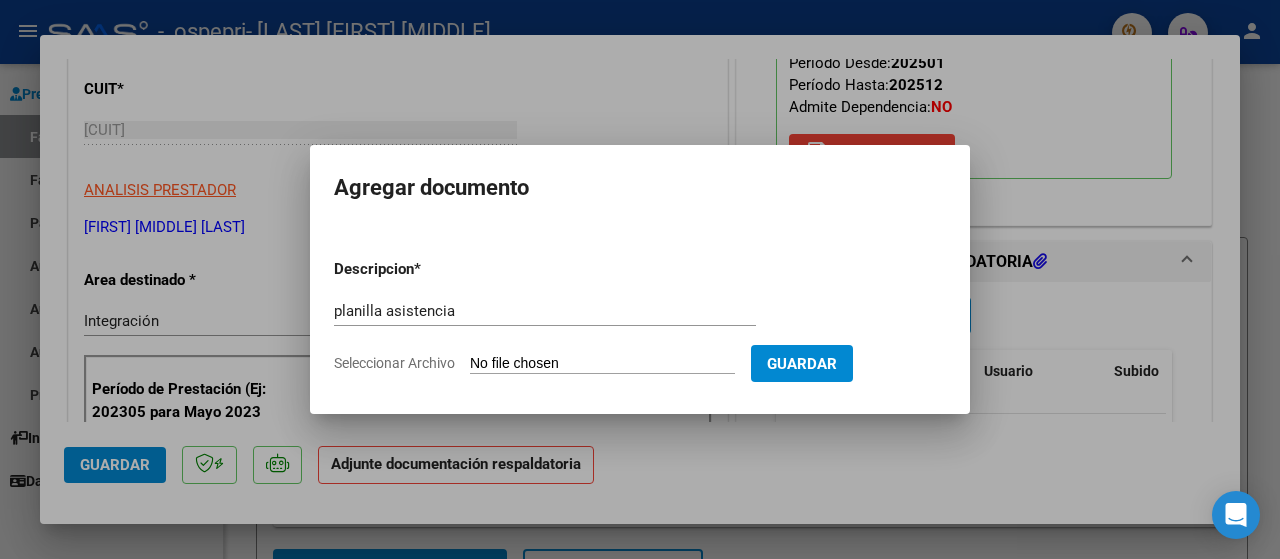 click on "Seleccionar Archivo" at bounding box center (602, 364) 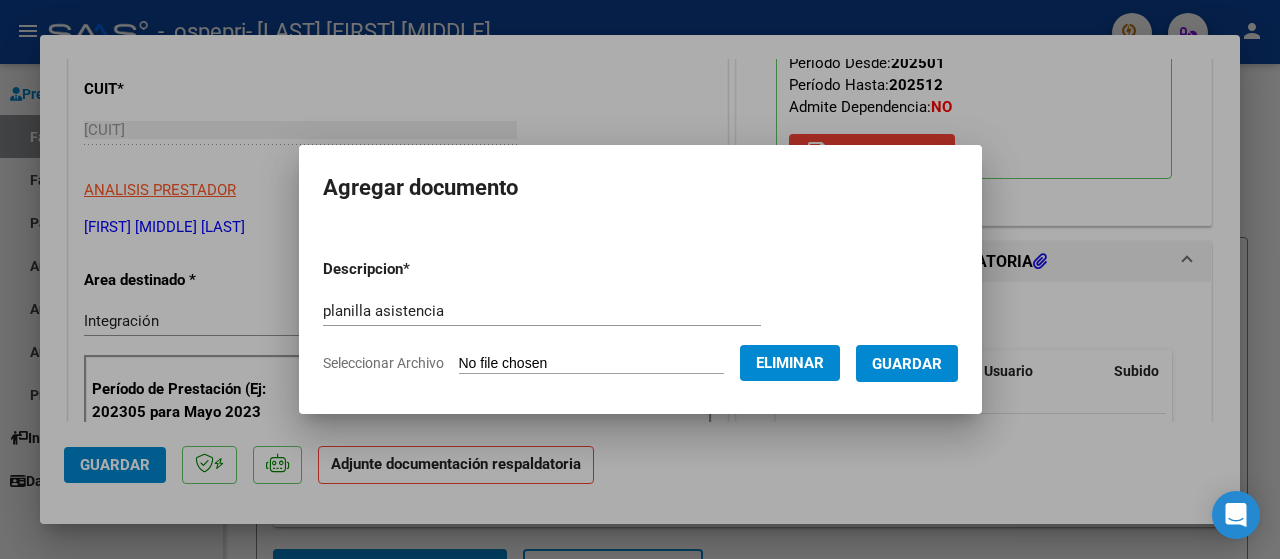 click on "Guardar" at bounding box center [907, 364] 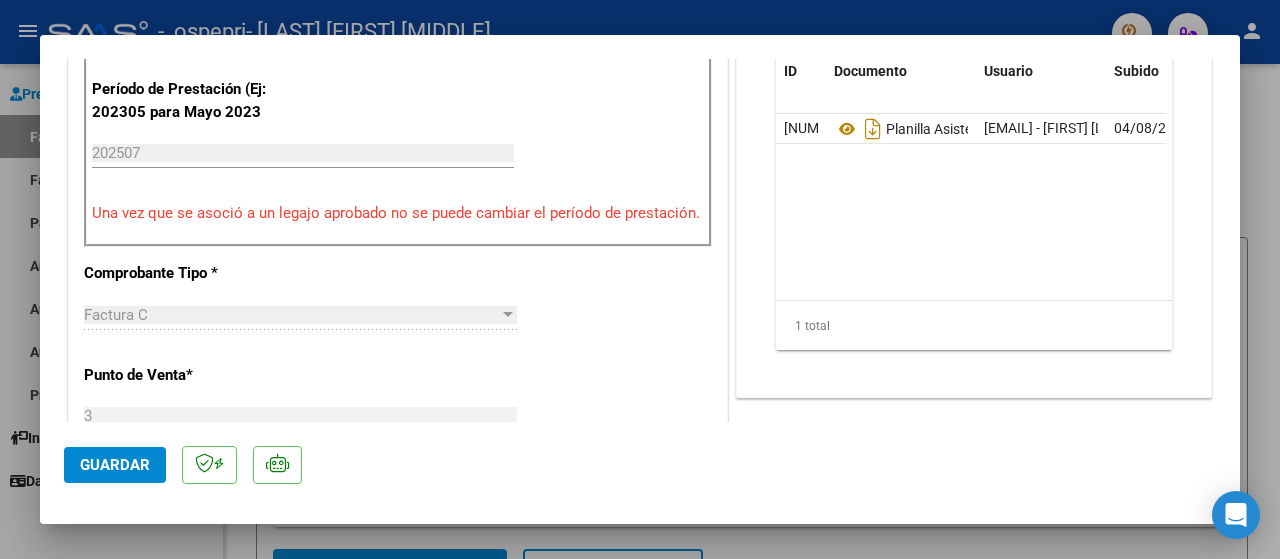 scroll, scrollTop: 700, scrollLeft: 0, axis: vertical 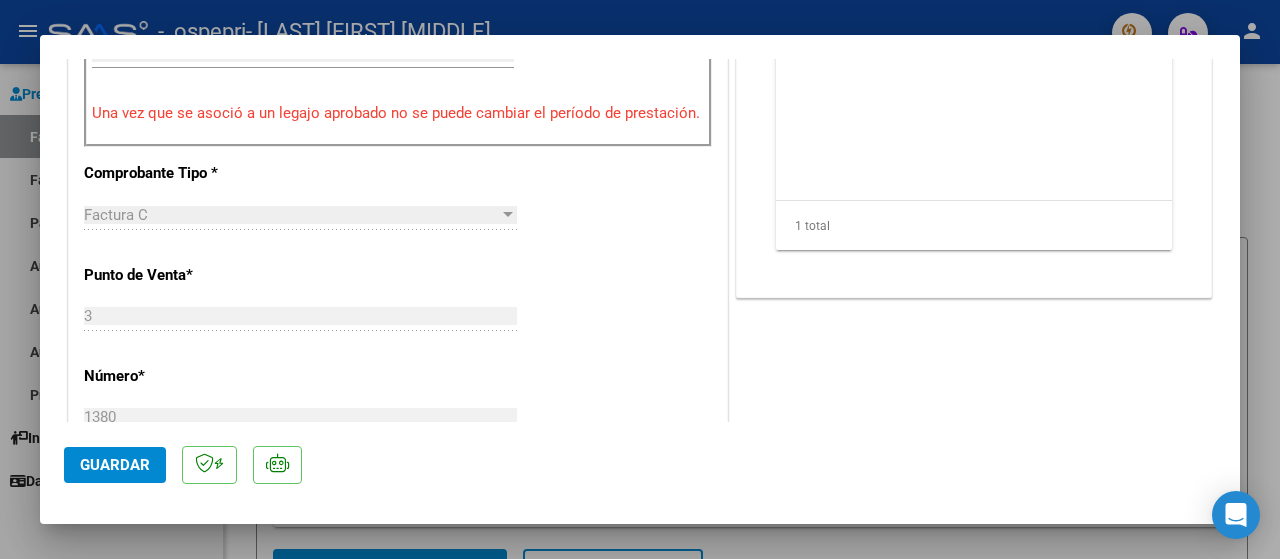 click on "Guardar" 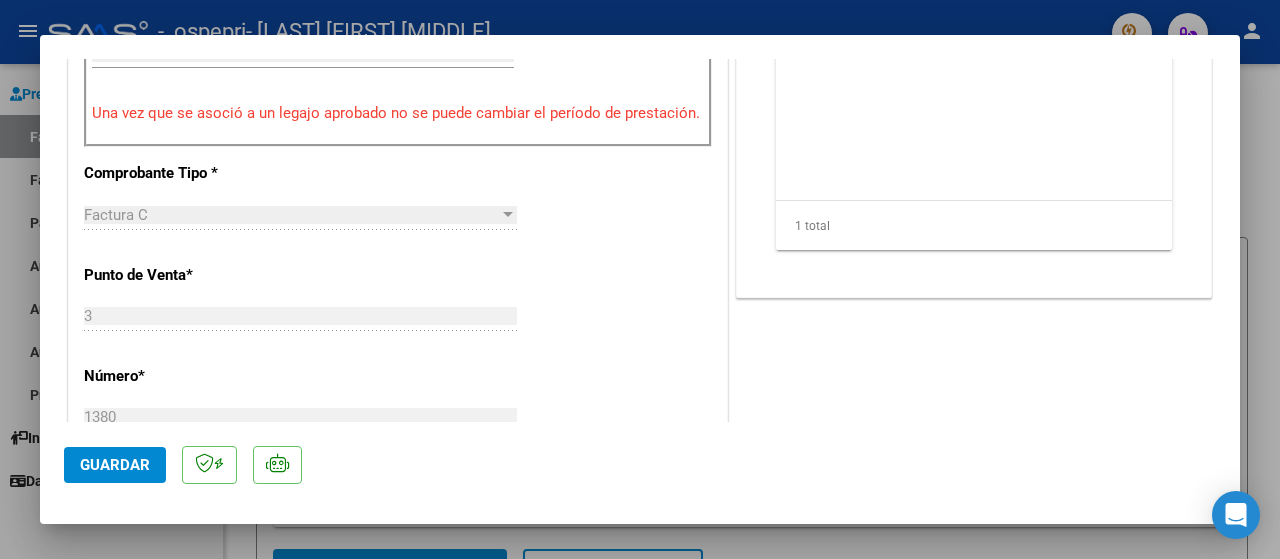 click on "Guardar" 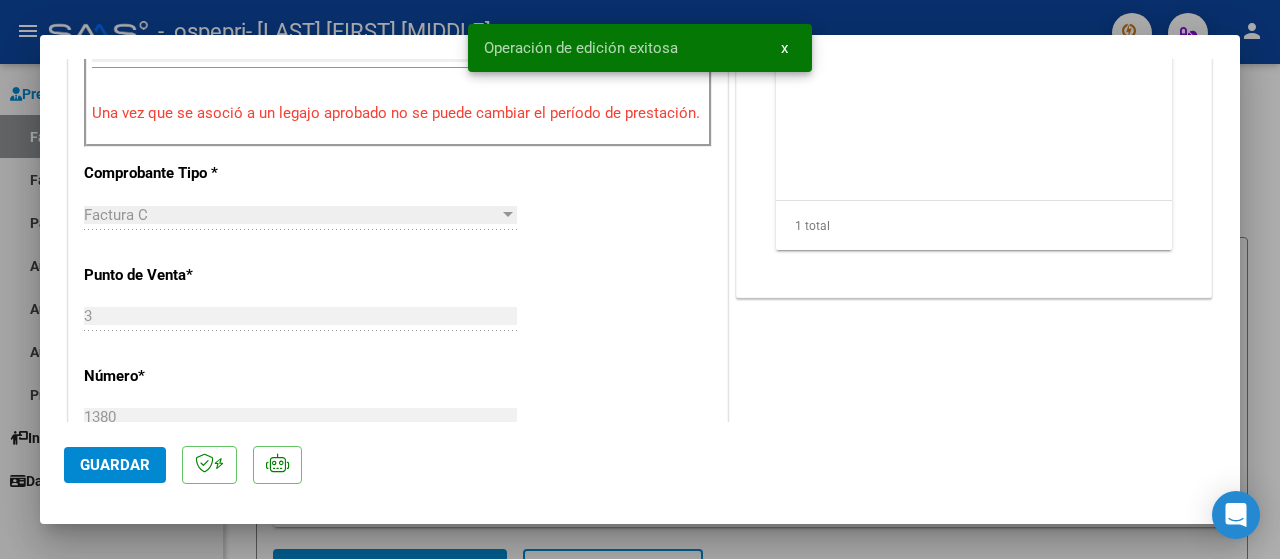 click at bounding box center [640, 279] 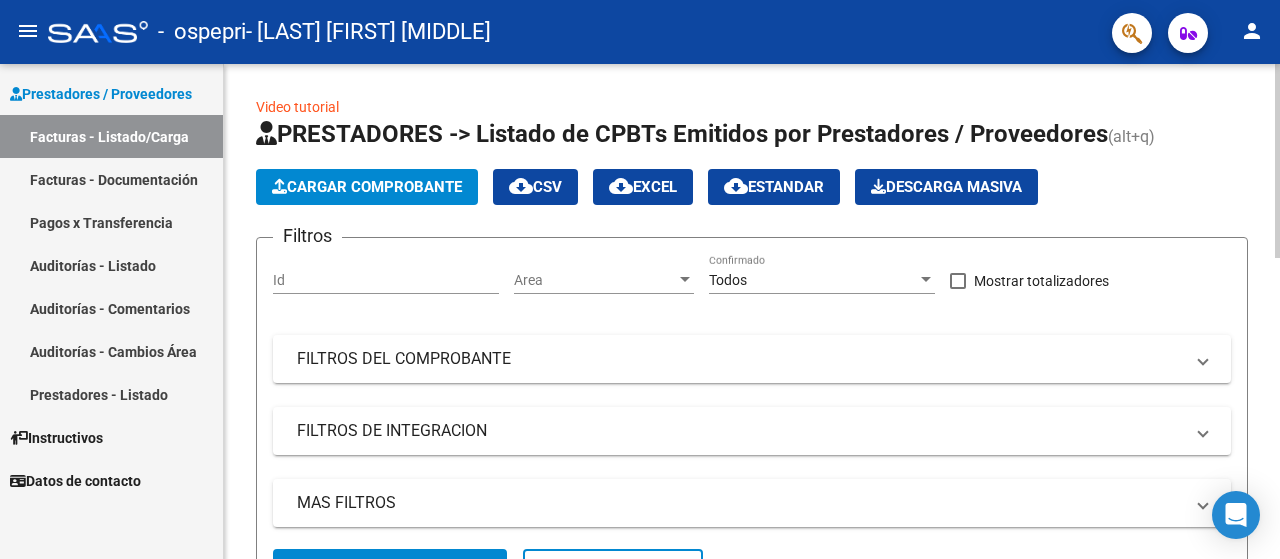 click on "Cargar Comprobante" 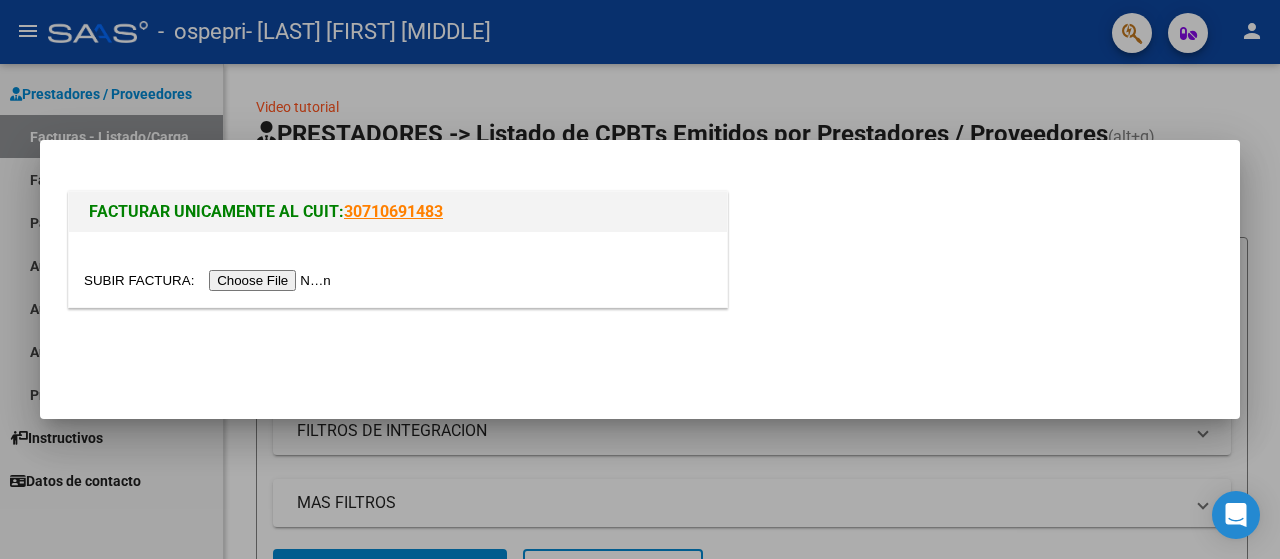 click at bounding box center (210, 280) 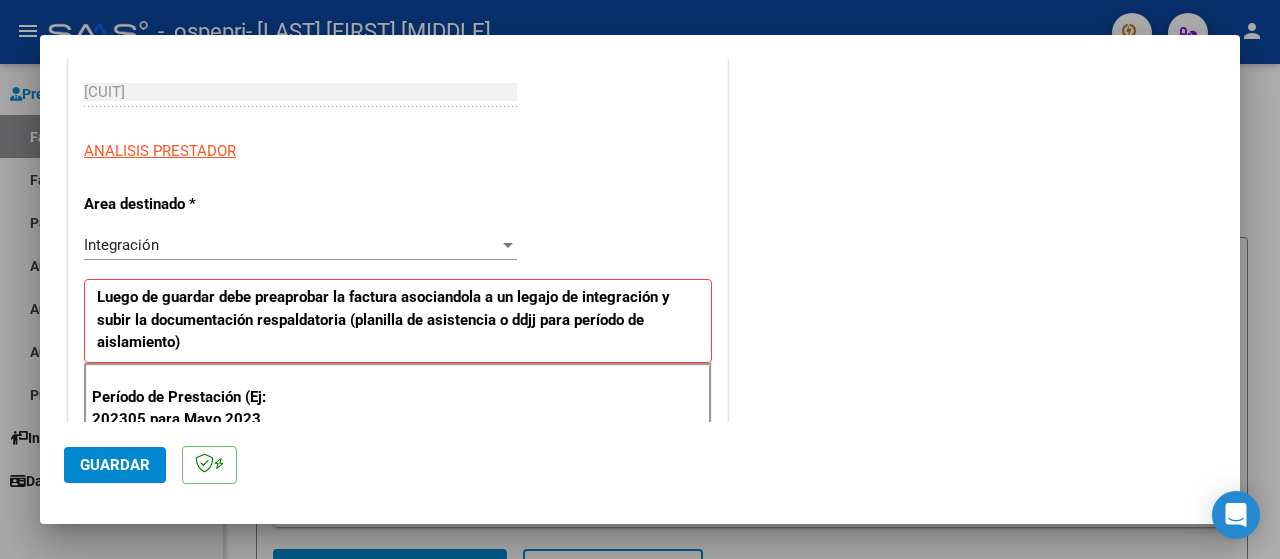 scroll, scrollTop: 500, scrollLeft: 0, axis: vertical 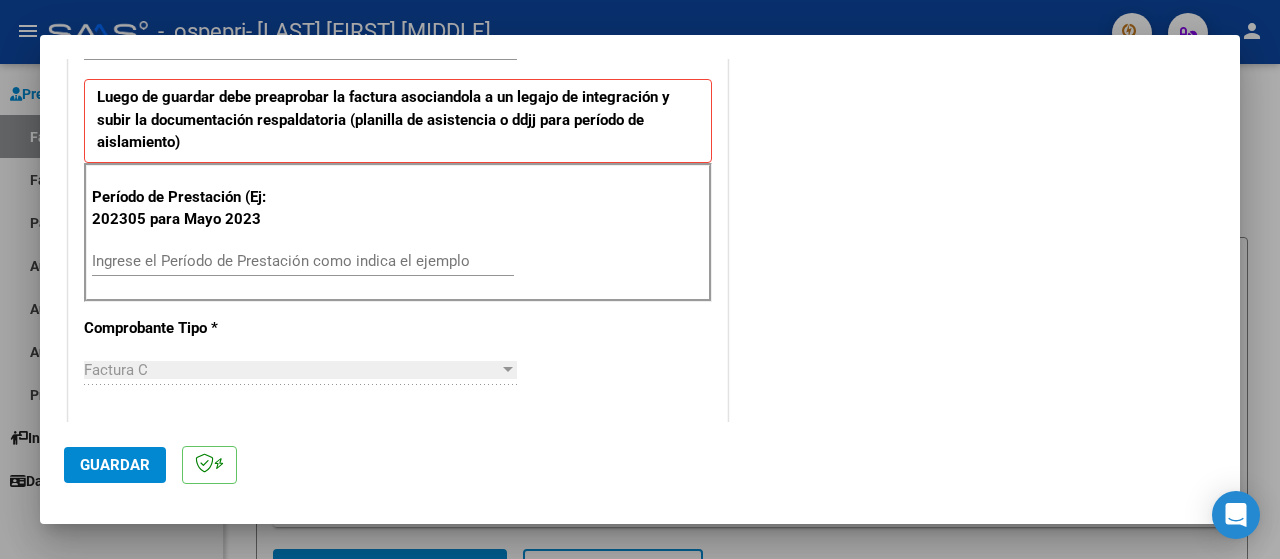 click on "Ingrese el Período de Prestación como indica el ejemplo" at bounding box center (303, 261) 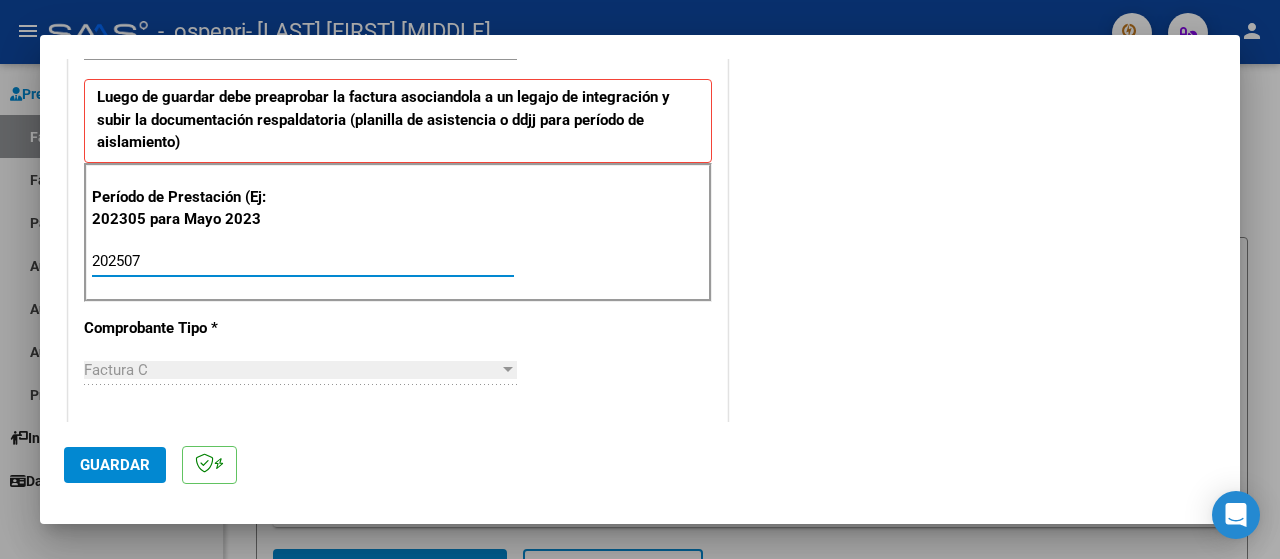 type on "202507" 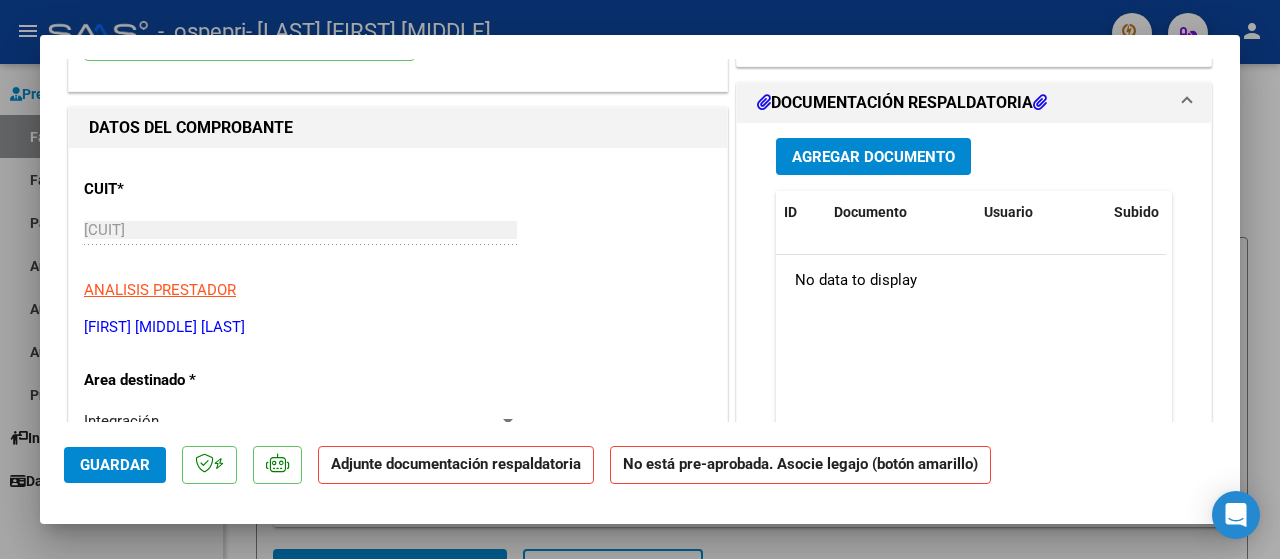 scroll, scrollTop: 0, scrollLeft: 0, axis: both 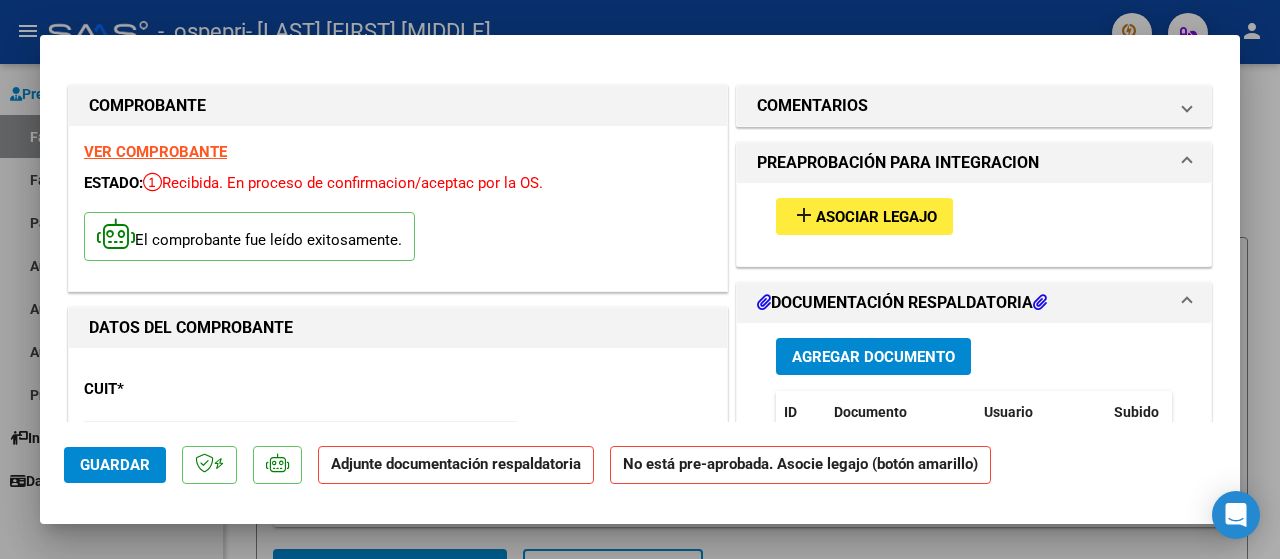 click on "Asociar Legajo" at bounding box center [876, 217] 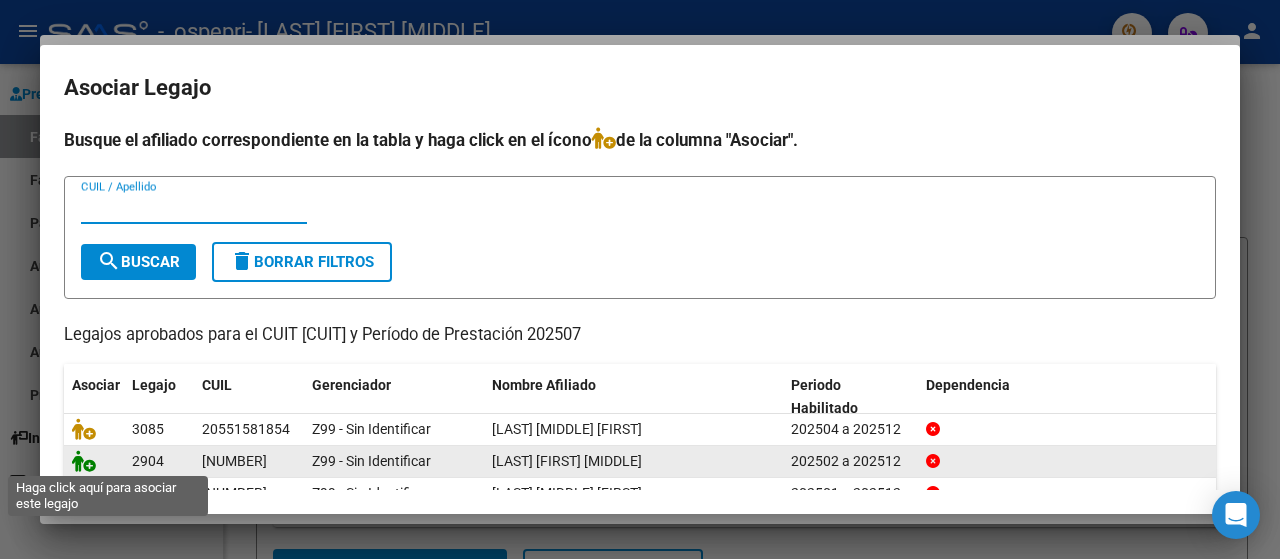 click 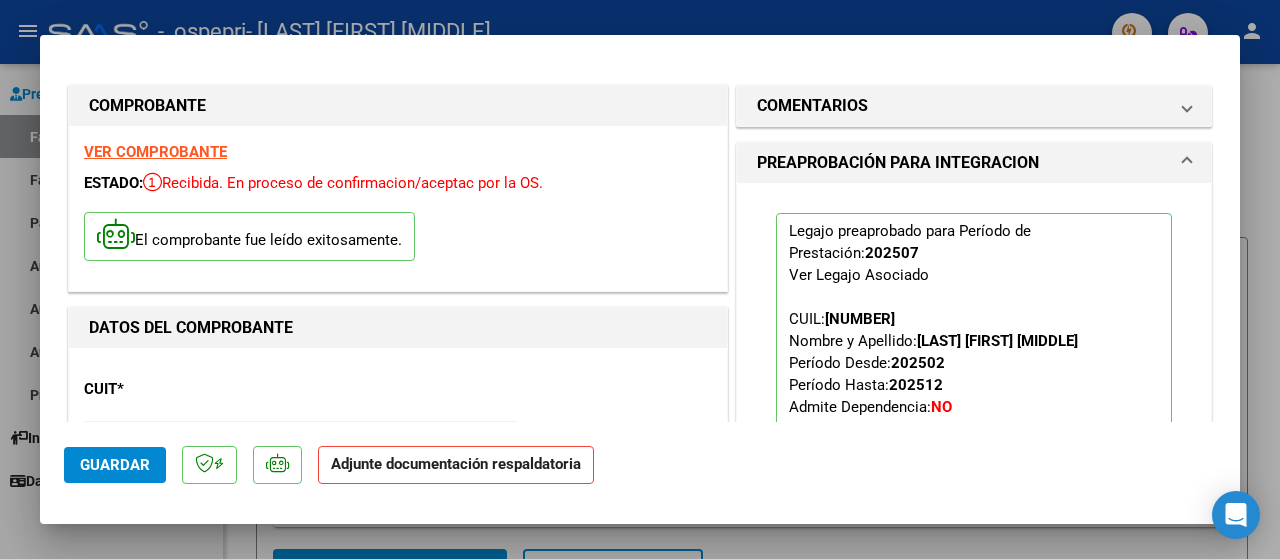 scroll, scrollTop: 200, scrollLeft: 0, axis: vertical 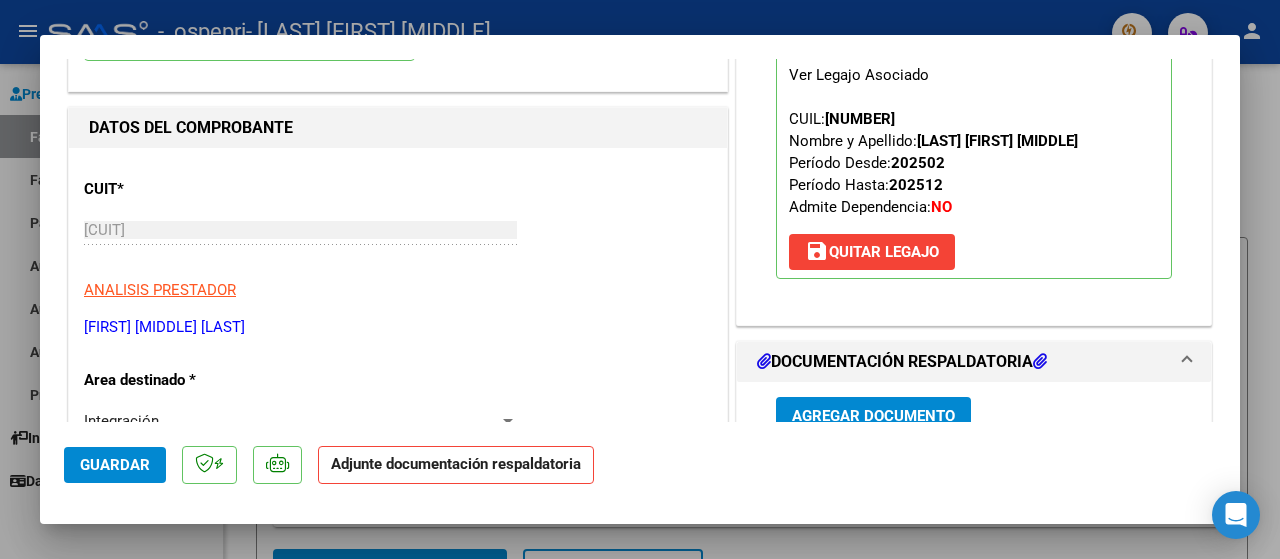 click on "Agregar Documento" at bounding box center (873, 416) 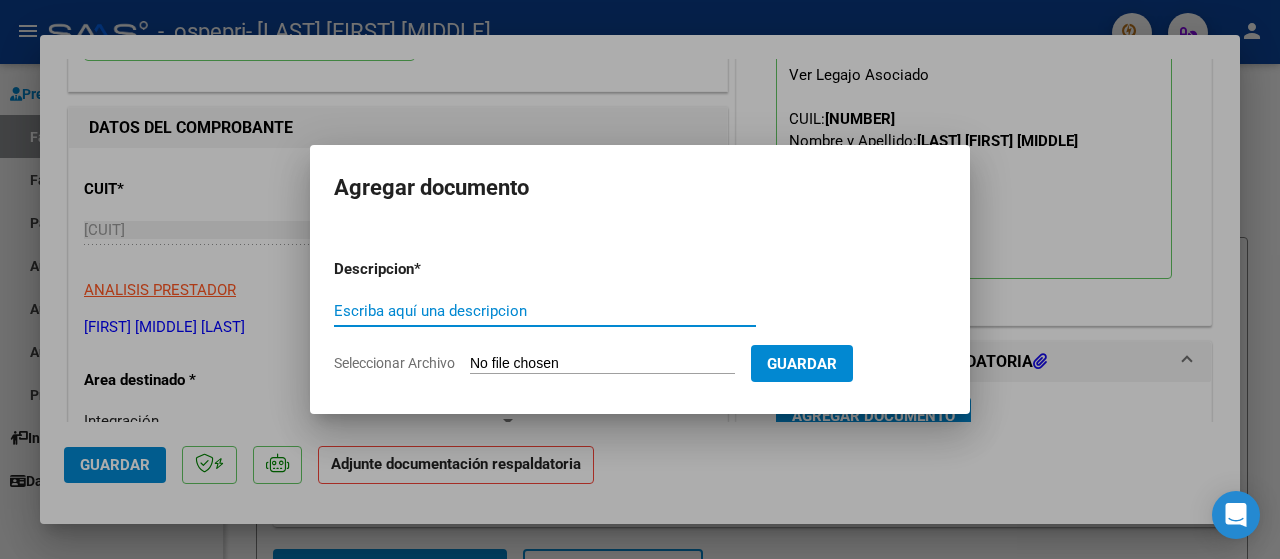 click on "Escriba aquí una descripcion" at bounding box center [545, 311] 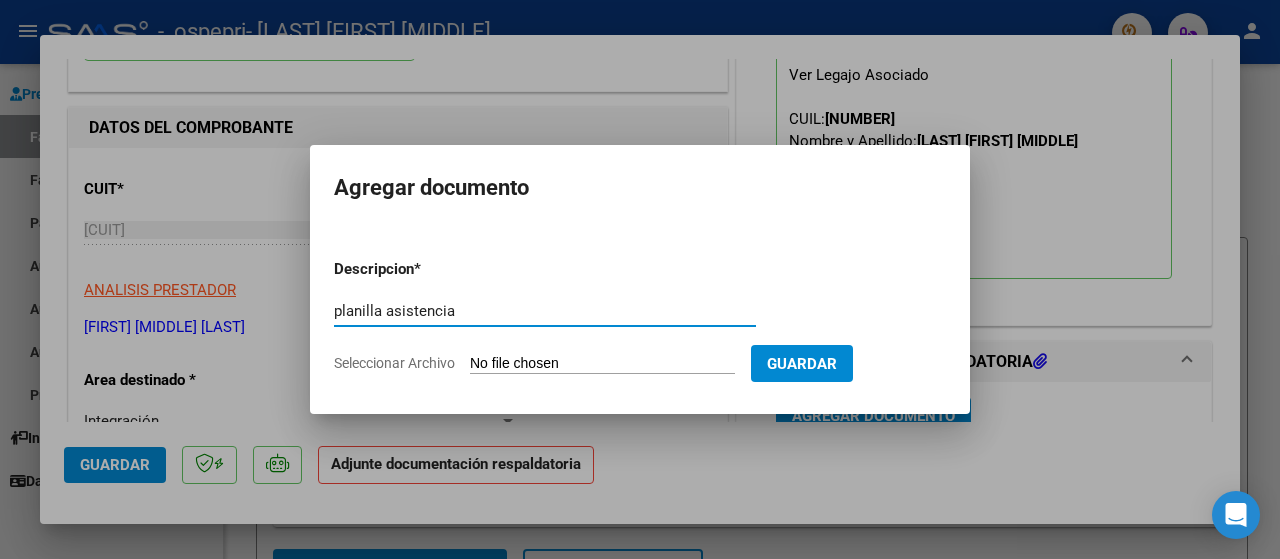 type on "planilla asistencia" 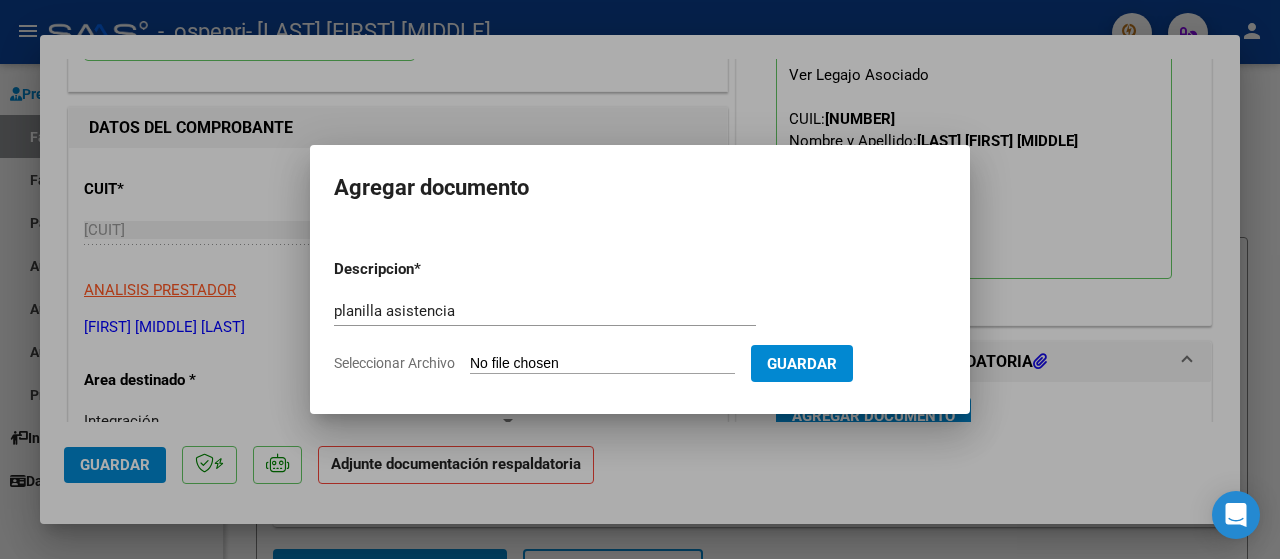 type on "C:\fakepath\[FILENAME].pdf" 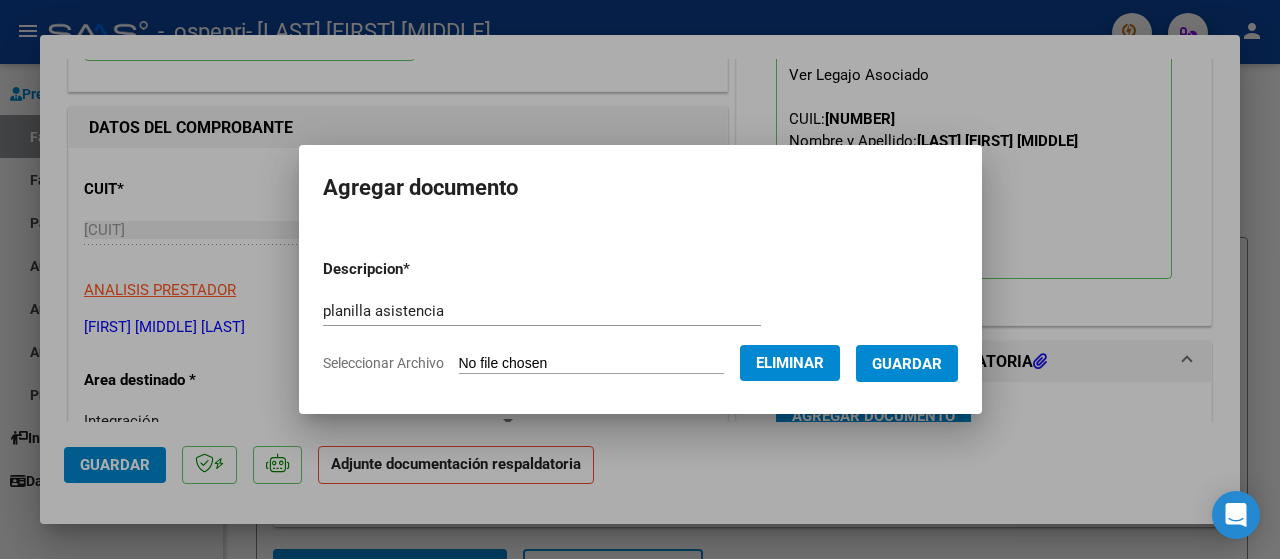 click on "Guardar" at bounding box center [907, 364] 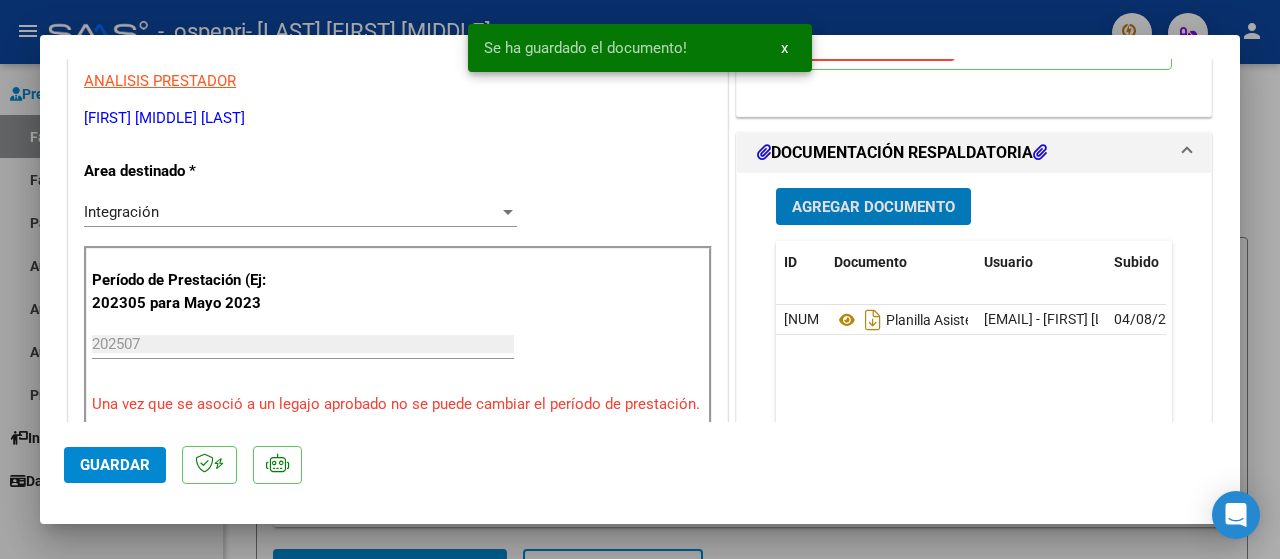 scroll, scrollTop: 609, scrollLeft: 0, axis: vertical 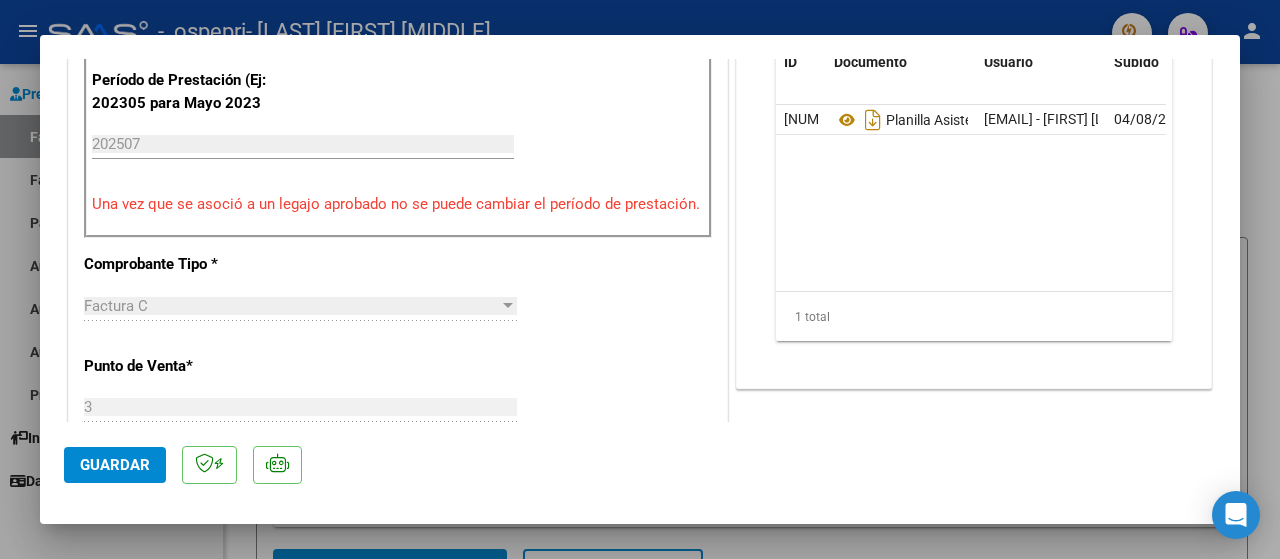 click on "Guardar" 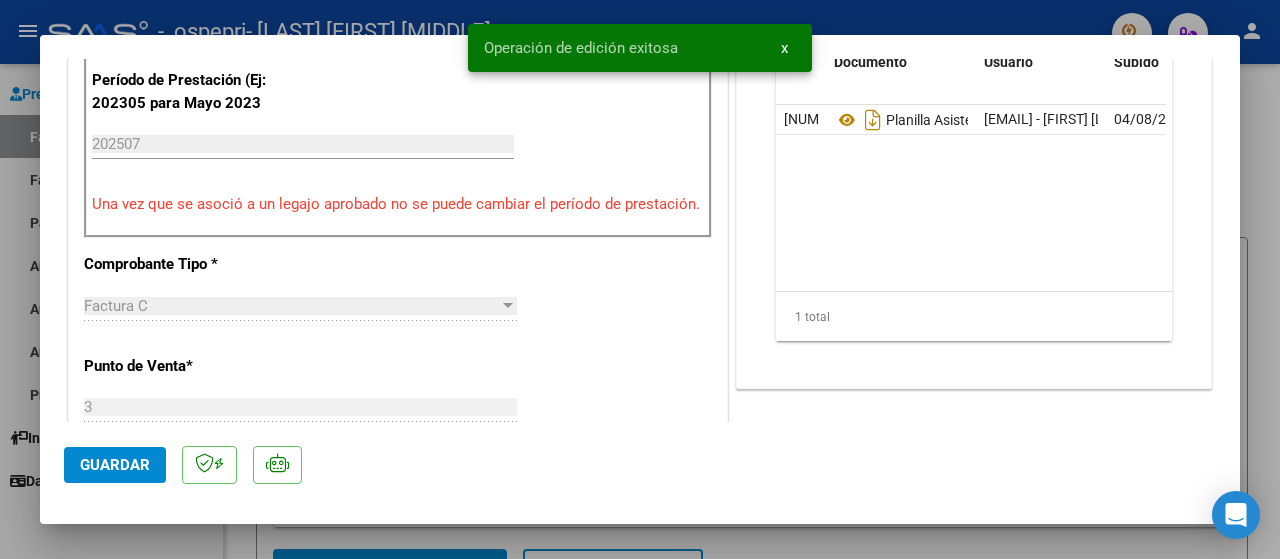 click at bounding box center [640, 279] 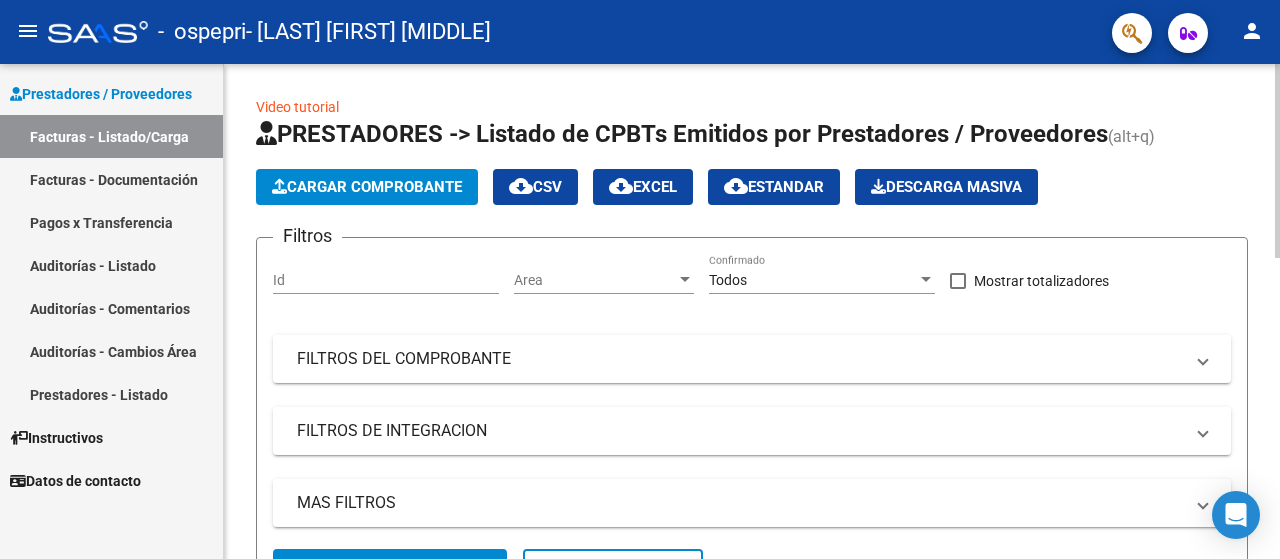 click on "Cargar Comprobante" 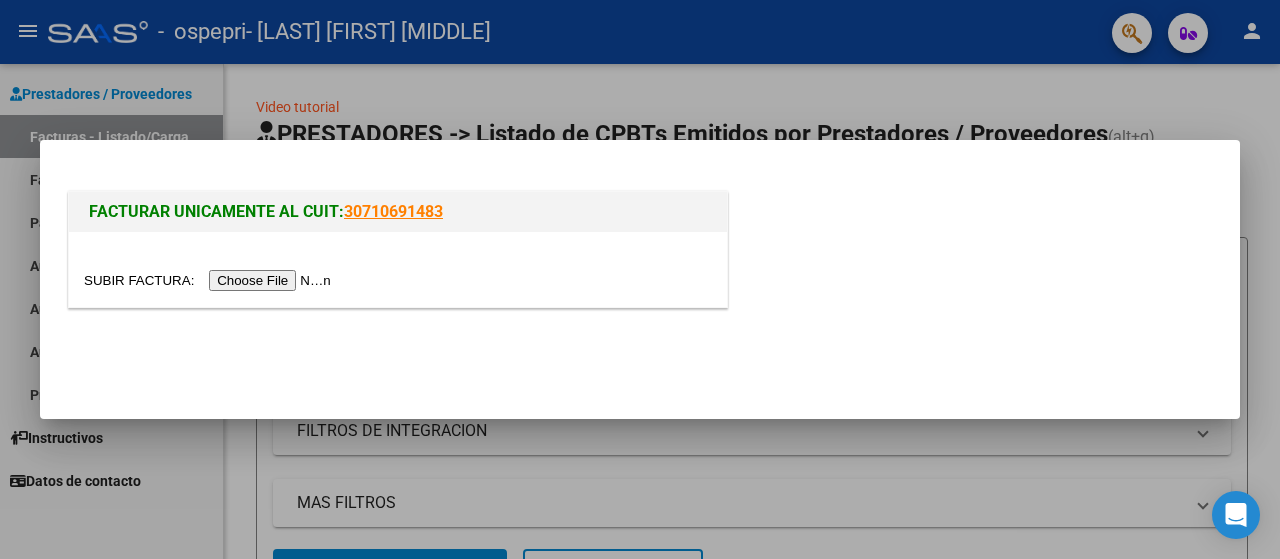 click at bounding box center [210, 280] 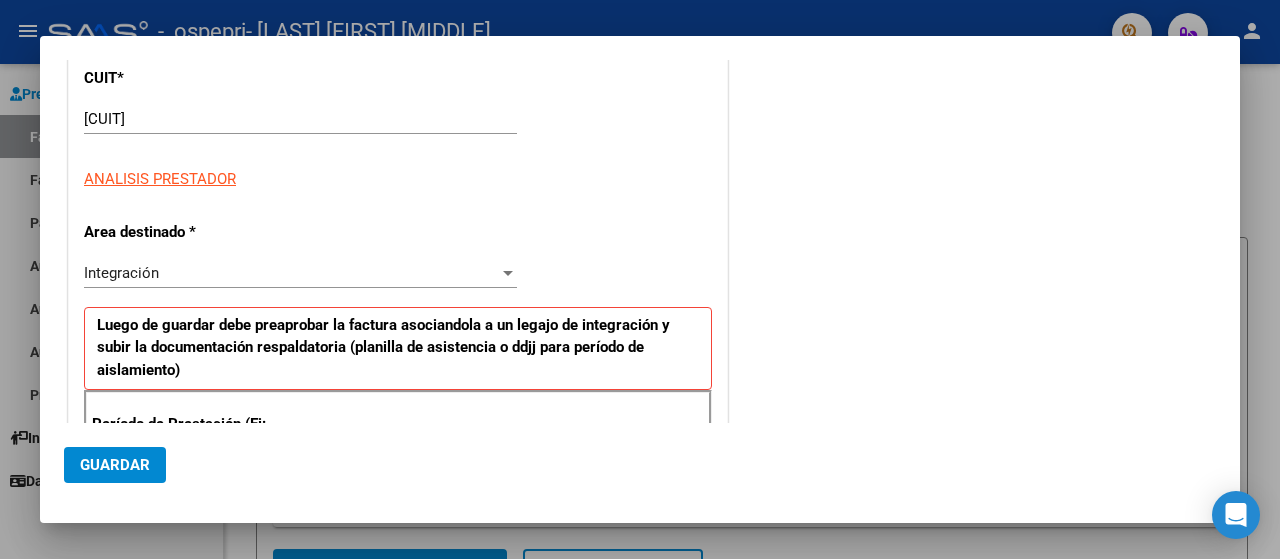 scroll, scrollTop: 300, scrollLeft: 0, axis: vertical 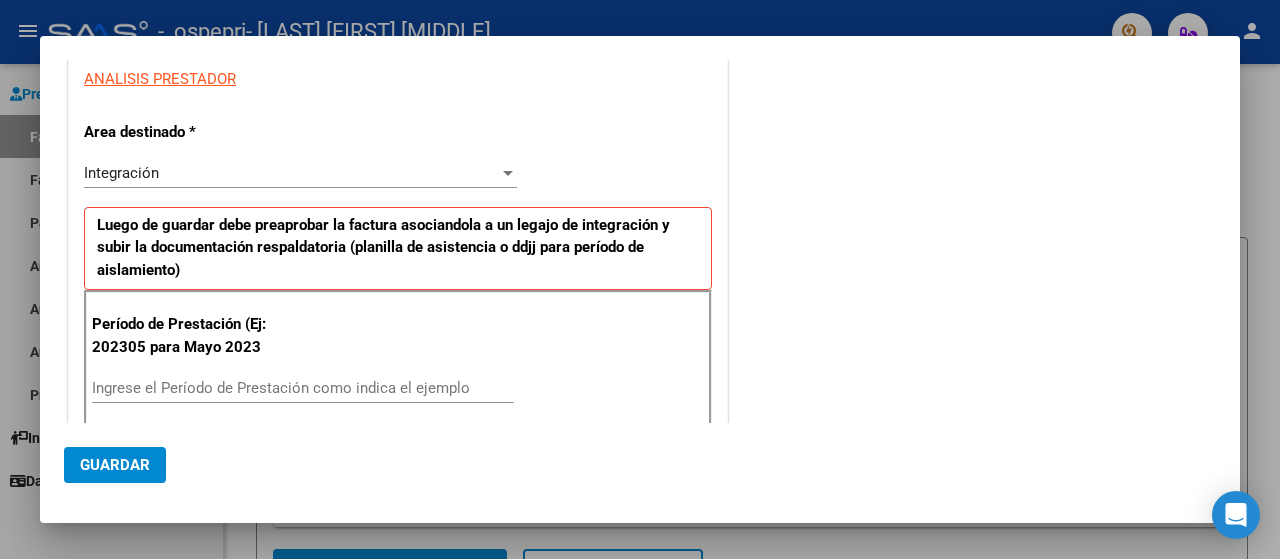 click on "Ingrese el Período de Prestación como indica el ejemplo" at bounding box center (303, 388) 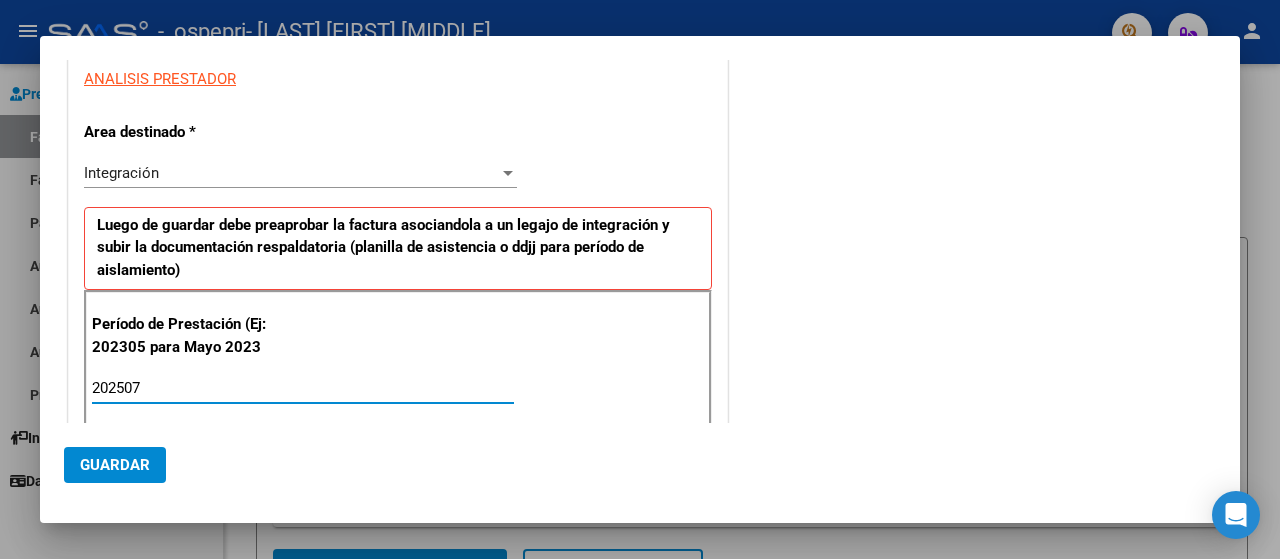click on "Guardar" 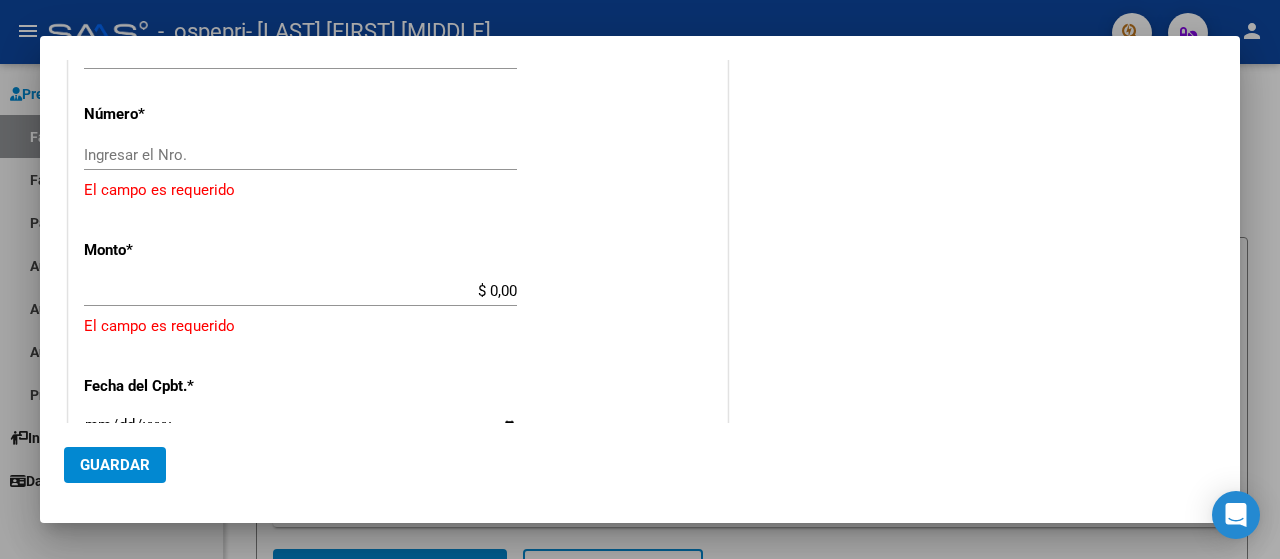 scroll, scrollTop: 945, scrollLeft: 0, axis: vertical 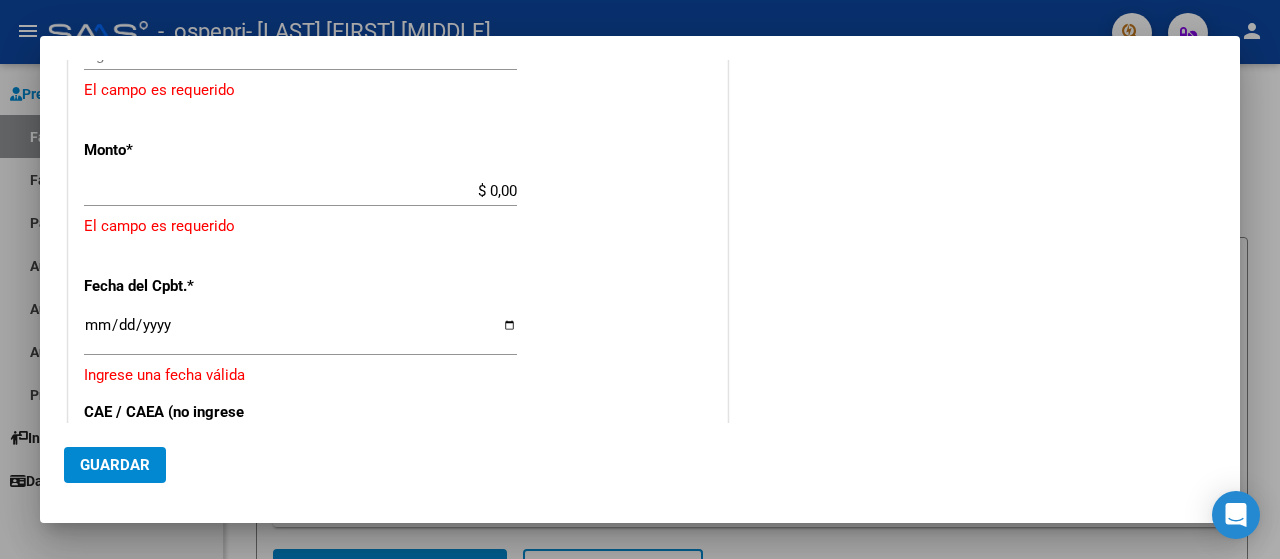 click on "Guardar" 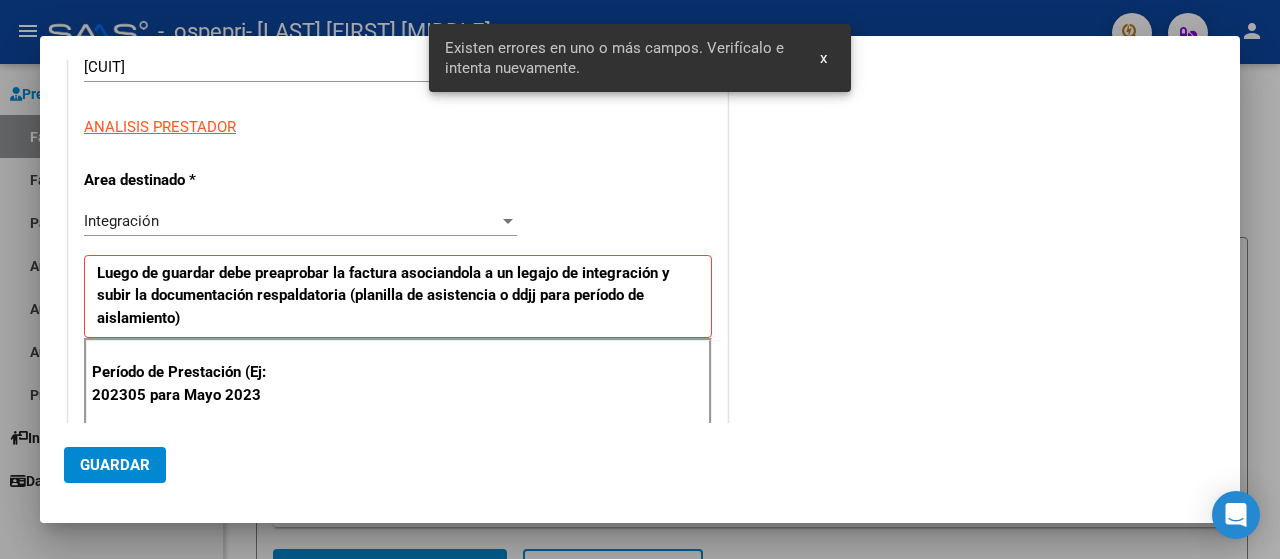 scroll, scrollTop: 352, scrollLeft: 0, axis: vertical 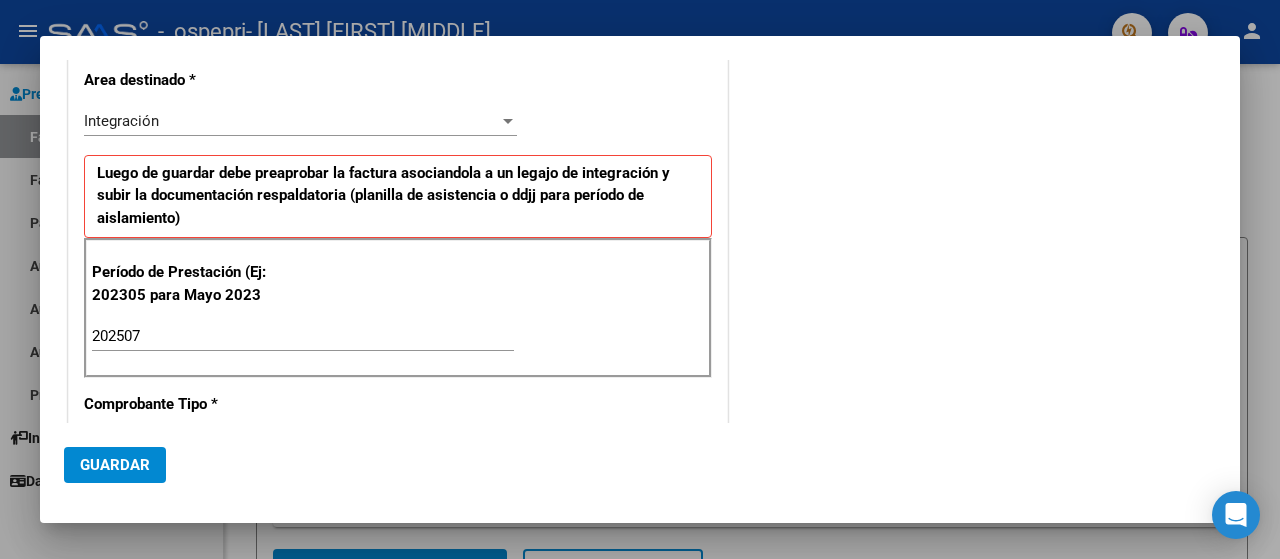 click on "202507" at bounding box center [303, 336] 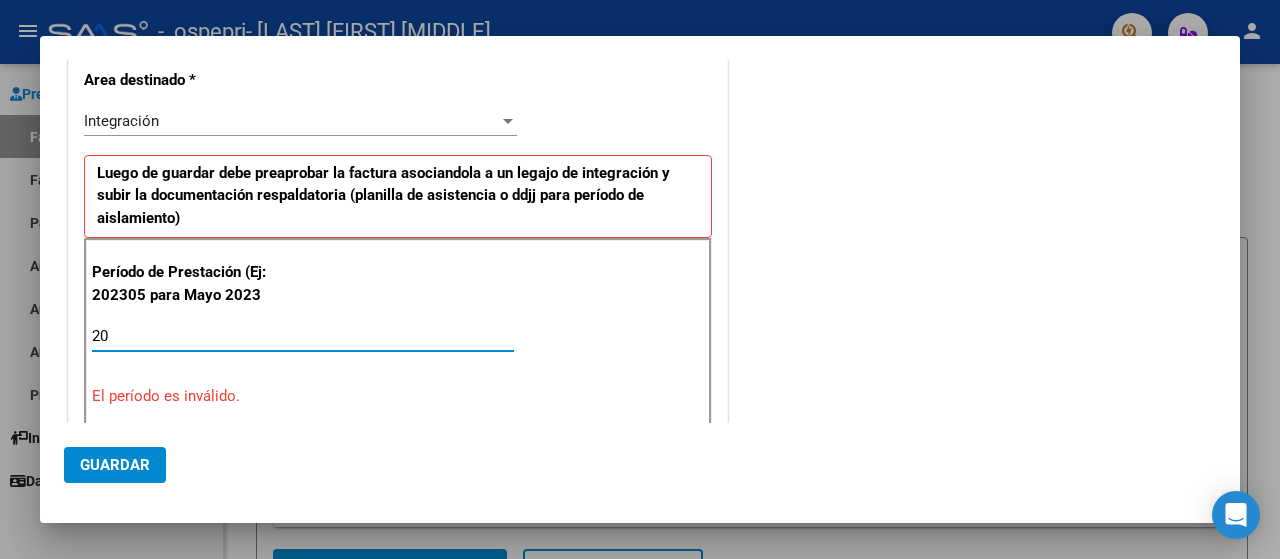 type on "2" 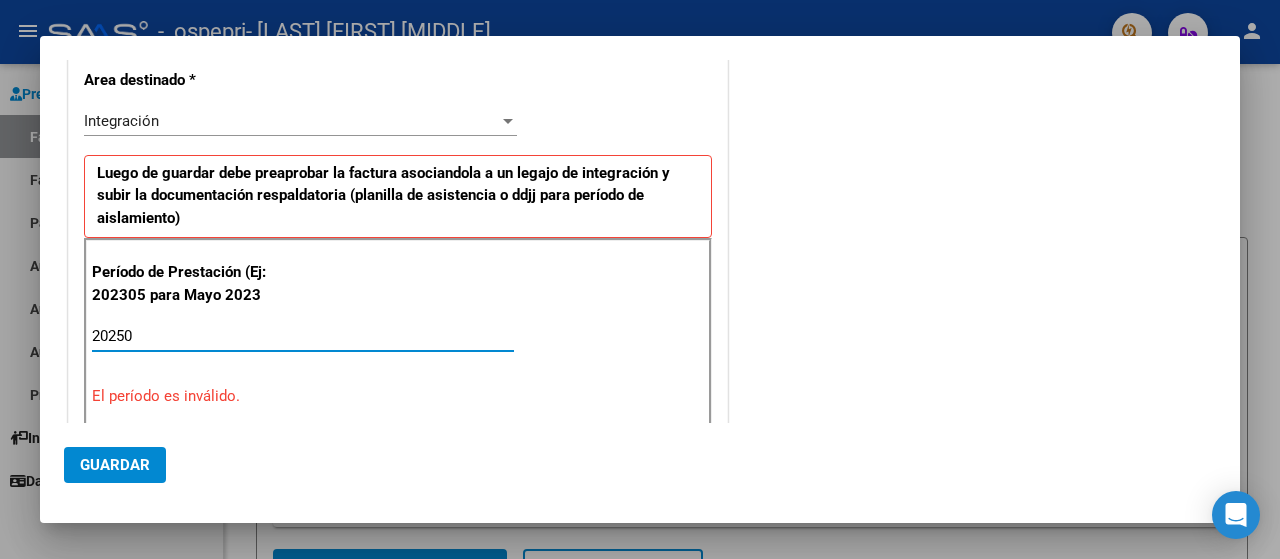 type on "202507" 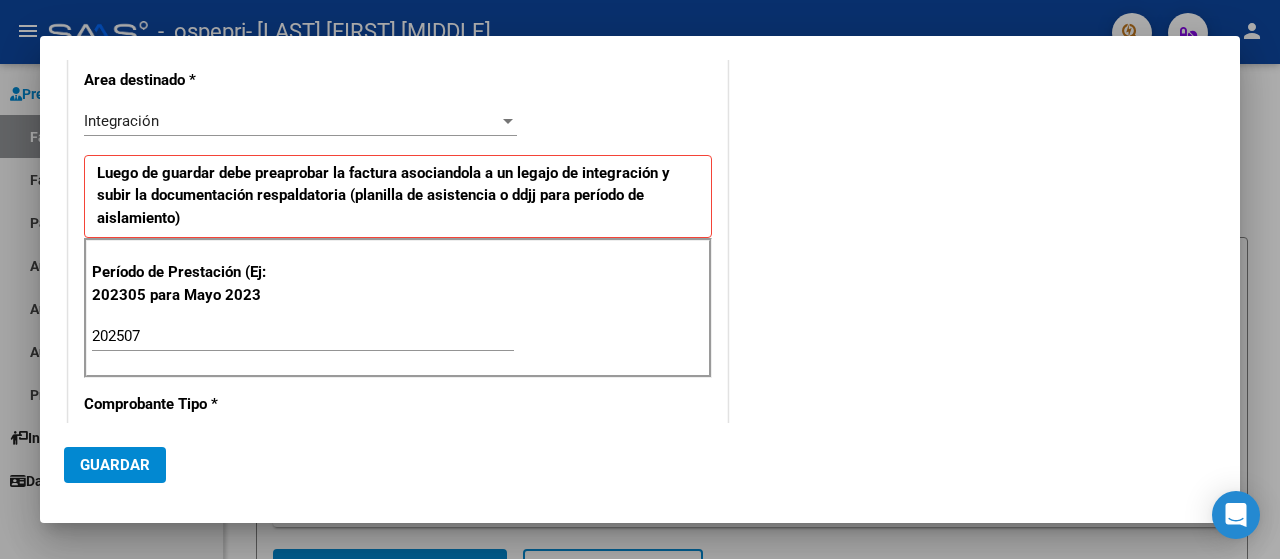 scroll, scrollTop: 652, scrollLeft: 0, axis: vertical 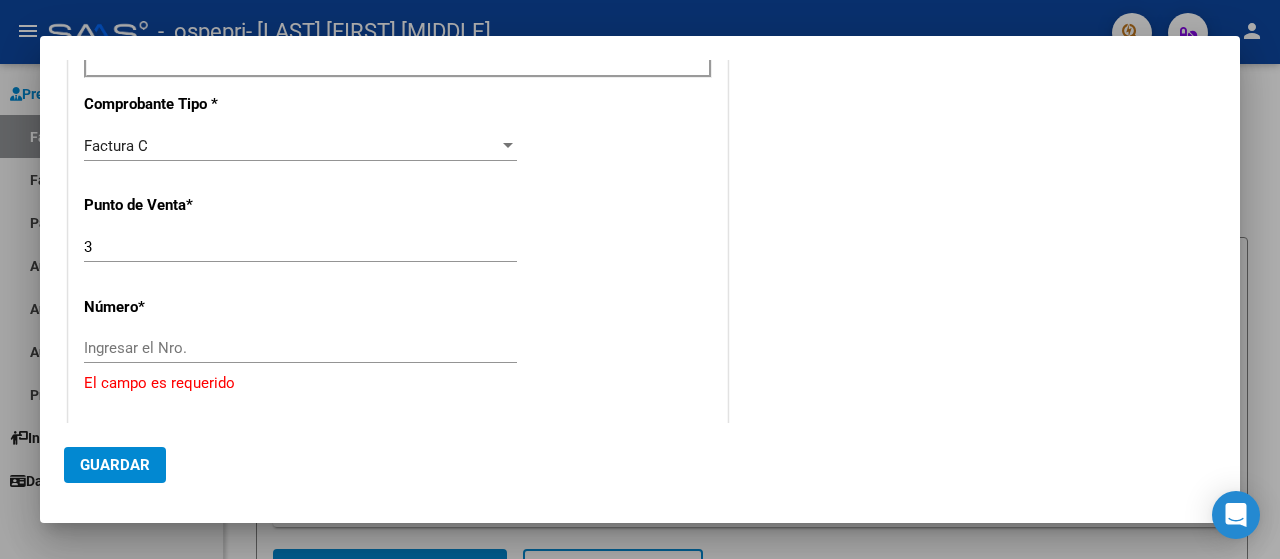 click on "Ingresar el Nro." at bounding box center [300, 348] 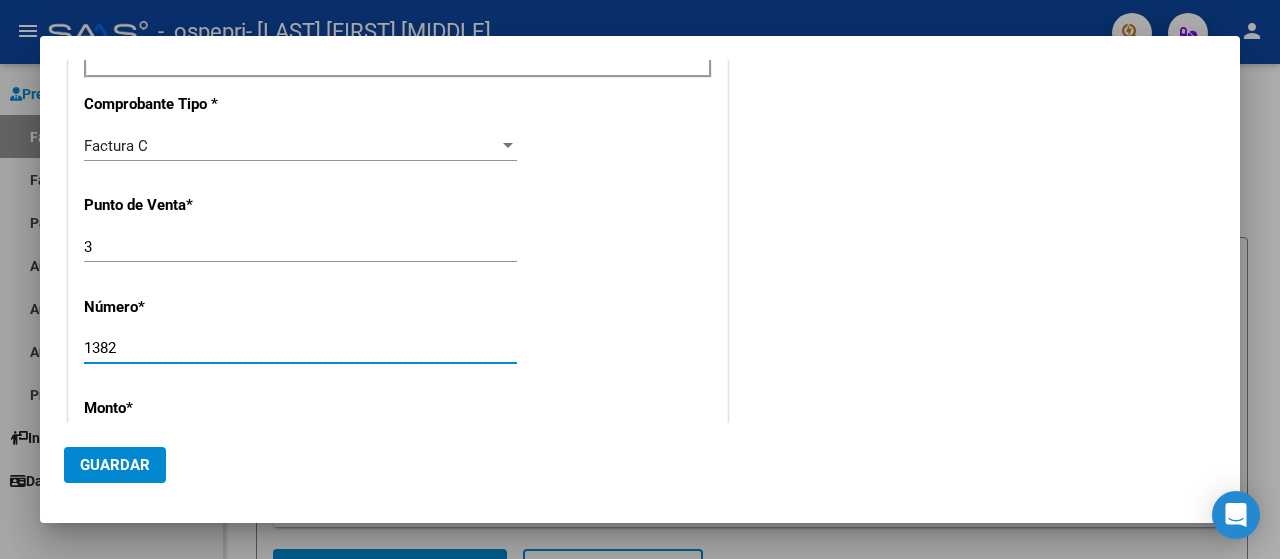 type on "1382" 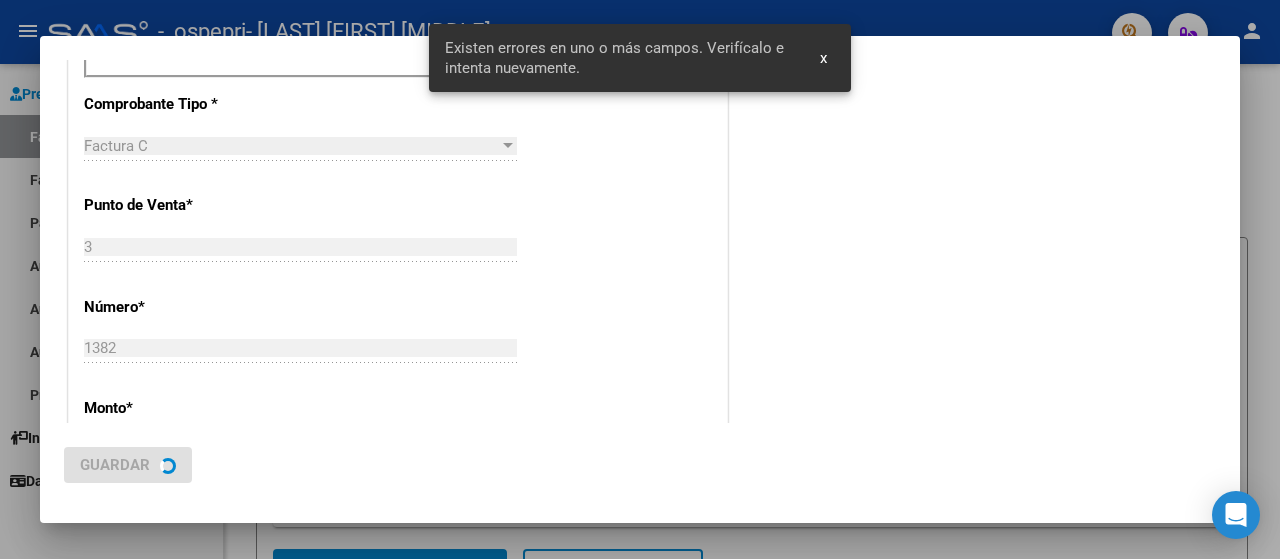 type on "$ 118.757,84" 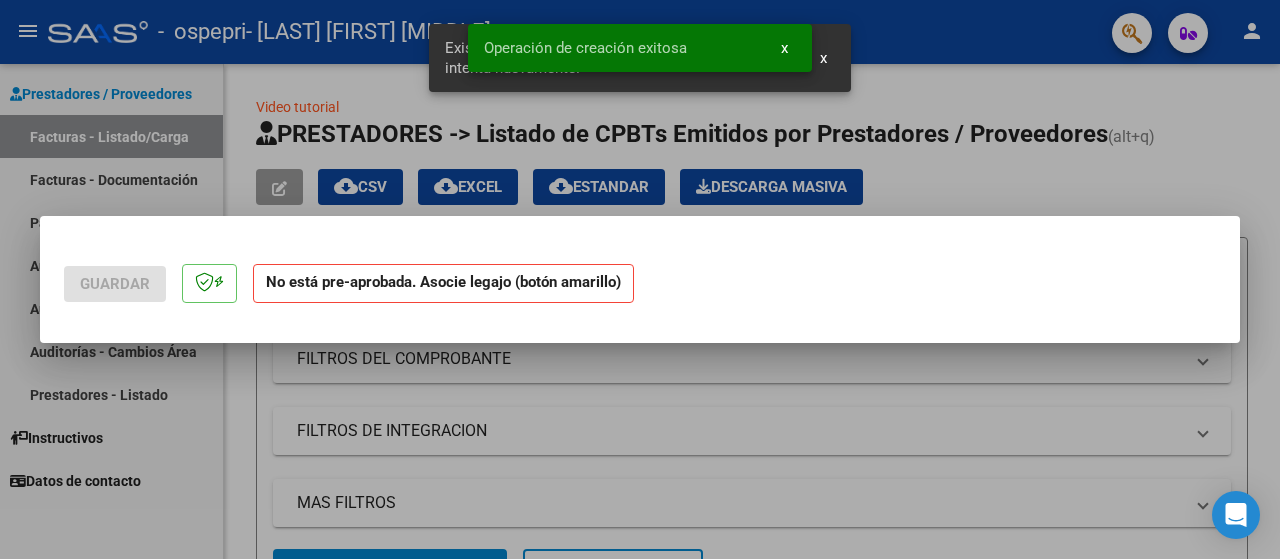 scroll, scrollTop: 0, scrollLeft: 0, axis: both 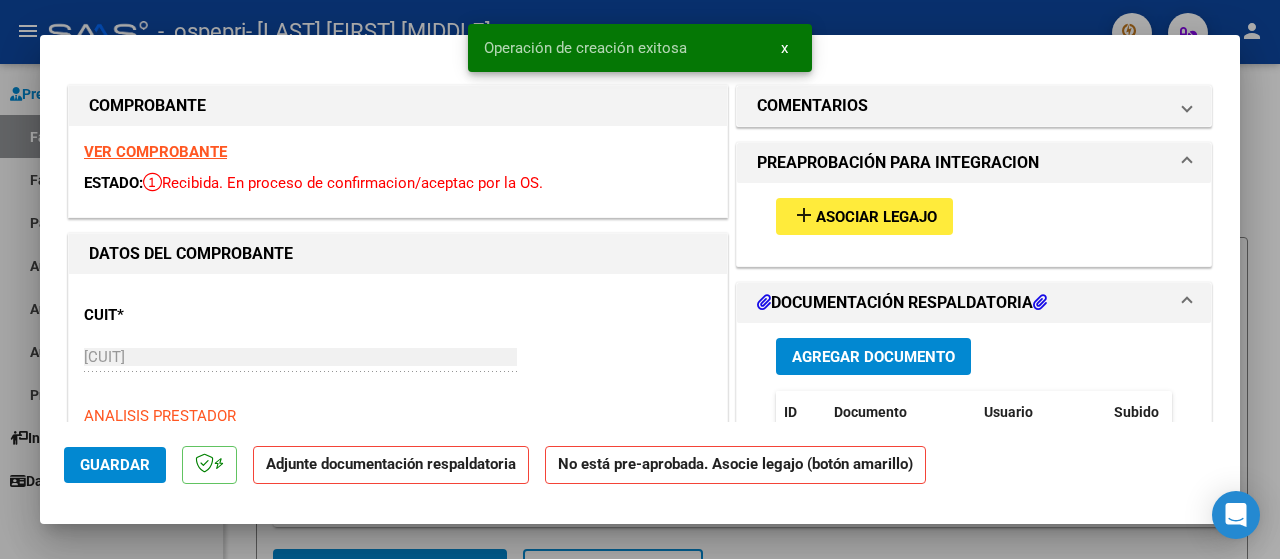 click on "Asociar Legajo" at bounding box center (876, 217) 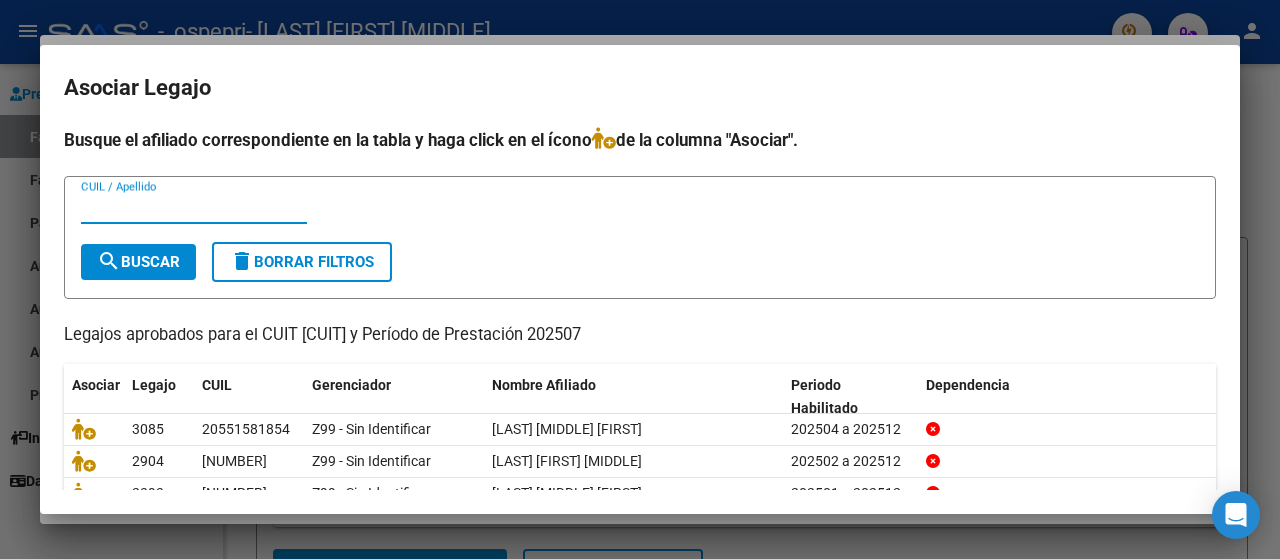 scroll, scrollTop: 100, scrollLeft: 0, axis: vertical 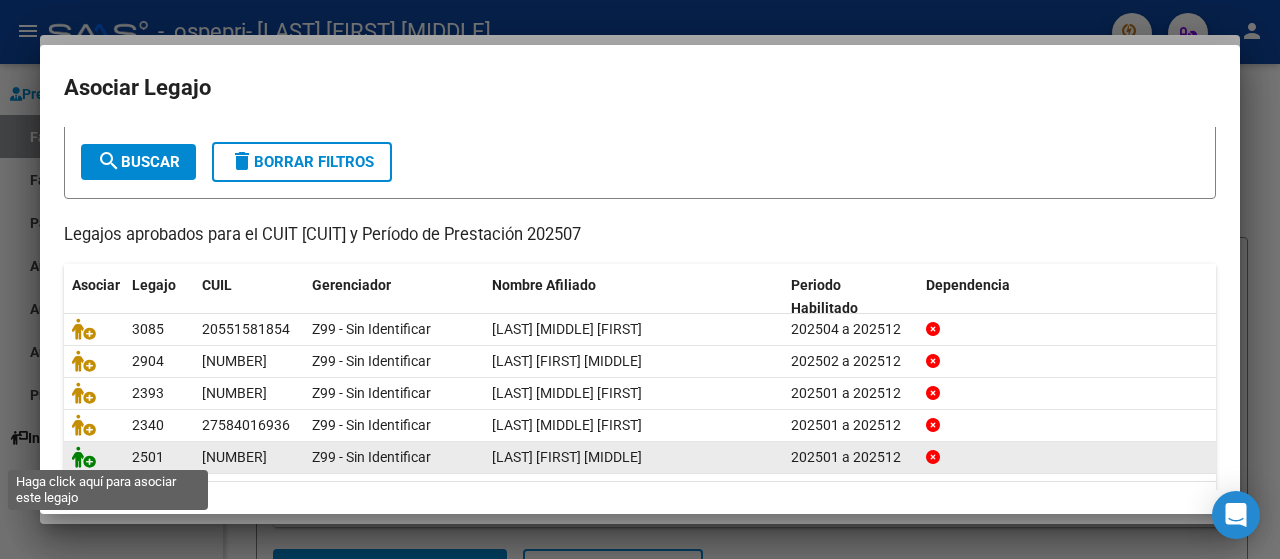 click 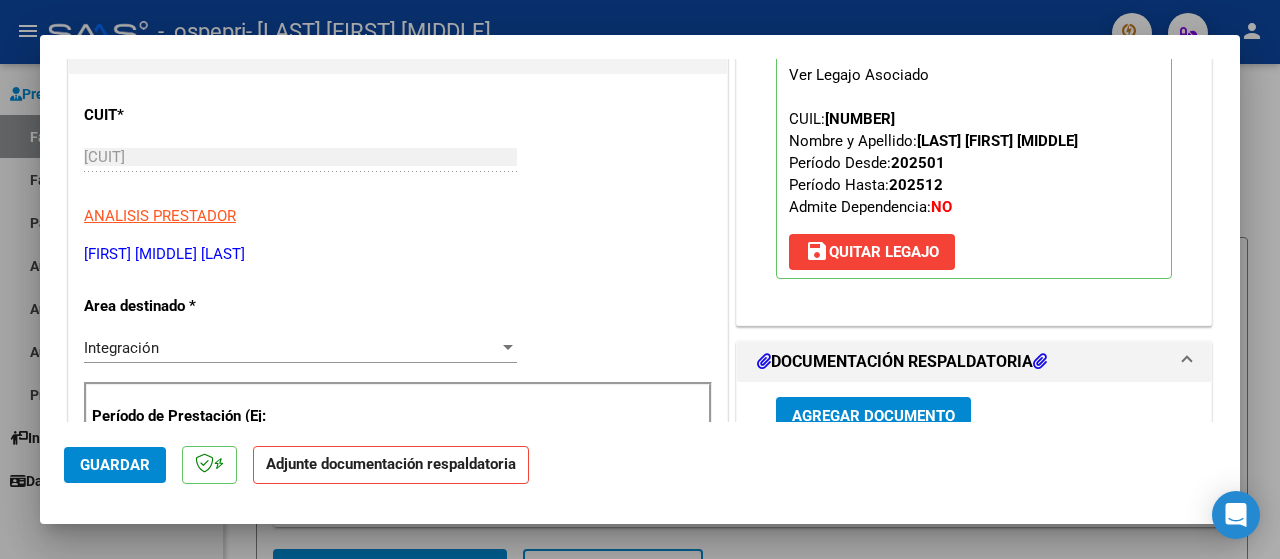 scroll, scrollTop: 400, scrollLeft: 0, axis: vertical 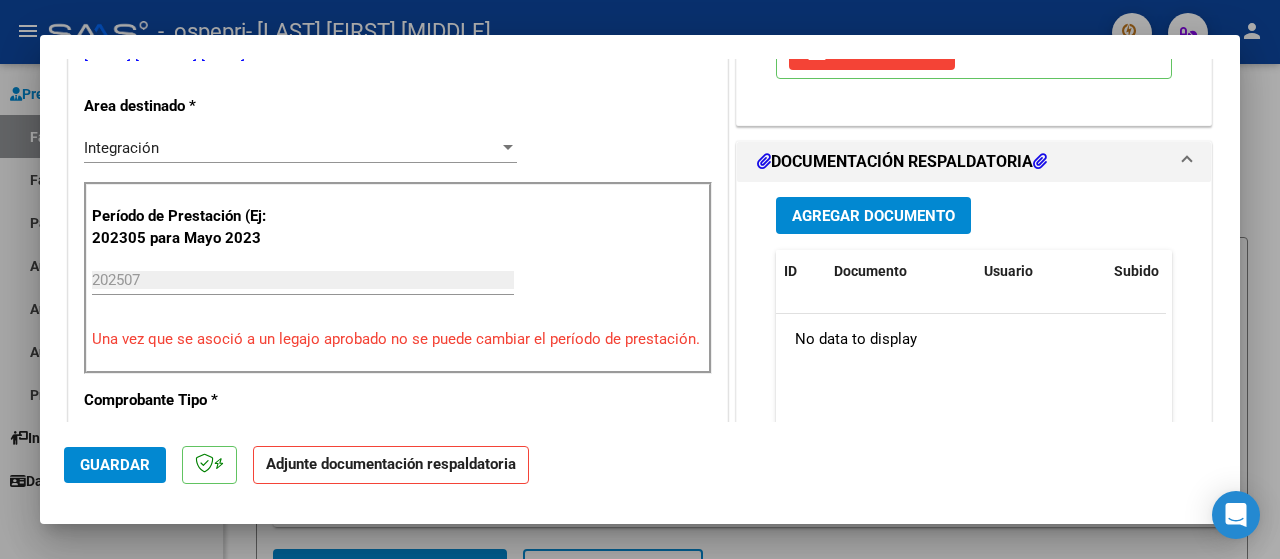 click on "Agregar Documento" at bounding box center (873, 216) 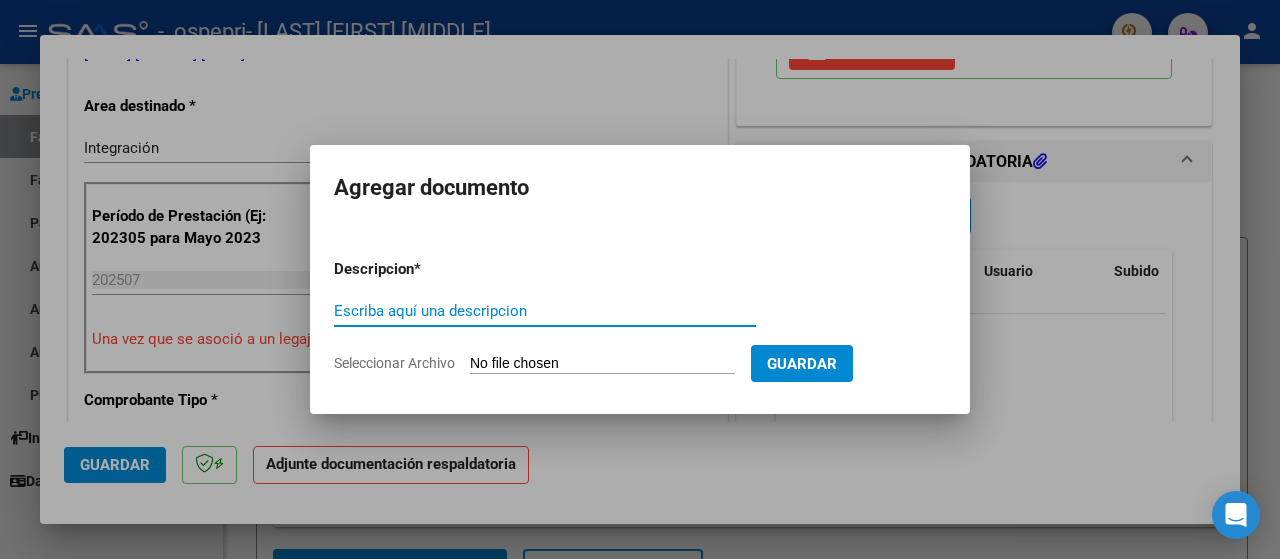 click on "Escriba aquí una descripcion" at bounding box center (545, 311) 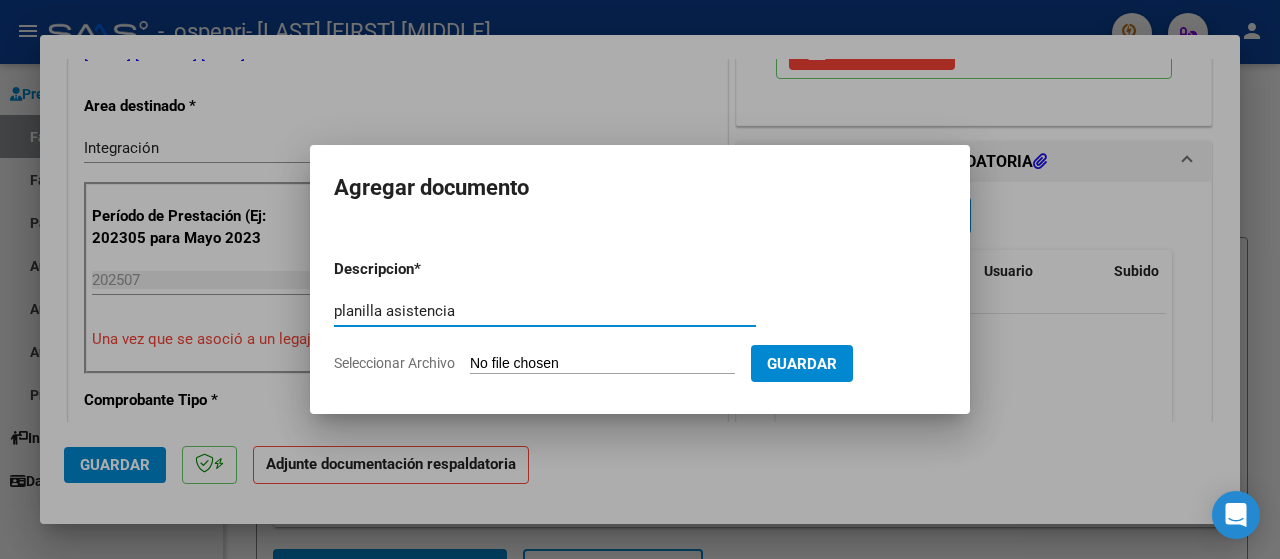 type on "planilla asistencia" 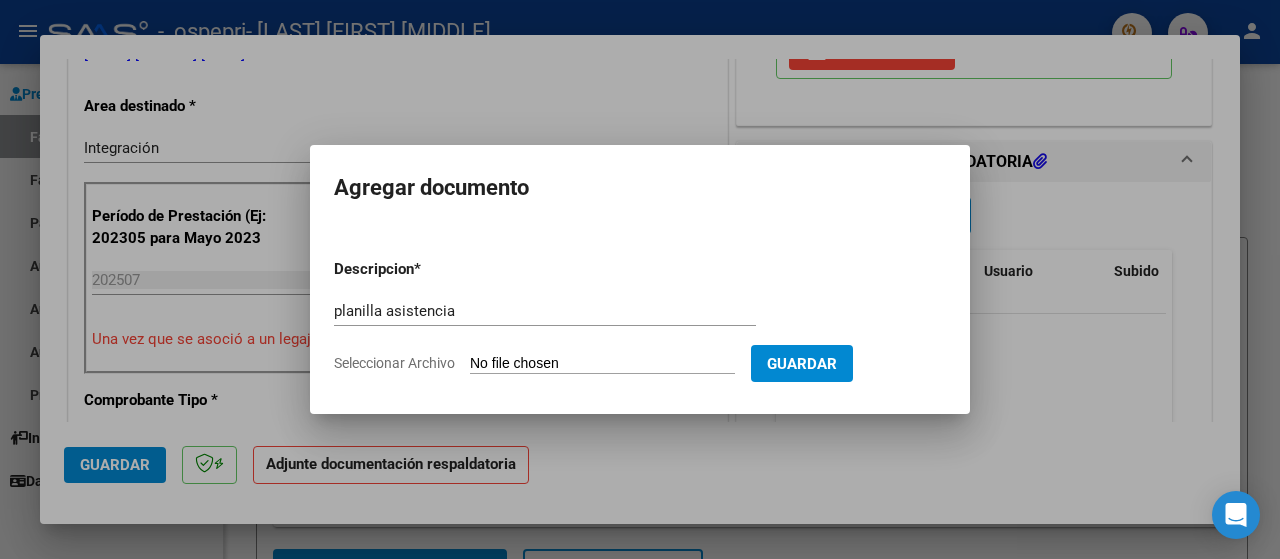 type on "C:\fakepath\[FILENAME].pdf" 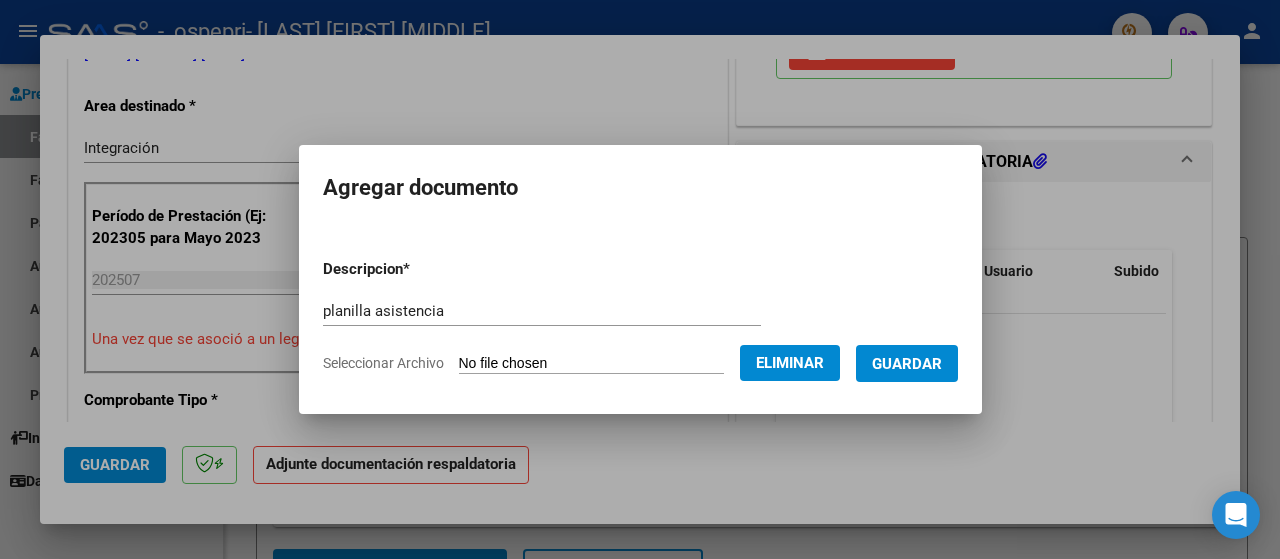 click on "Guardar" at bounding box center [907, 364] 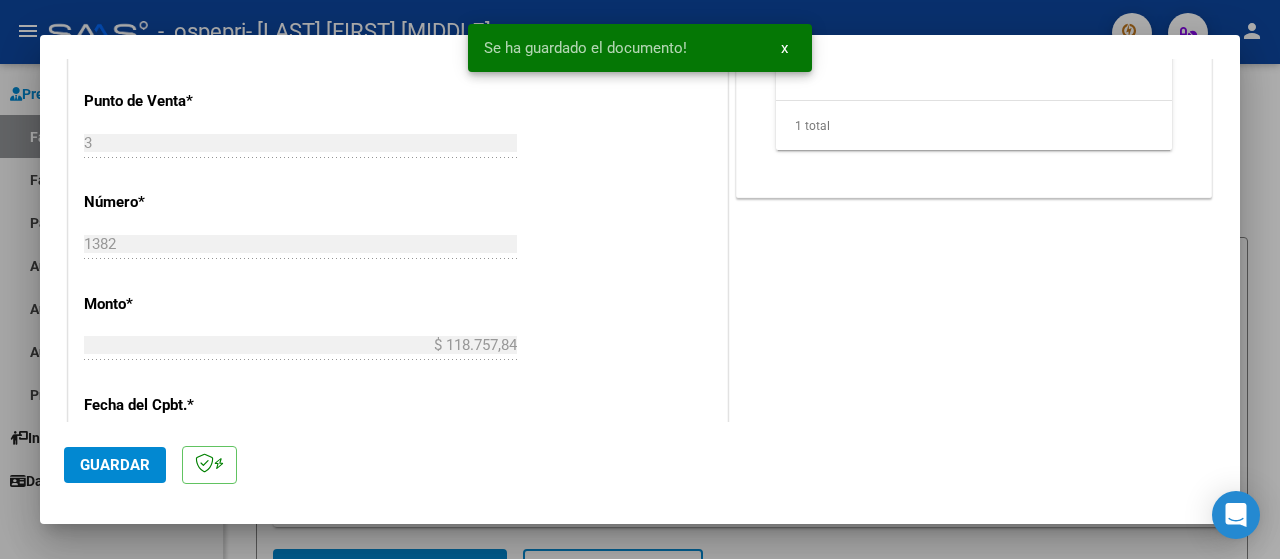 scroll, scrollTop: 900, scrollLeft: 0, axis: vertical 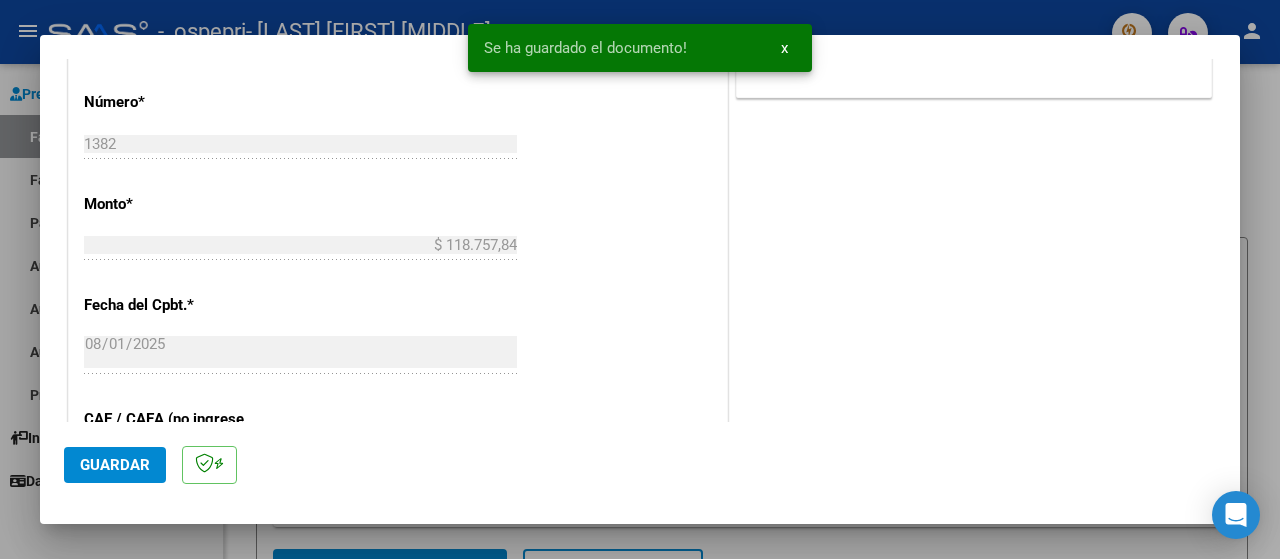 click on "Guardar" 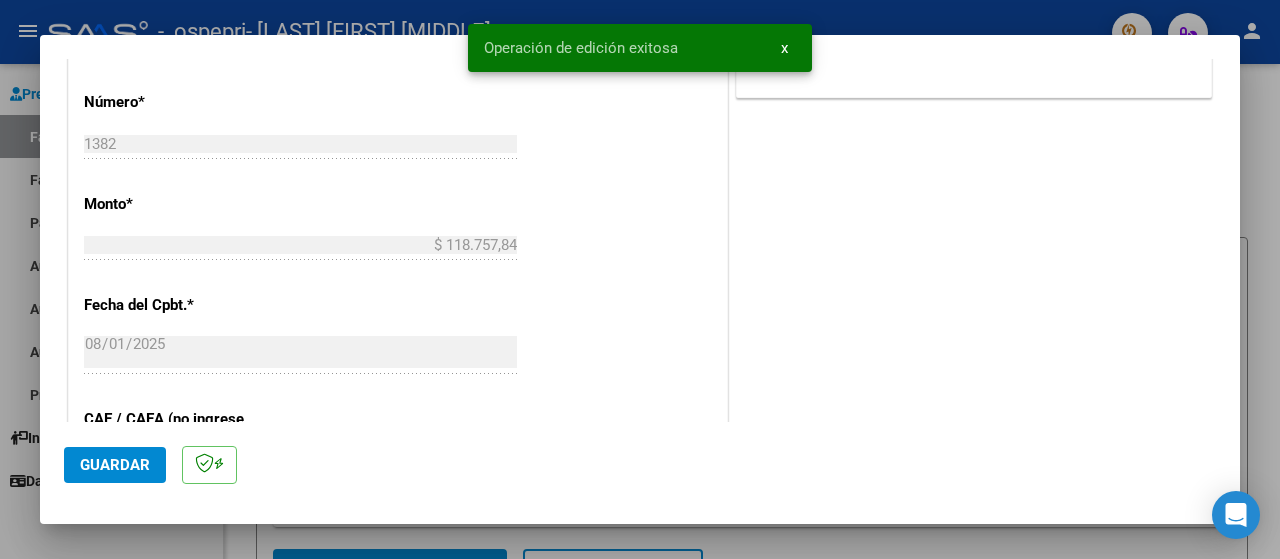 click at bounding box center (640, 279) 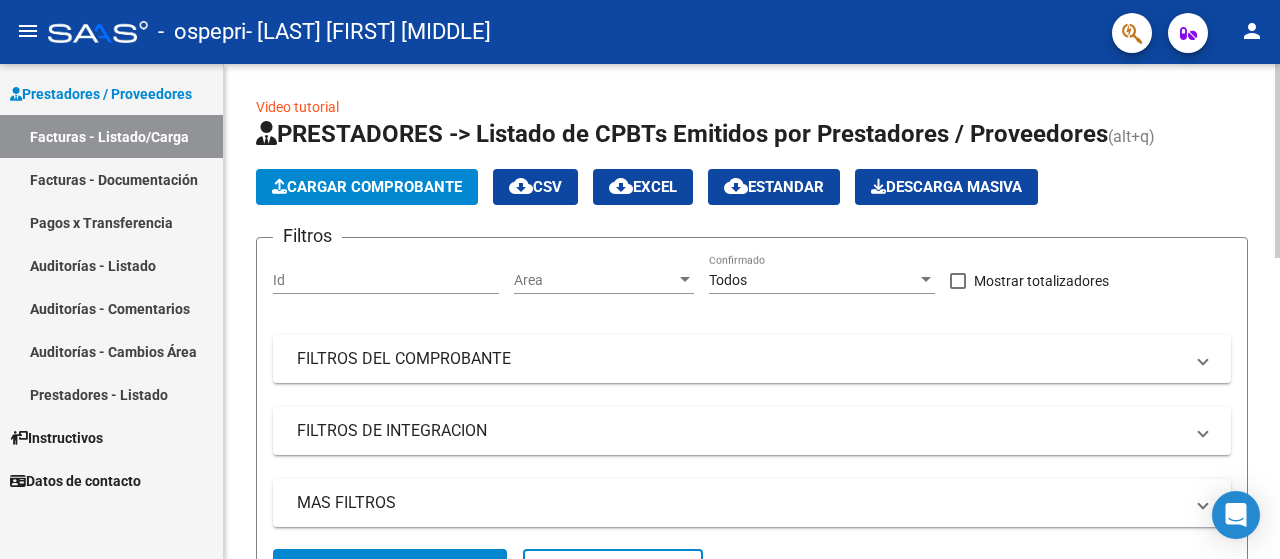 click on "Cargar Comprobante" 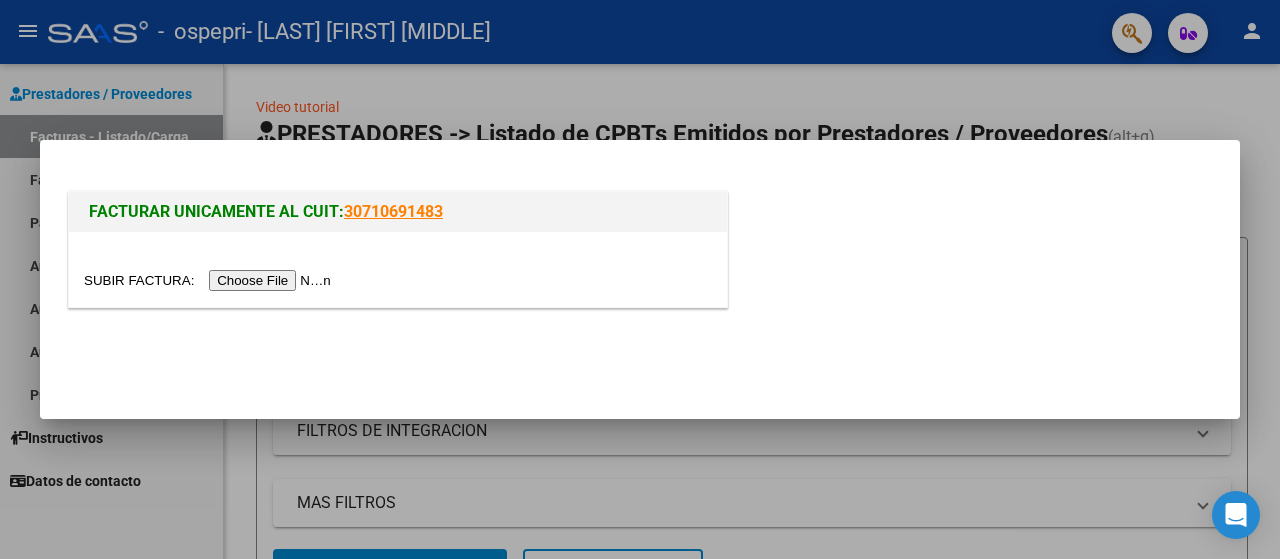 click at bounding box center (210, 280) 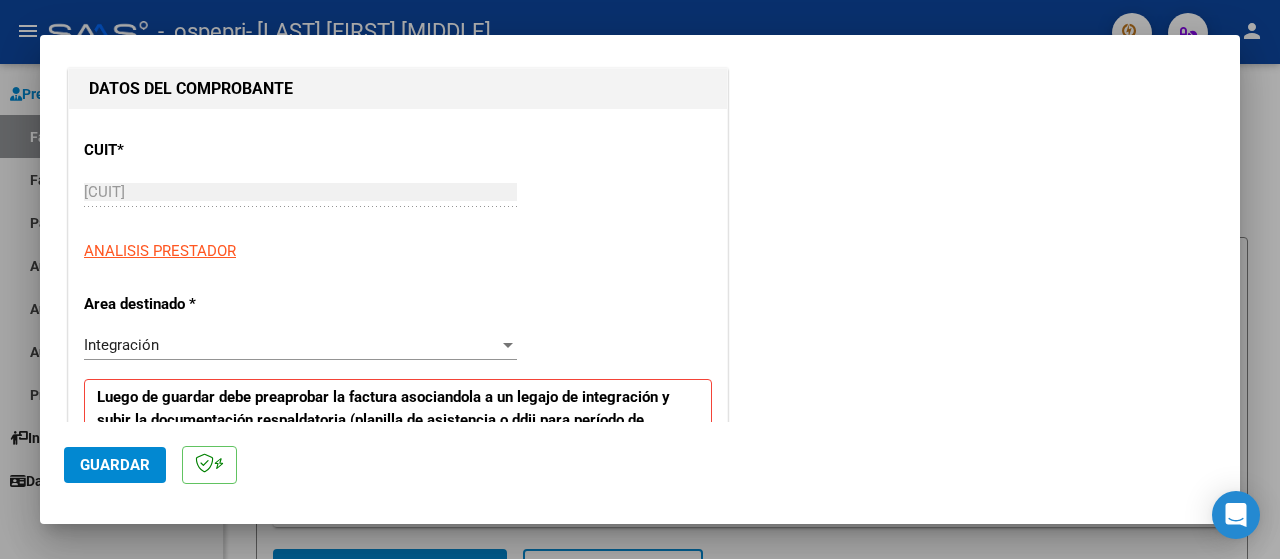 scroll, scrollTop: 400, scrollLeft: 0, axis: vertical 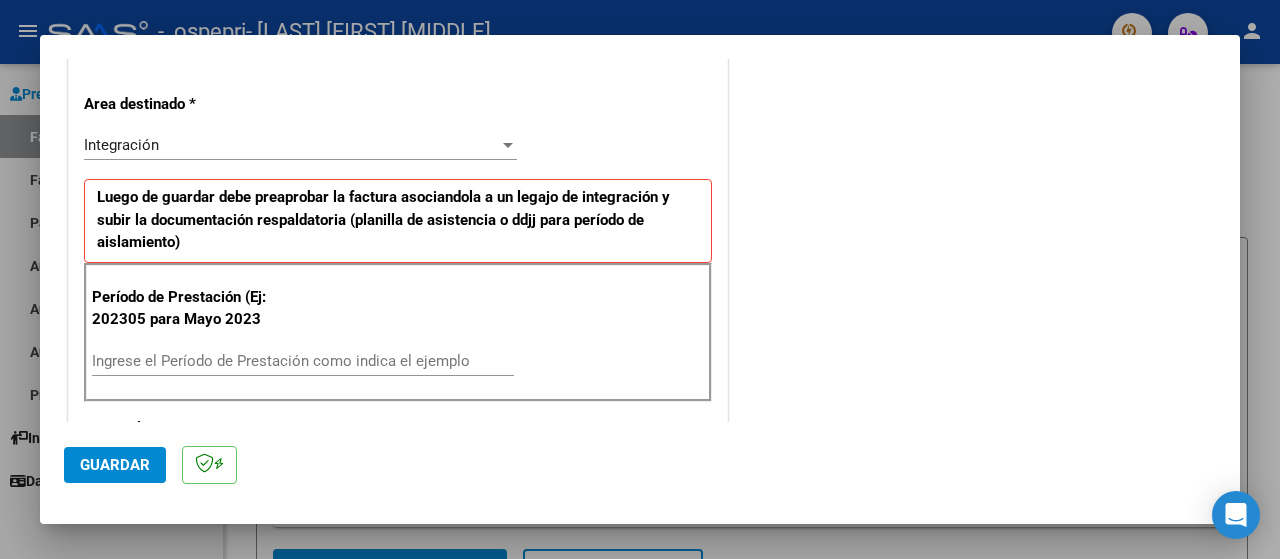click on "Ingrese el Período de Prestación como indica el ejemplo" at bounding box center [303, 361] 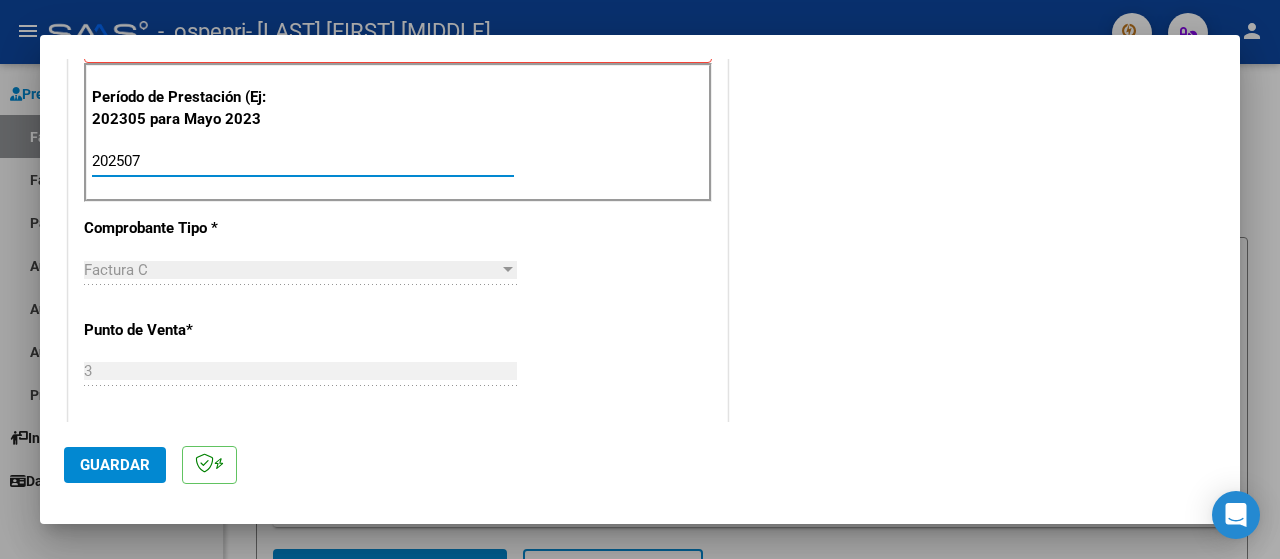 scroll, scrollTop: 800, scrollLeft: 0, axis: vertical 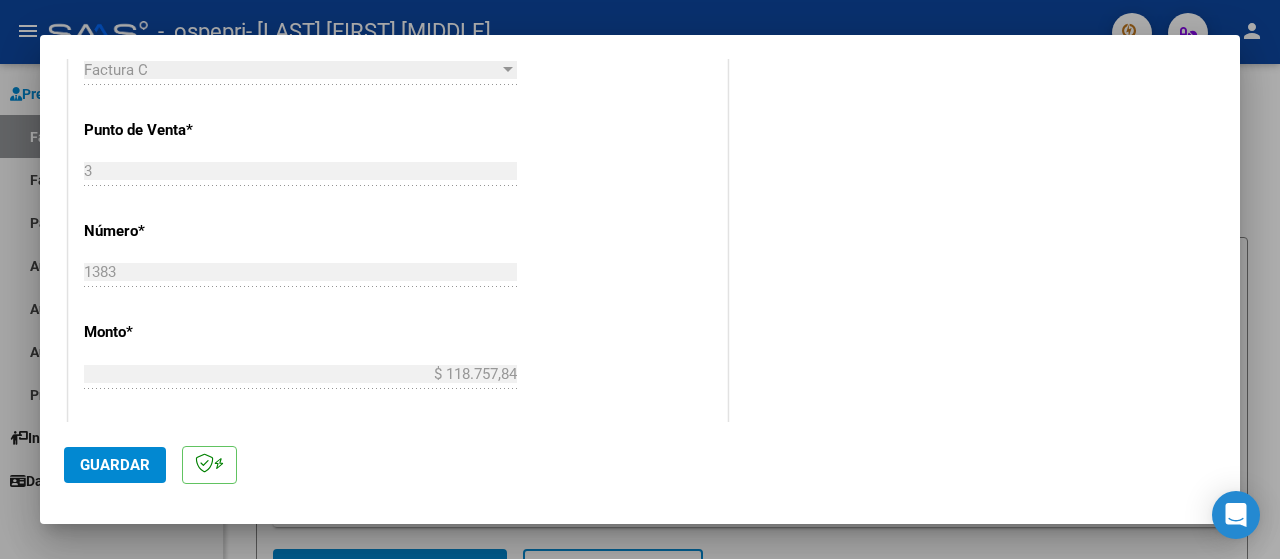type on "202507" 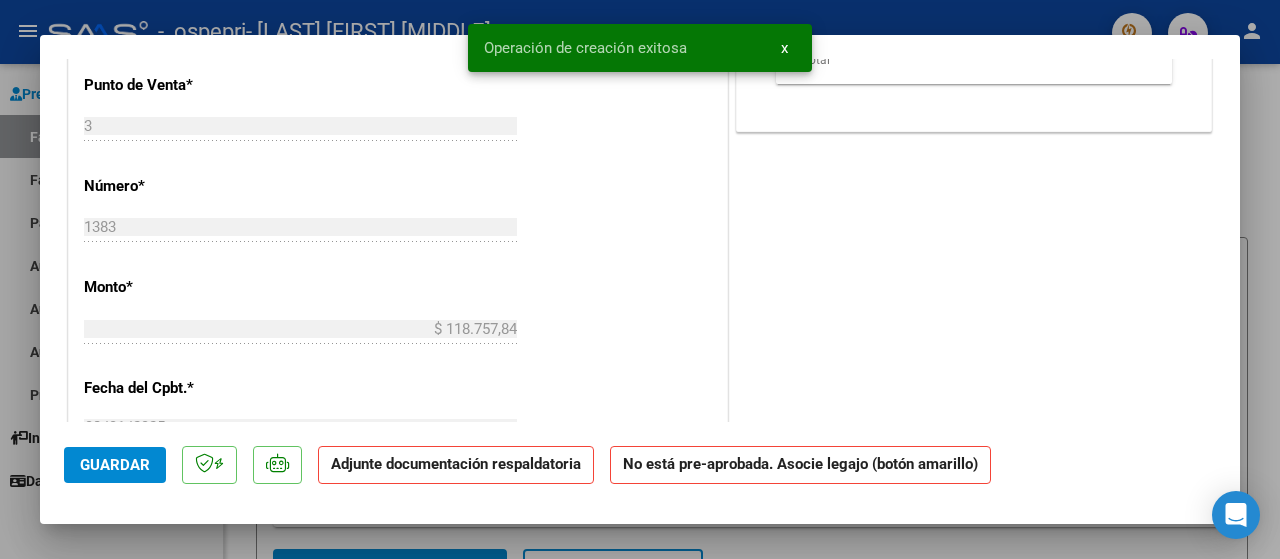 scroll, scrollTop: 0, scrollLeft: 0, axis: both 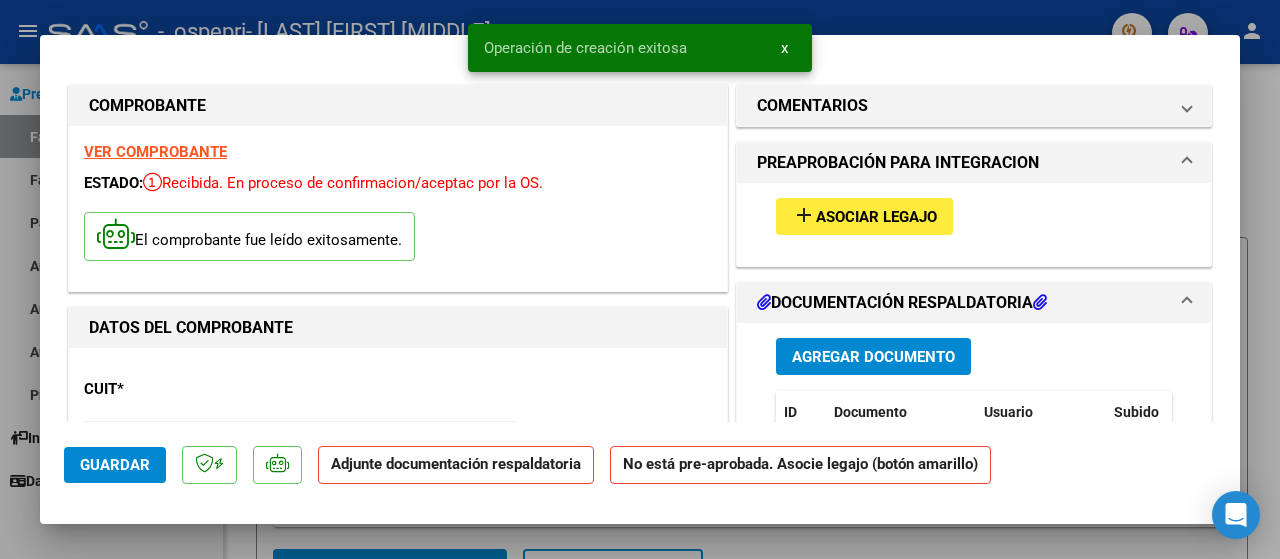 click on "Asociar Legajo" at bounding box center [876, 217] 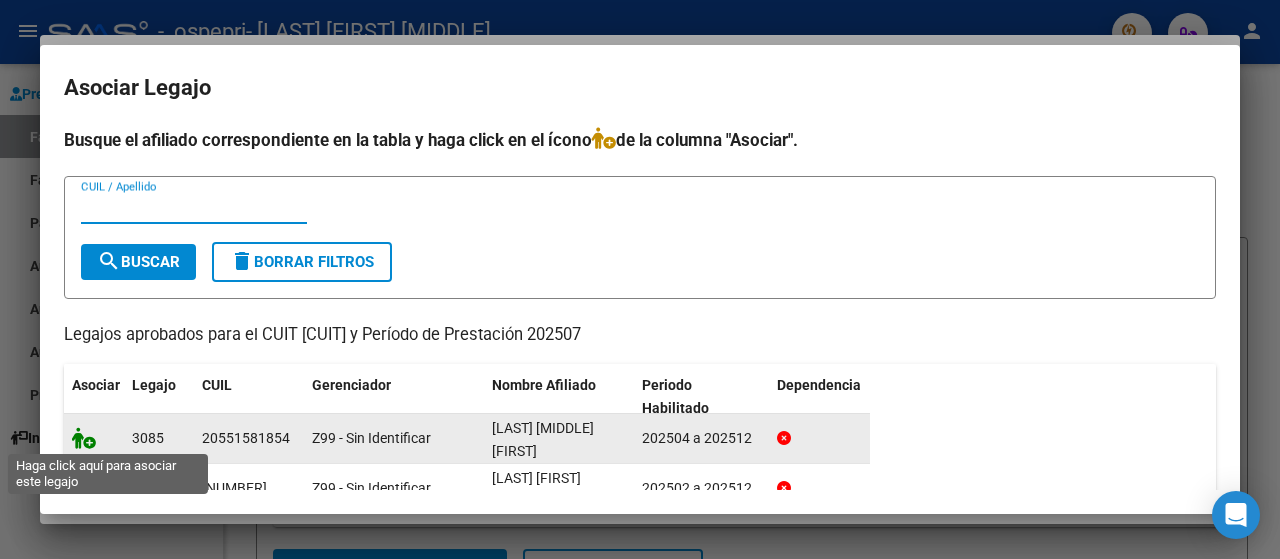 click 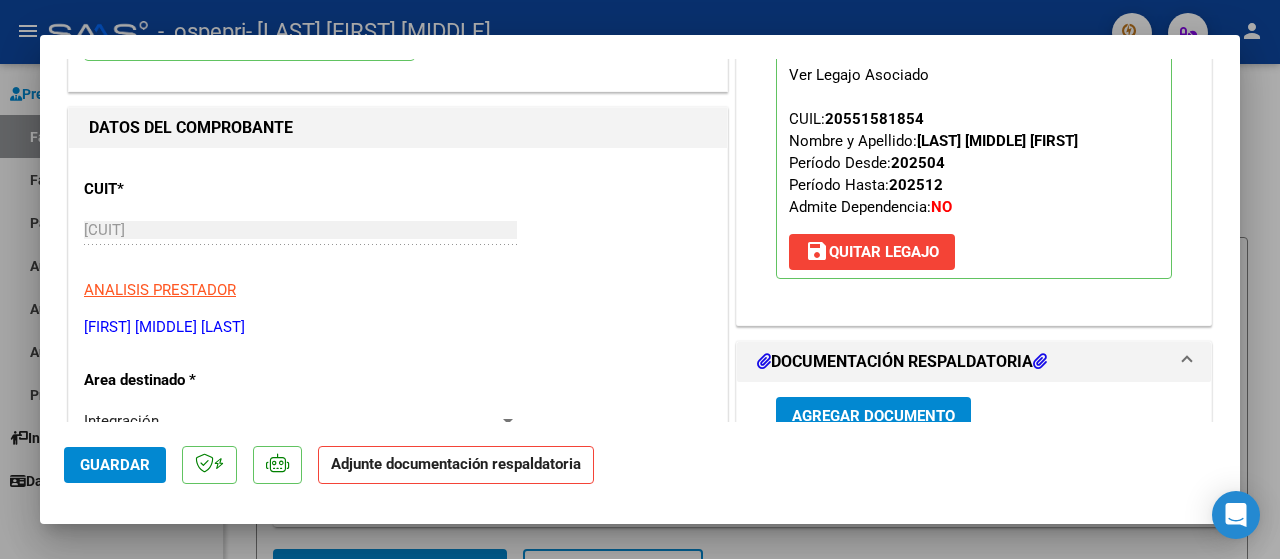 scroll, scrollTop: 300, scrollLeft: 0, axis: vertical 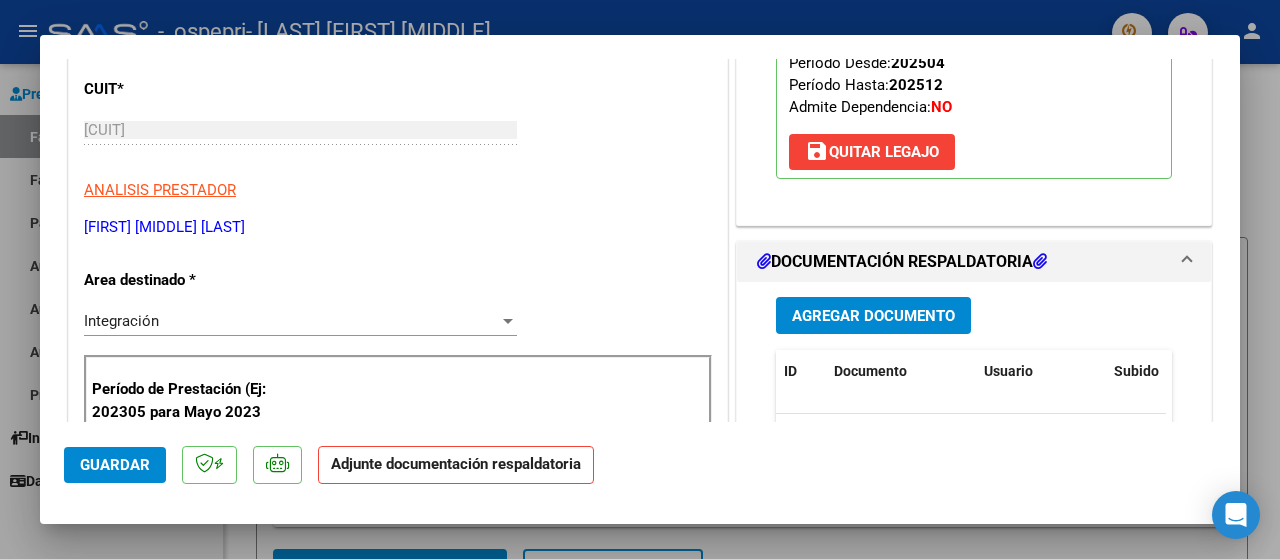 click on "Agregar Documento" at bounding box center [873, 316] 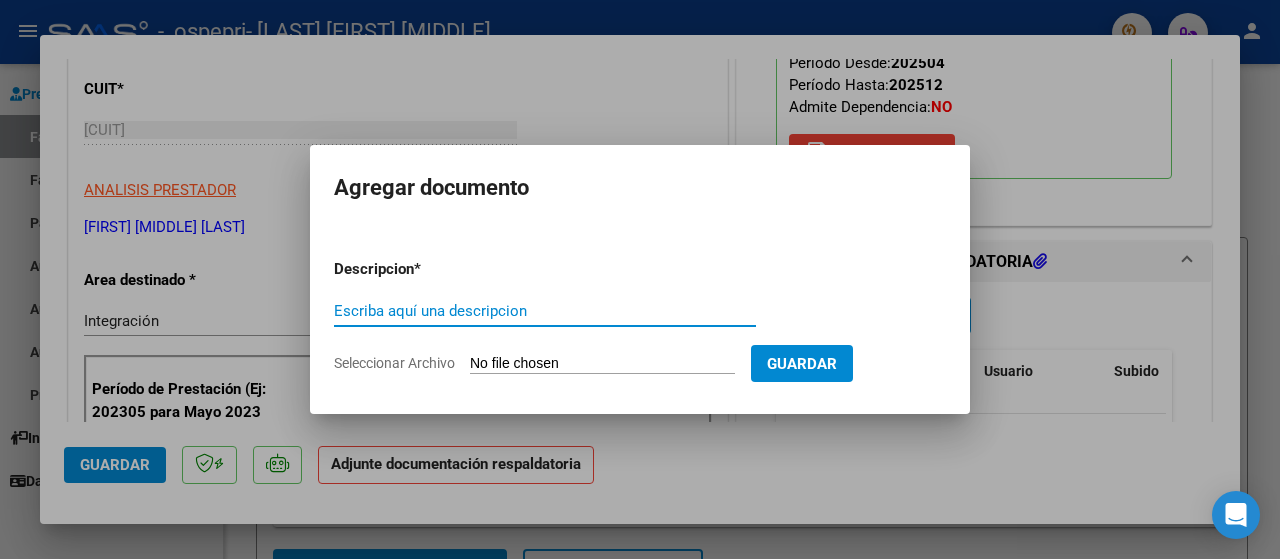 click on "Escriba aquí una descripcion" at bounding box center [545, 311] 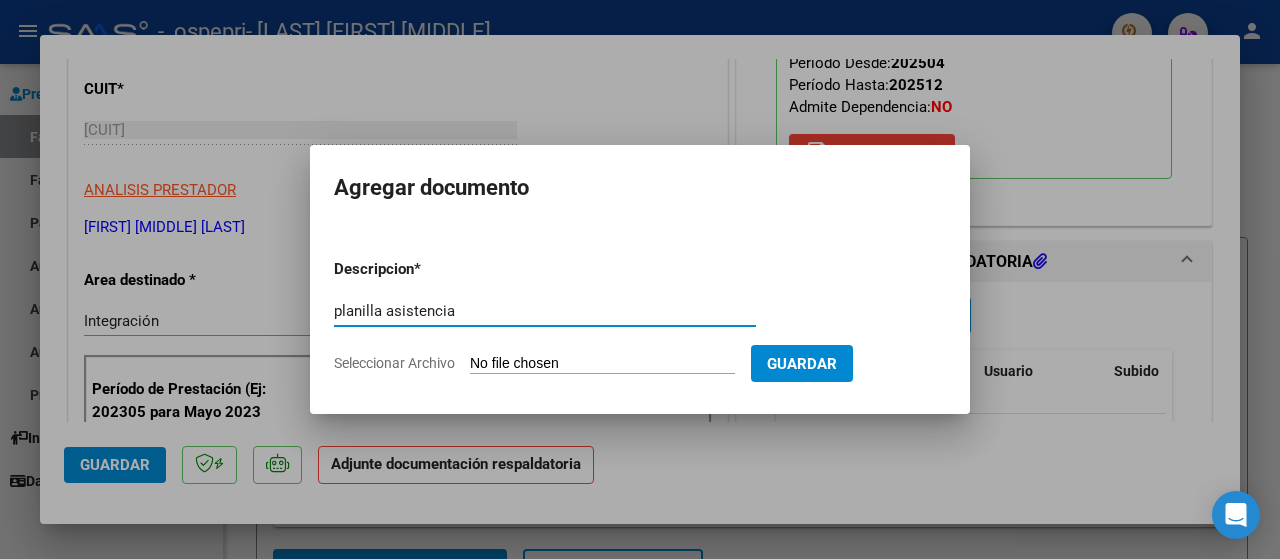 type on "planilla asistencia" 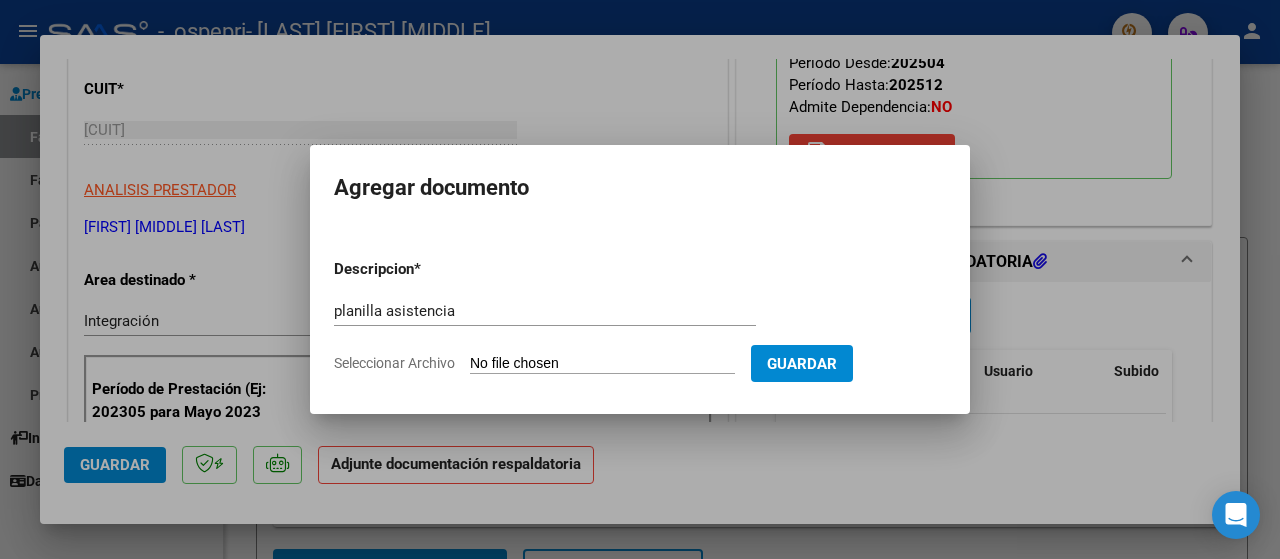 type on "C:\fakepath\[FILENAME].pdf" 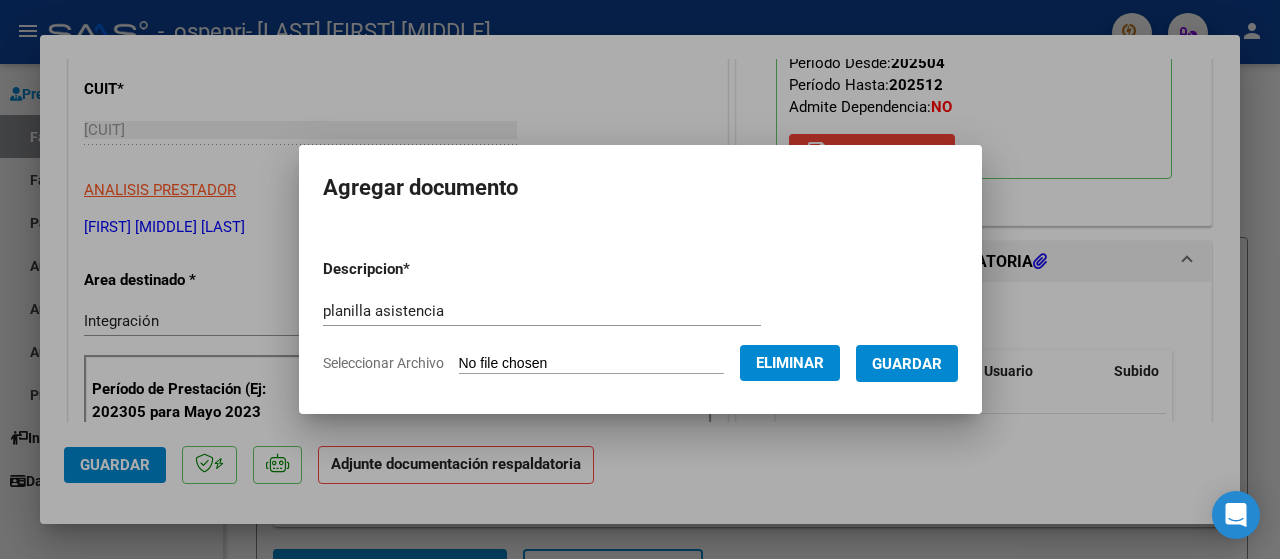 click on "Guardar" at bounding box center (907, 364) 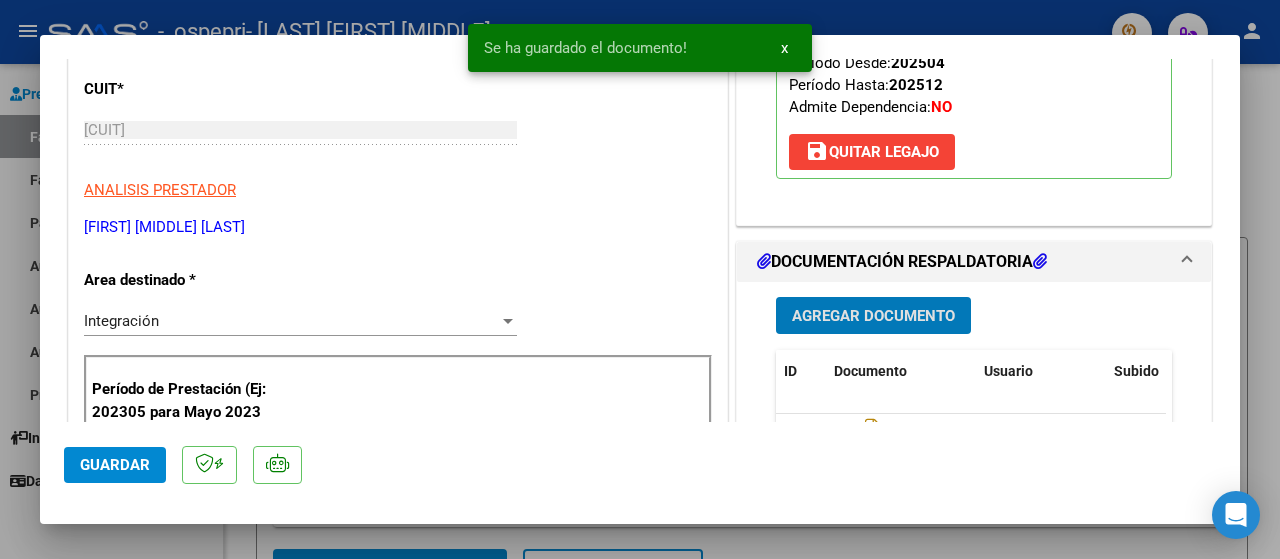 scroll, scrollTop: 400, scrollLeft: 0, axis: vertical 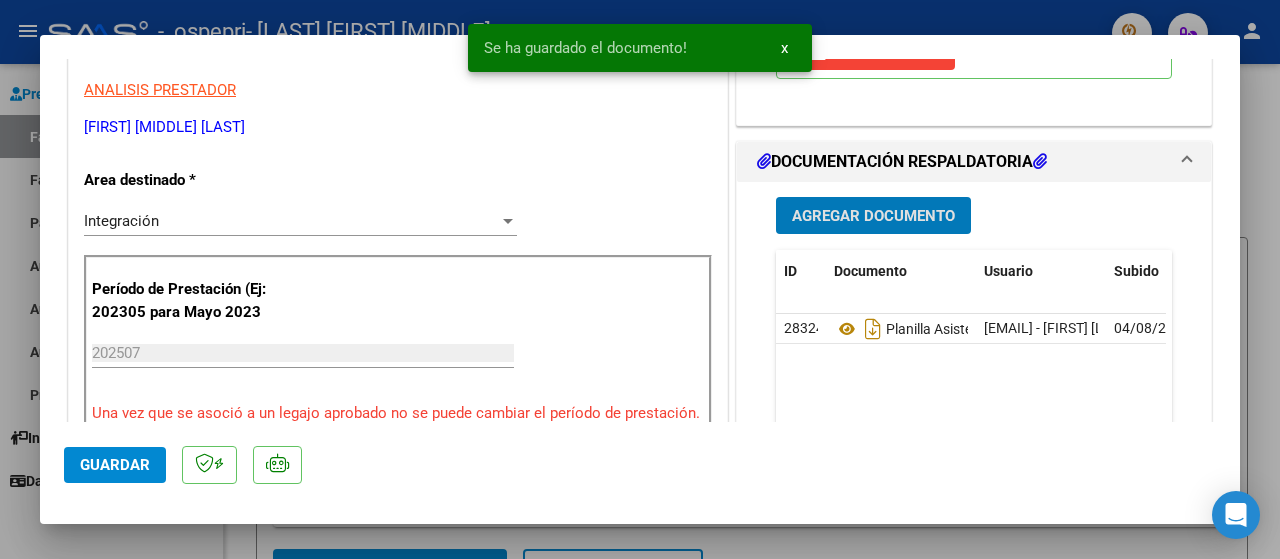 click on "Agregar Documento" at bounding box center [873, 216] 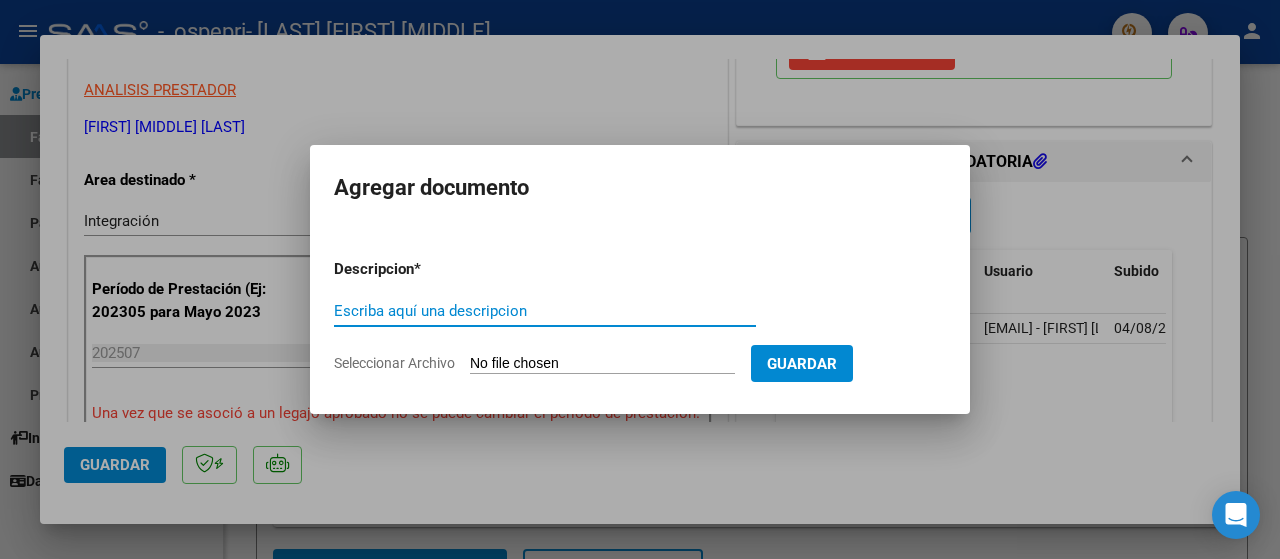 click on "Escriba aquí una descripcion" at bounding box center [545, 311] 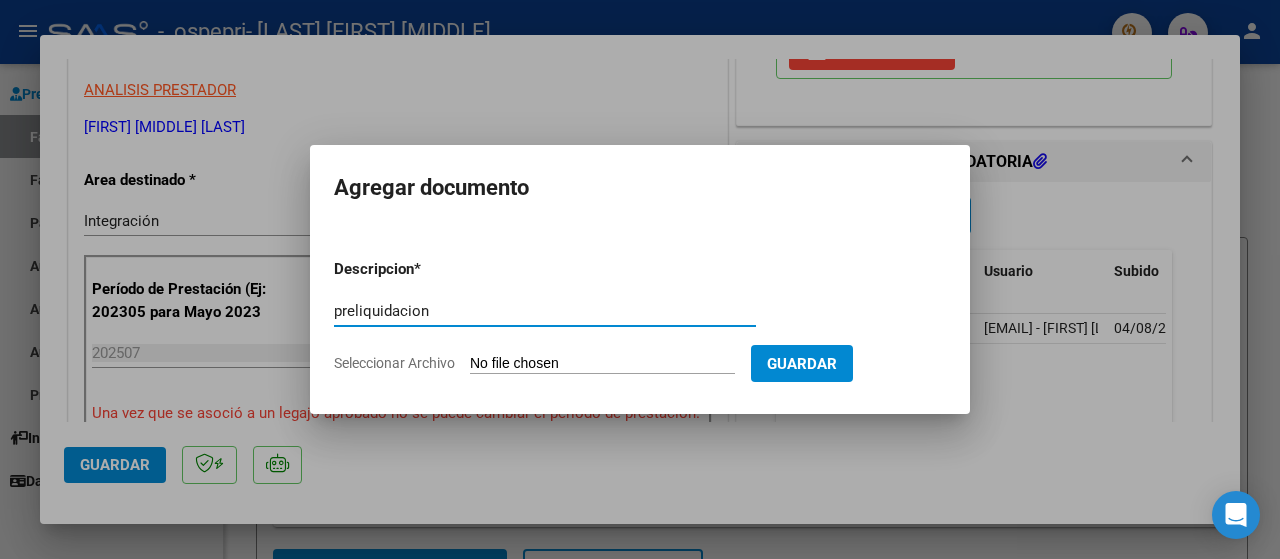 type on "preliquidacion" 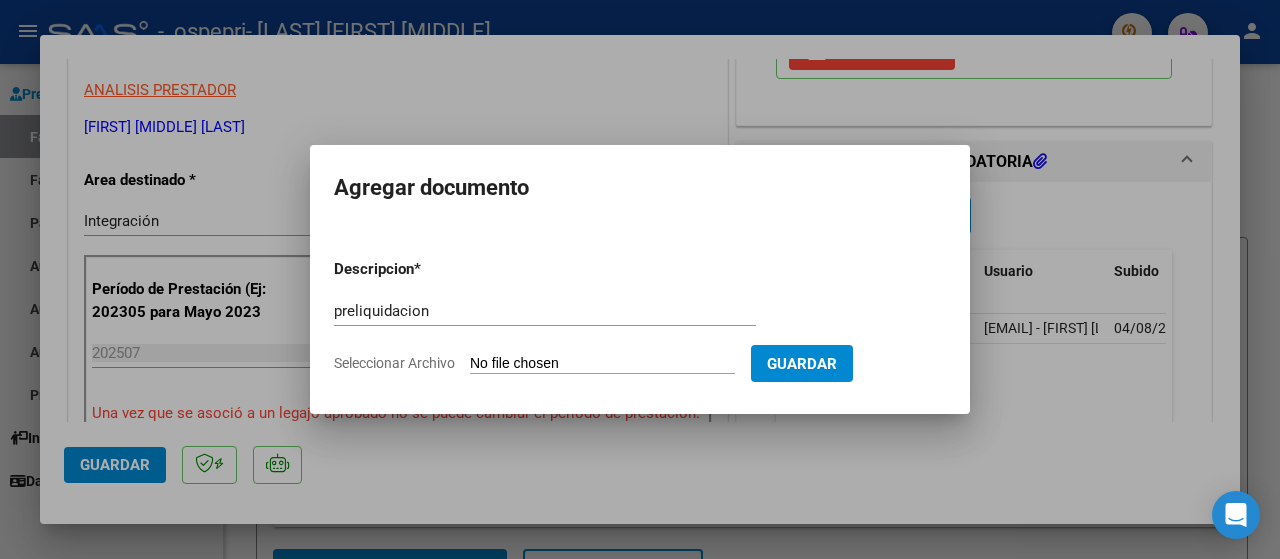 type on "C:\fakepath\[FILENAME].pdf" 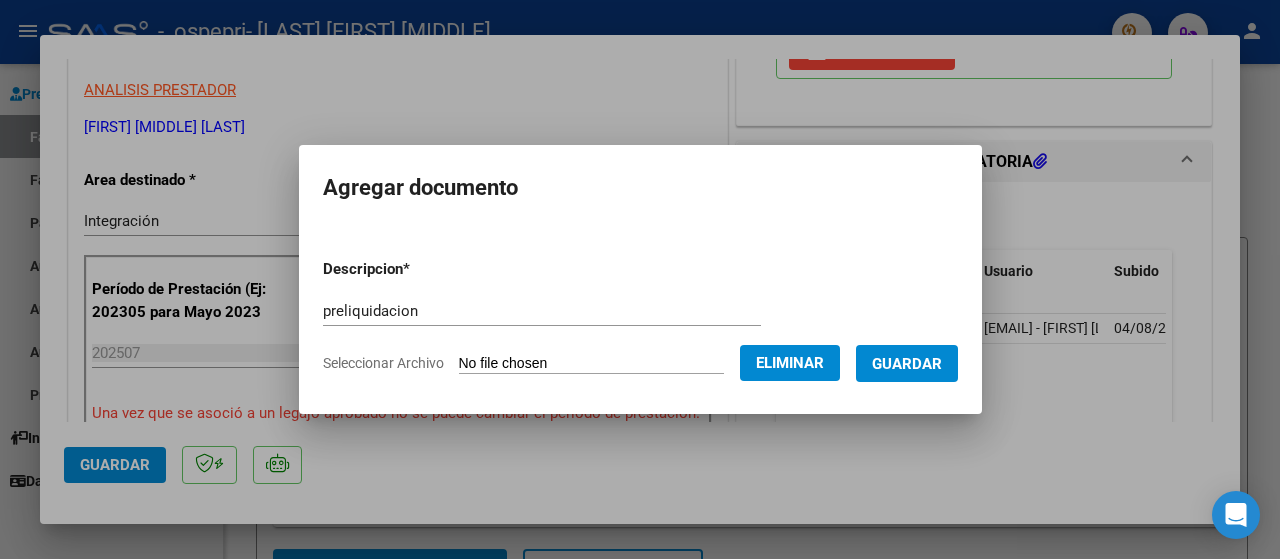 click on "Guardar" at bounding box center (907, 364) 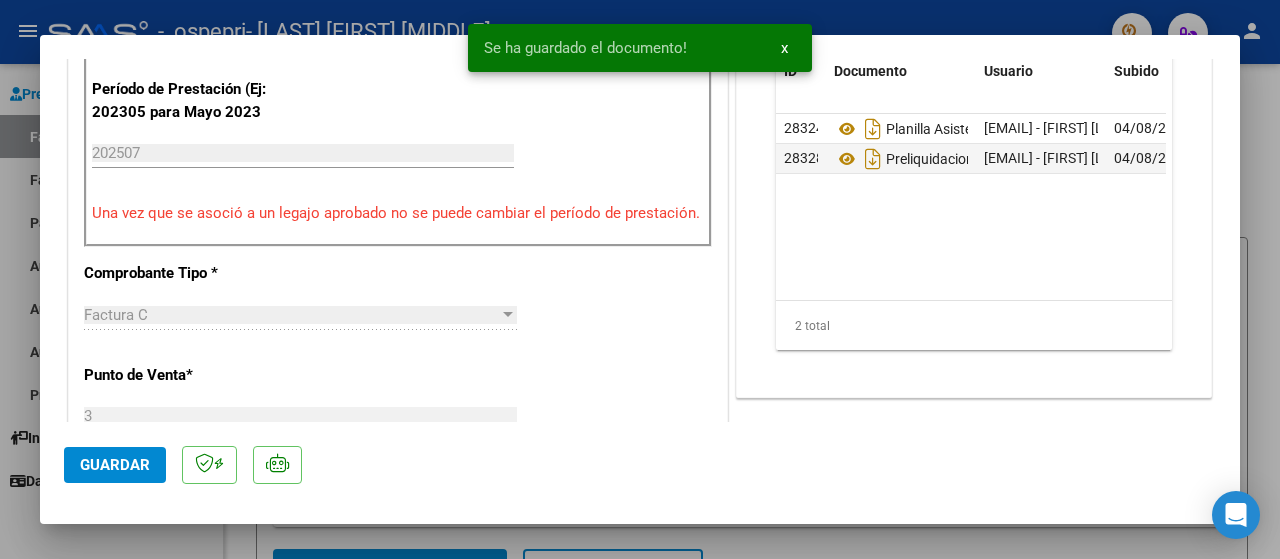 scroll, scrollTop: 800, scrollLeft: 0, axis: vertical 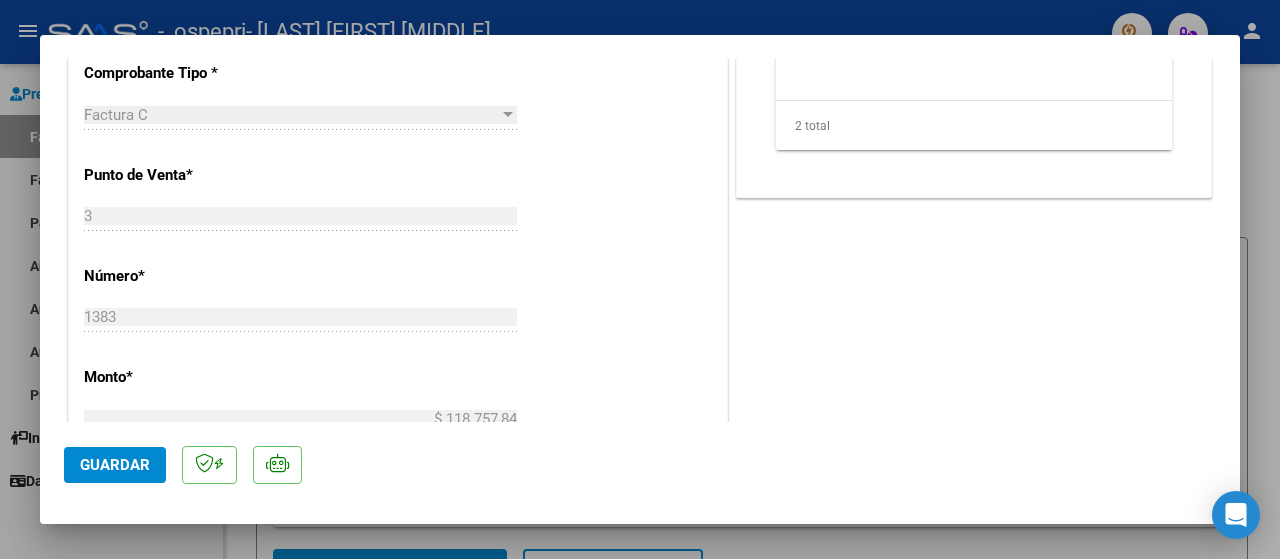 click on "Guardar" 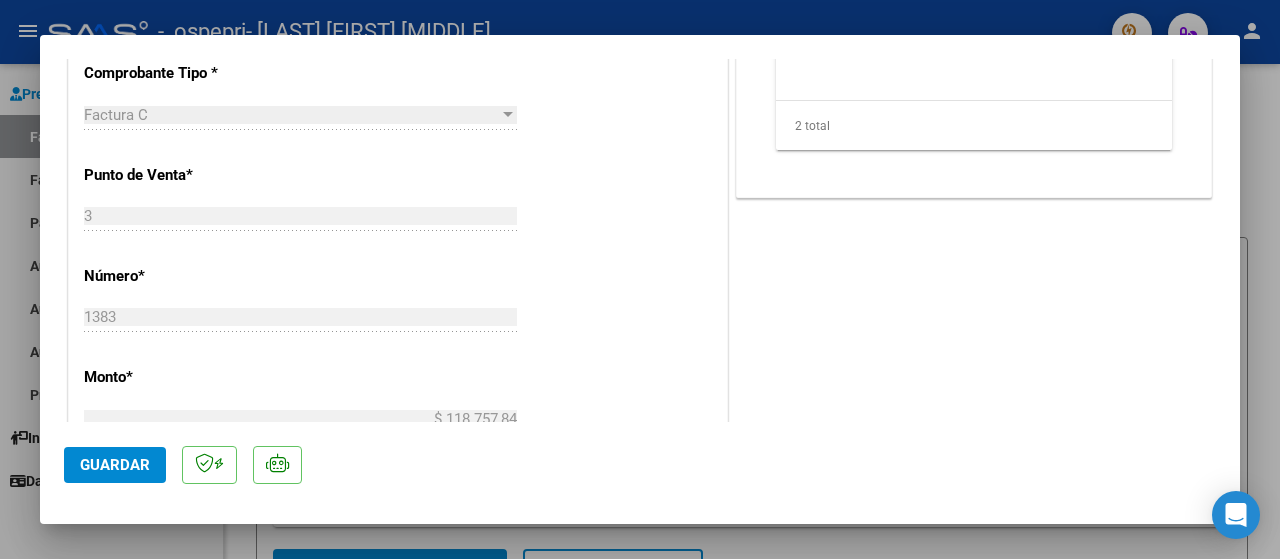 click at bounding box center (640, 279) 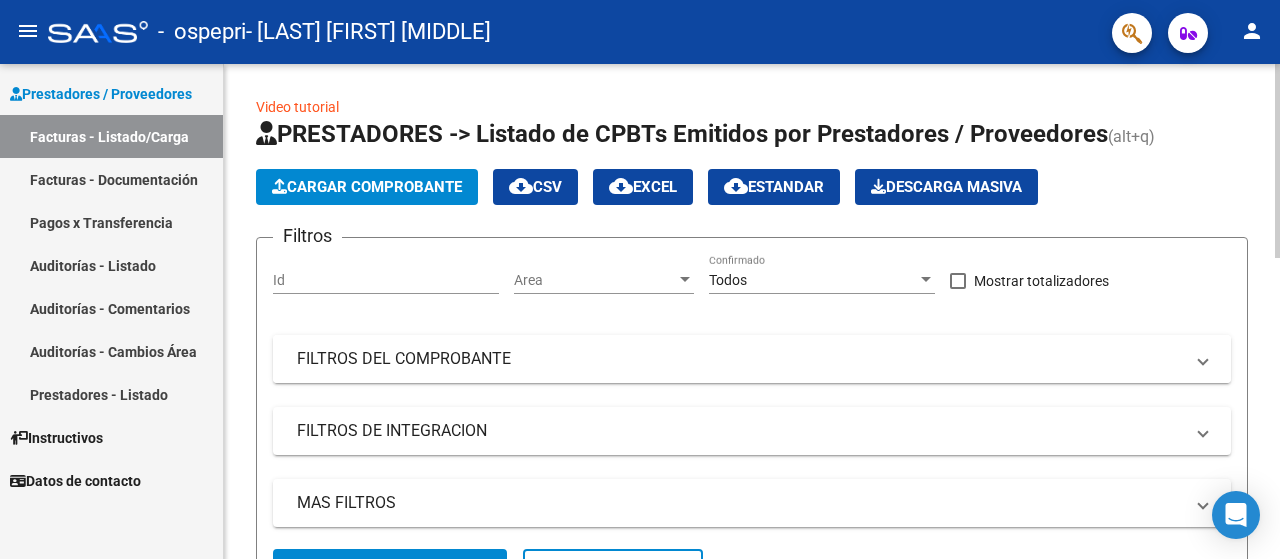 scroll, scrollTop: 400, scrollLeft: 0, axis: vertical 